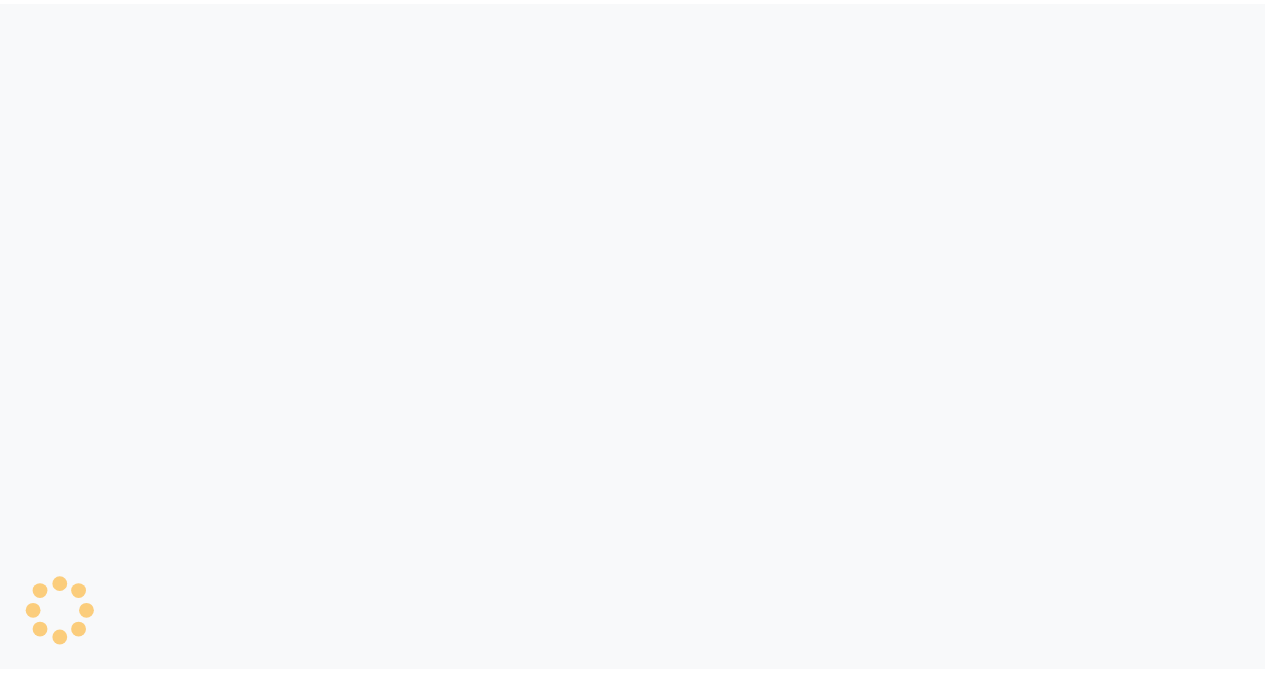 scroll, scrollTop: 0, scrollLeft: 0, axis: both 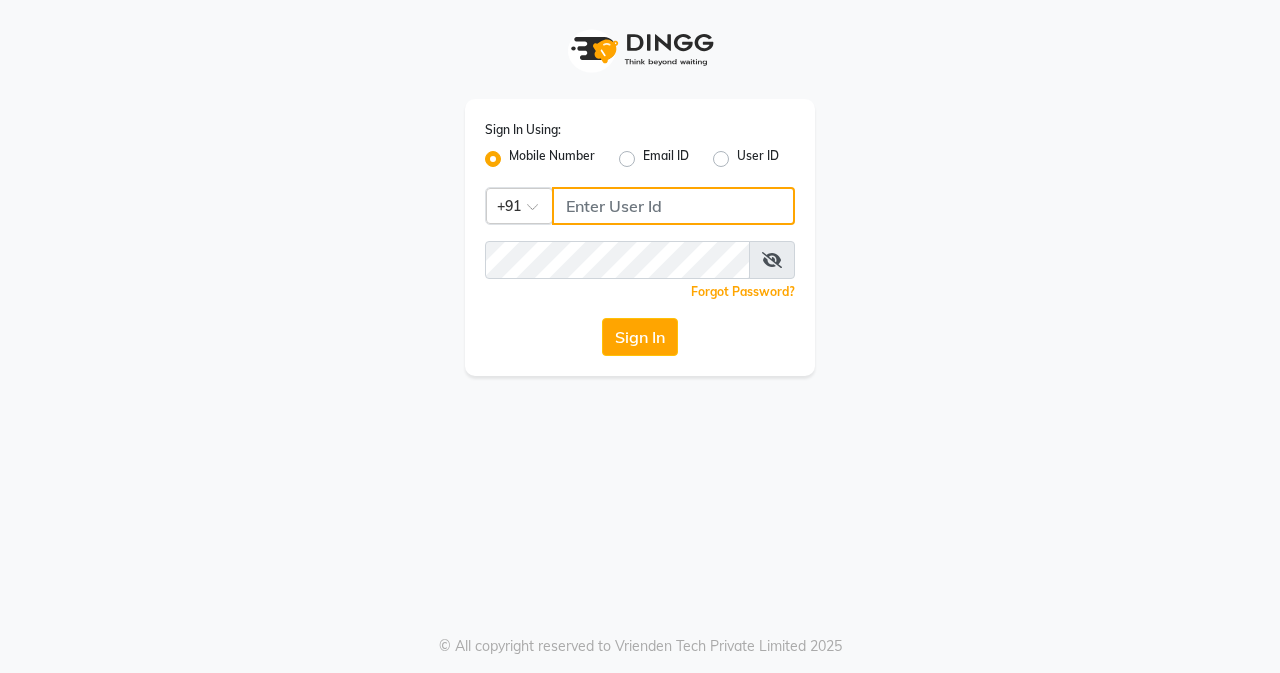 click 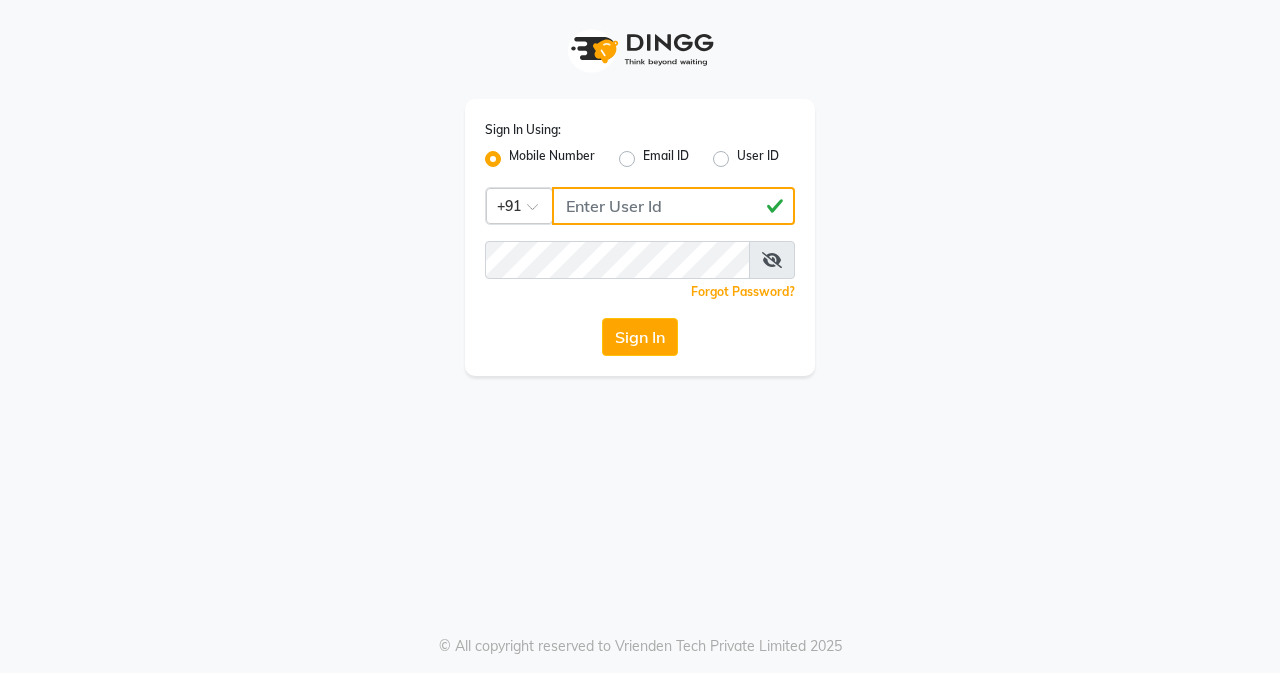 type on "[PHONE]" 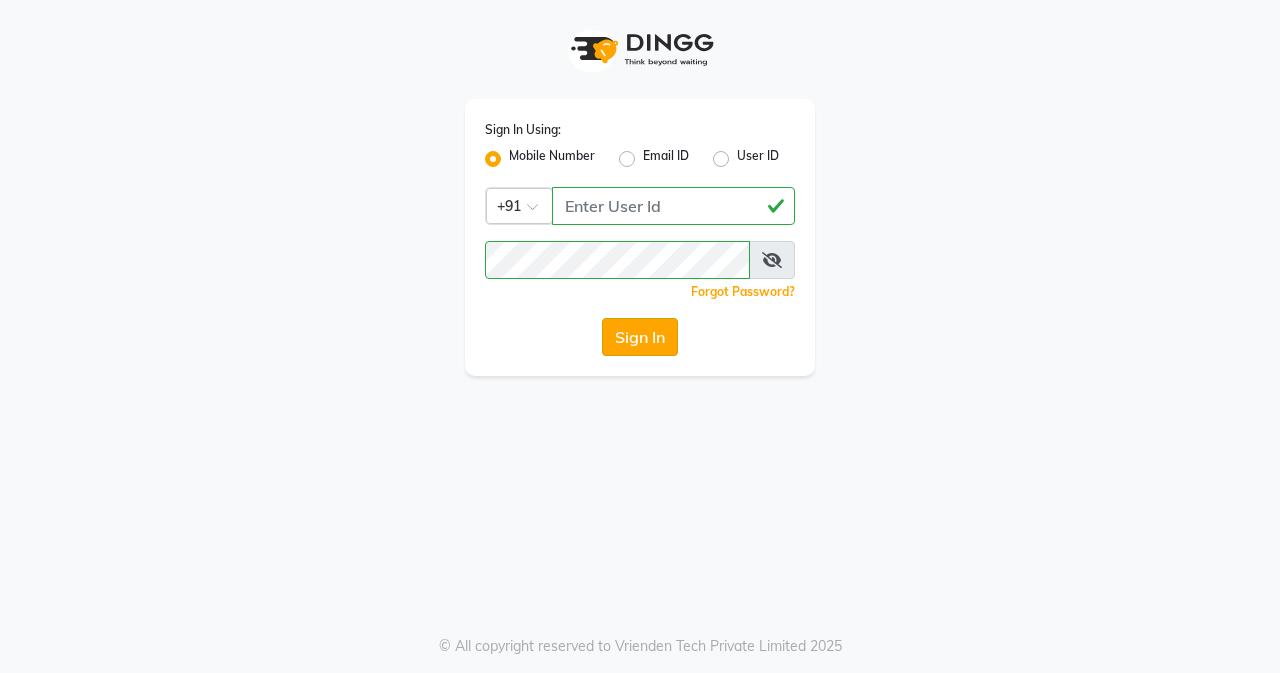 click on "Sign In" 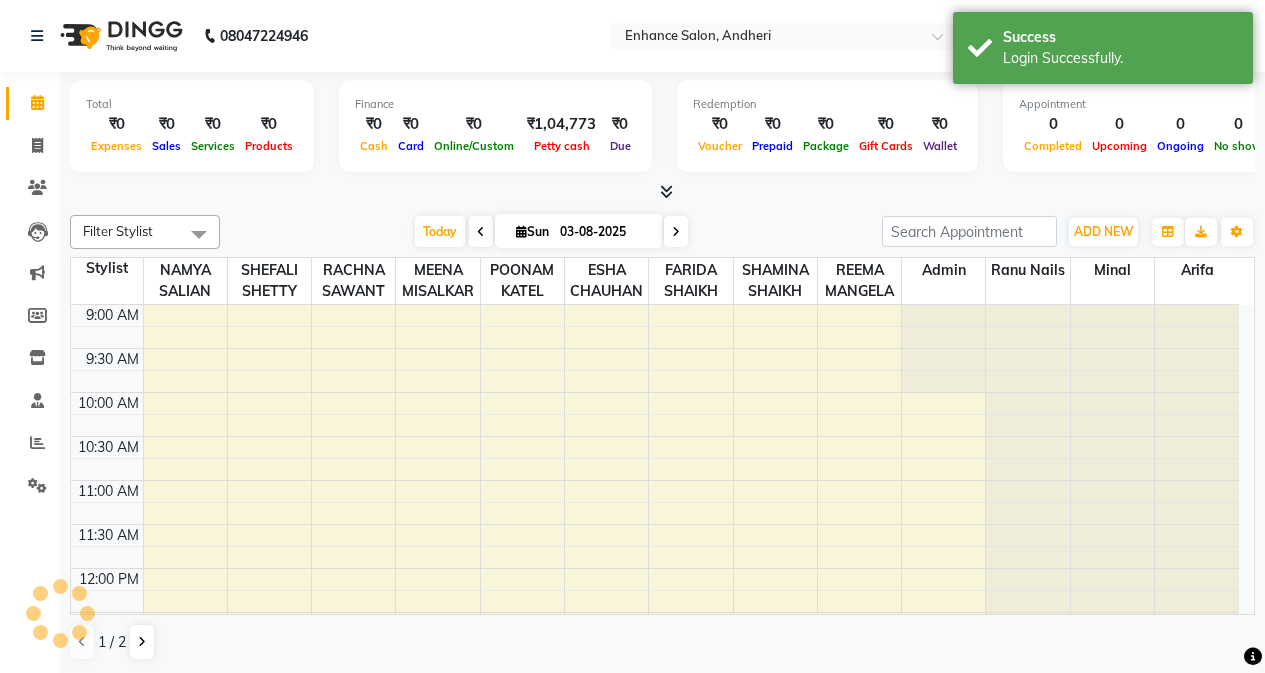 scroll, scrollTop: 0, scrollLeft: 0, axis: both 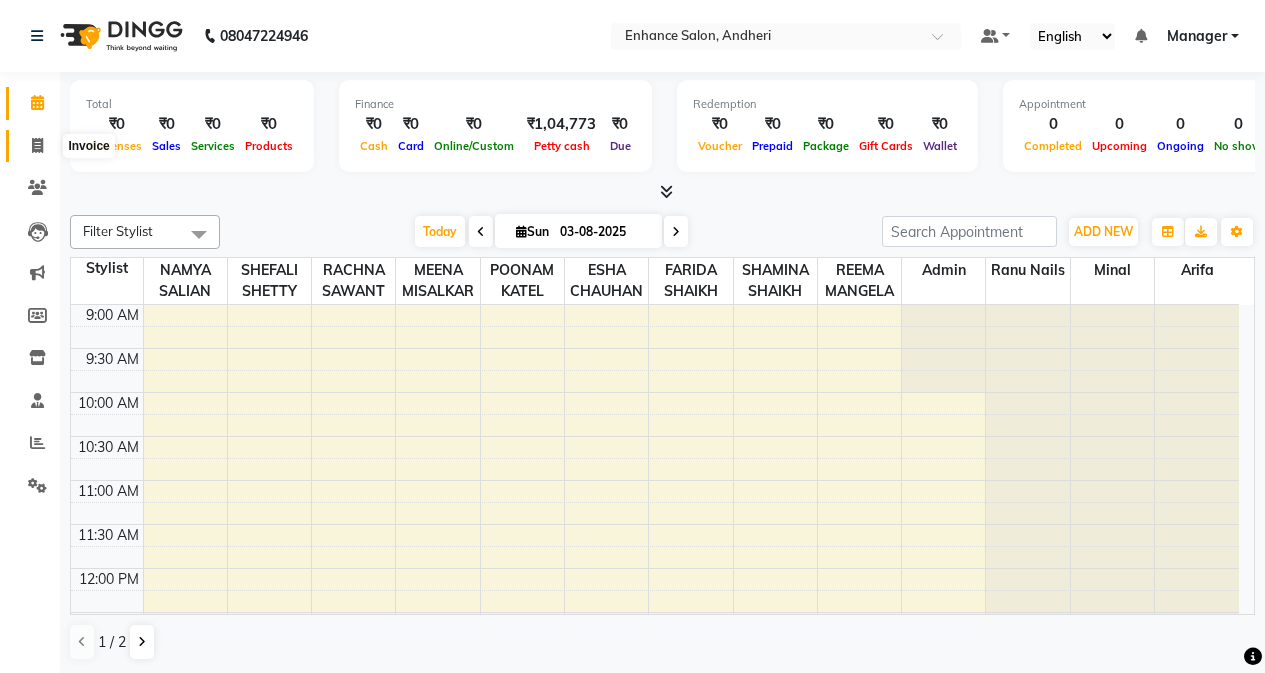 click 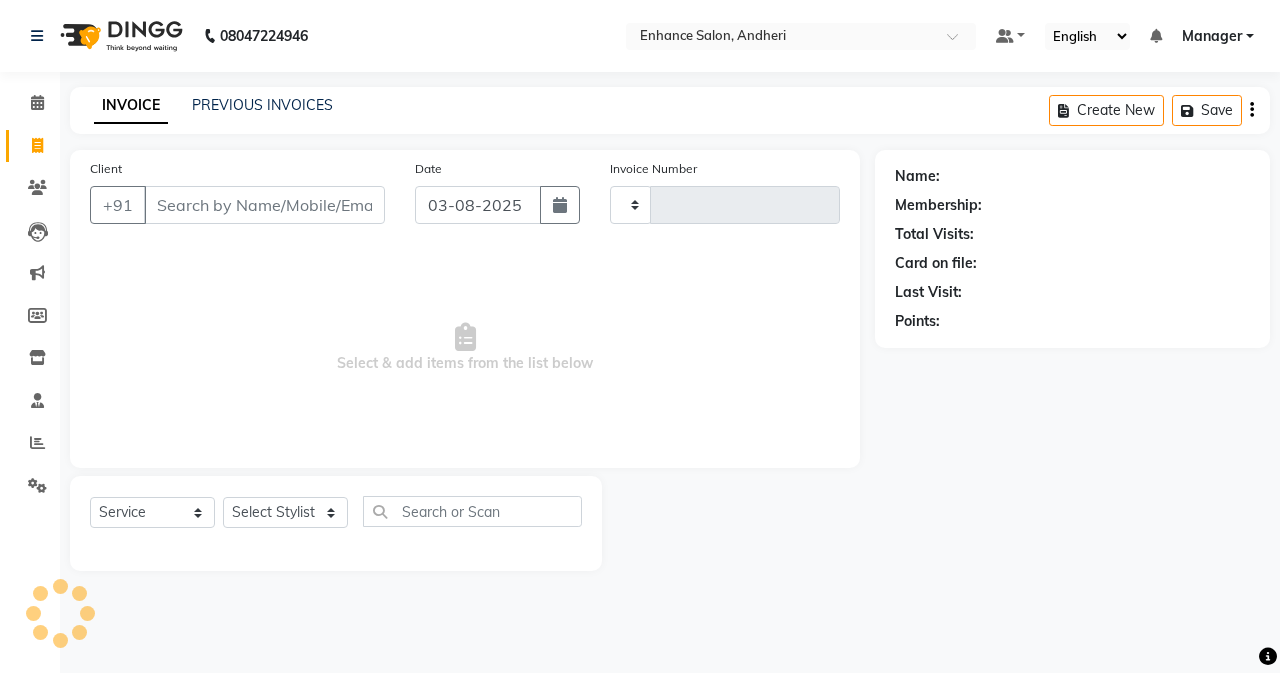 type on "2190" 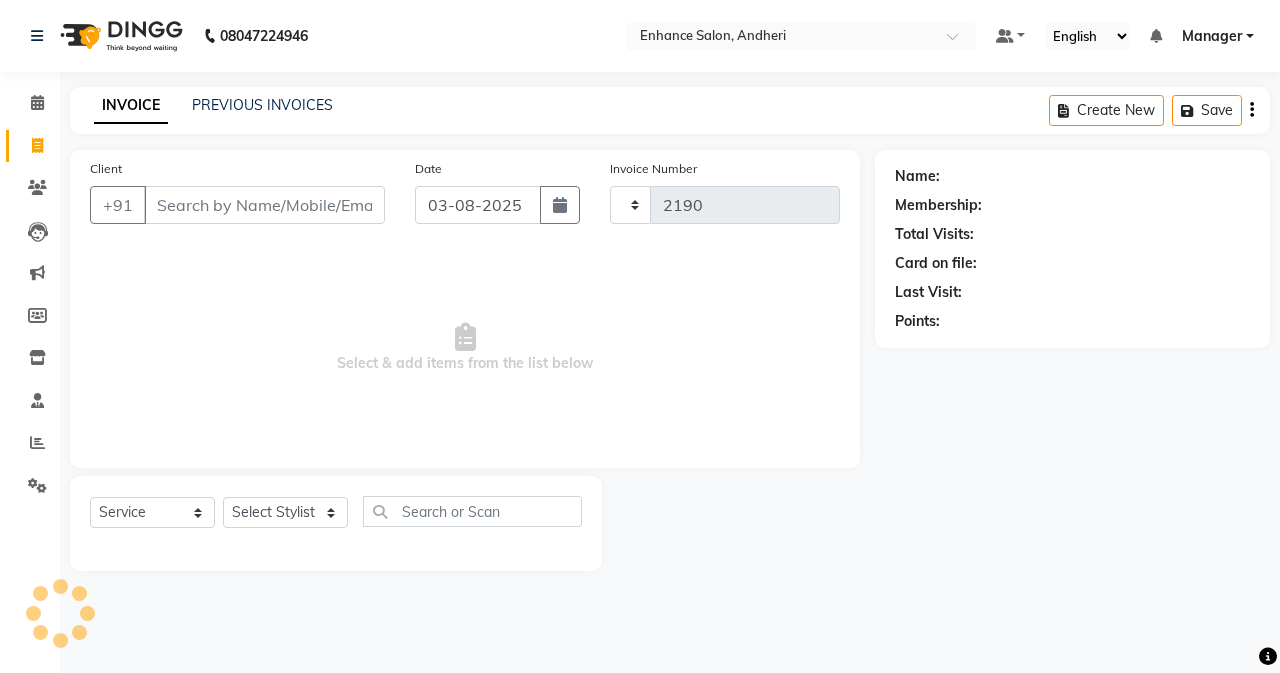 select on "7236" 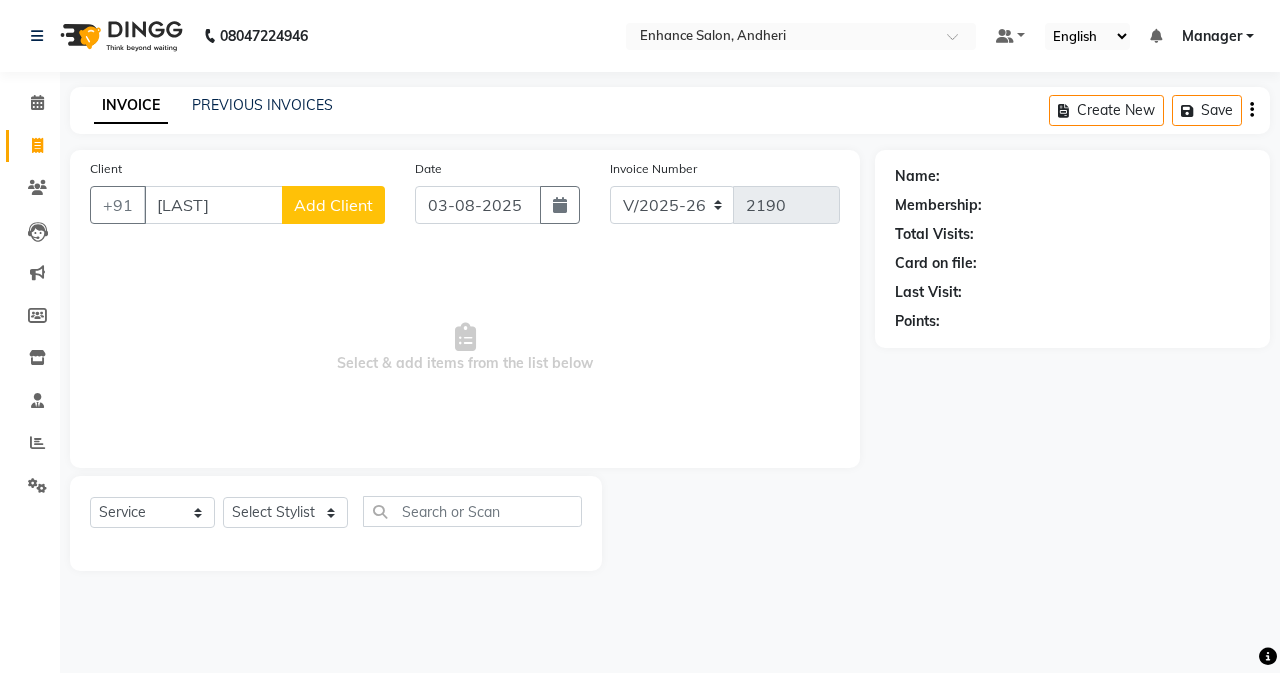type on "[LAST]" 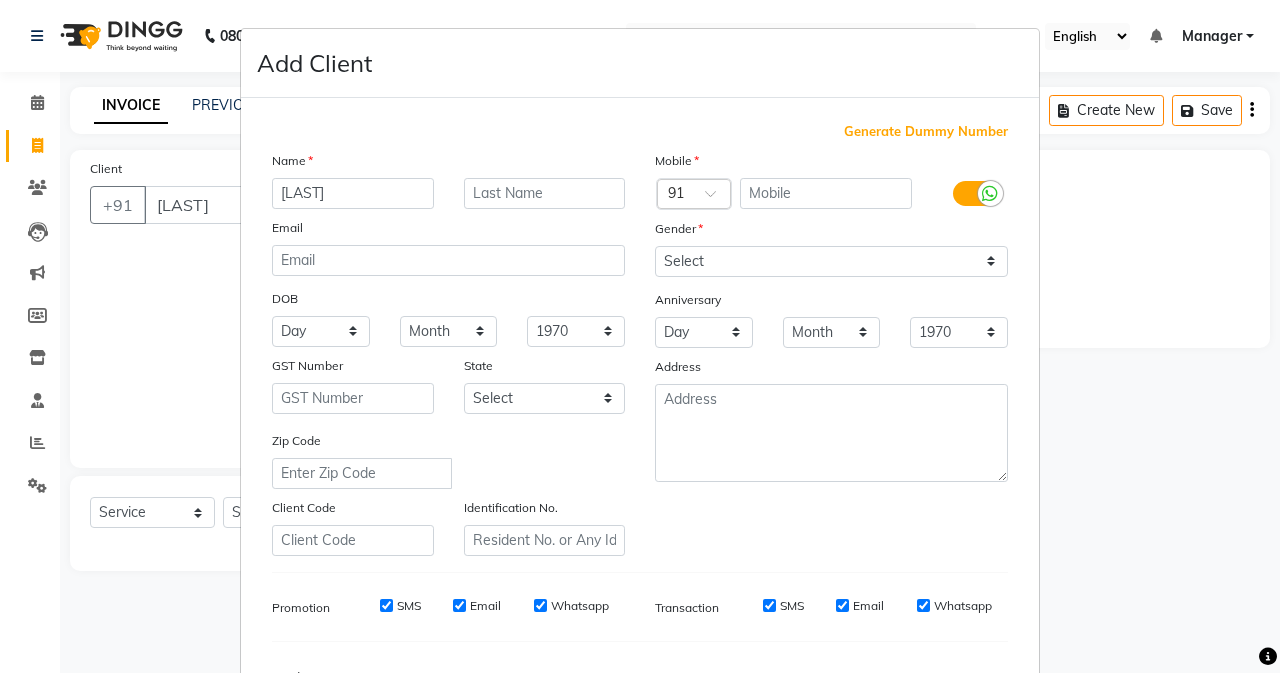click on "Generate Dummy Number" at bounding box center (926, 132) 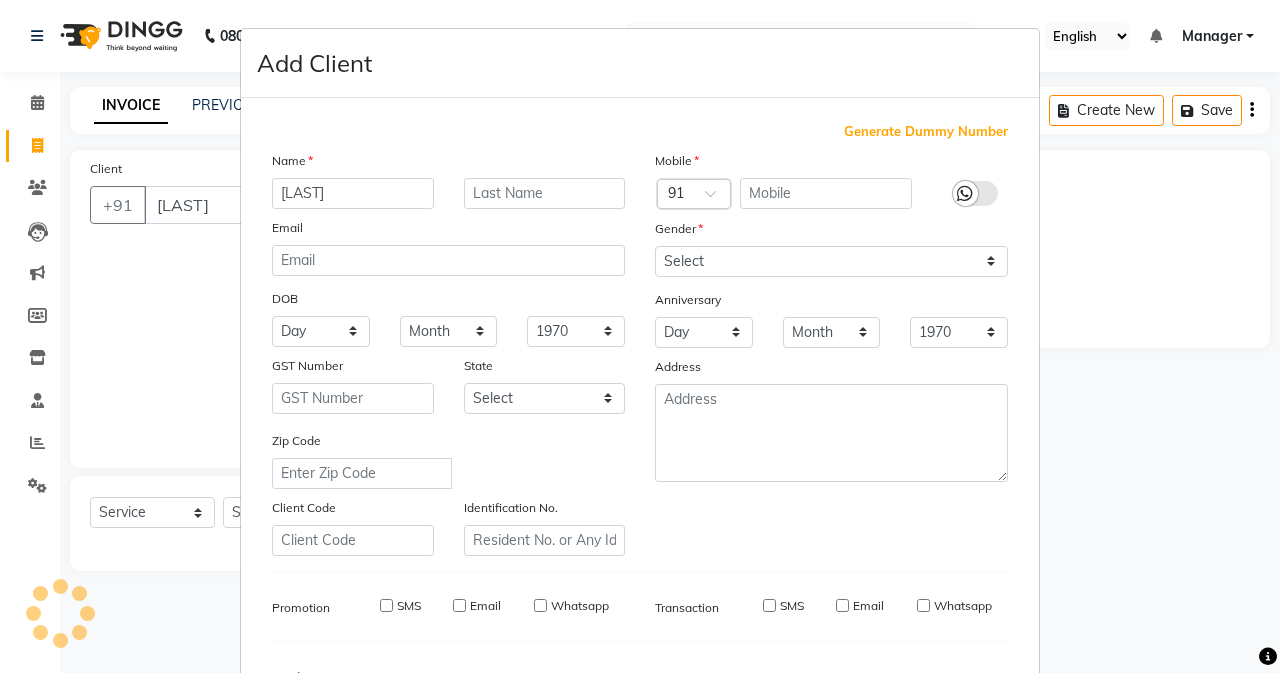 type on "[PHONE]" 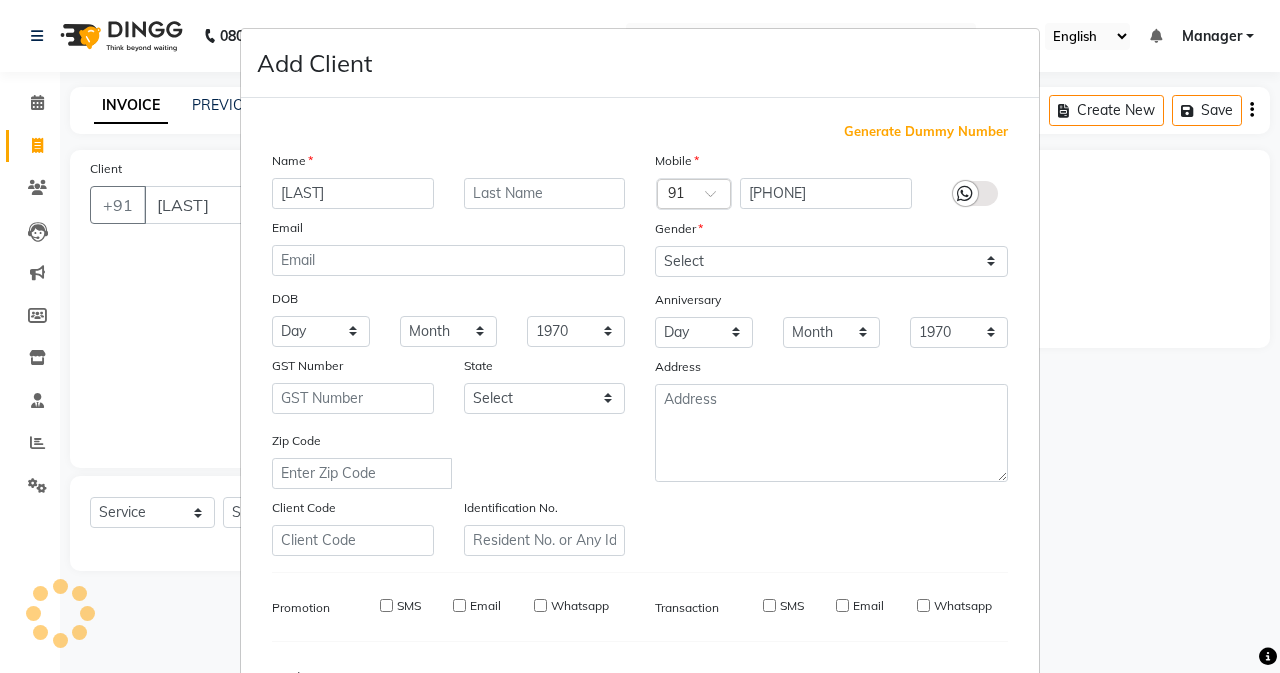 click on "Generate Dummy Number" at bounding box center (926, 132) 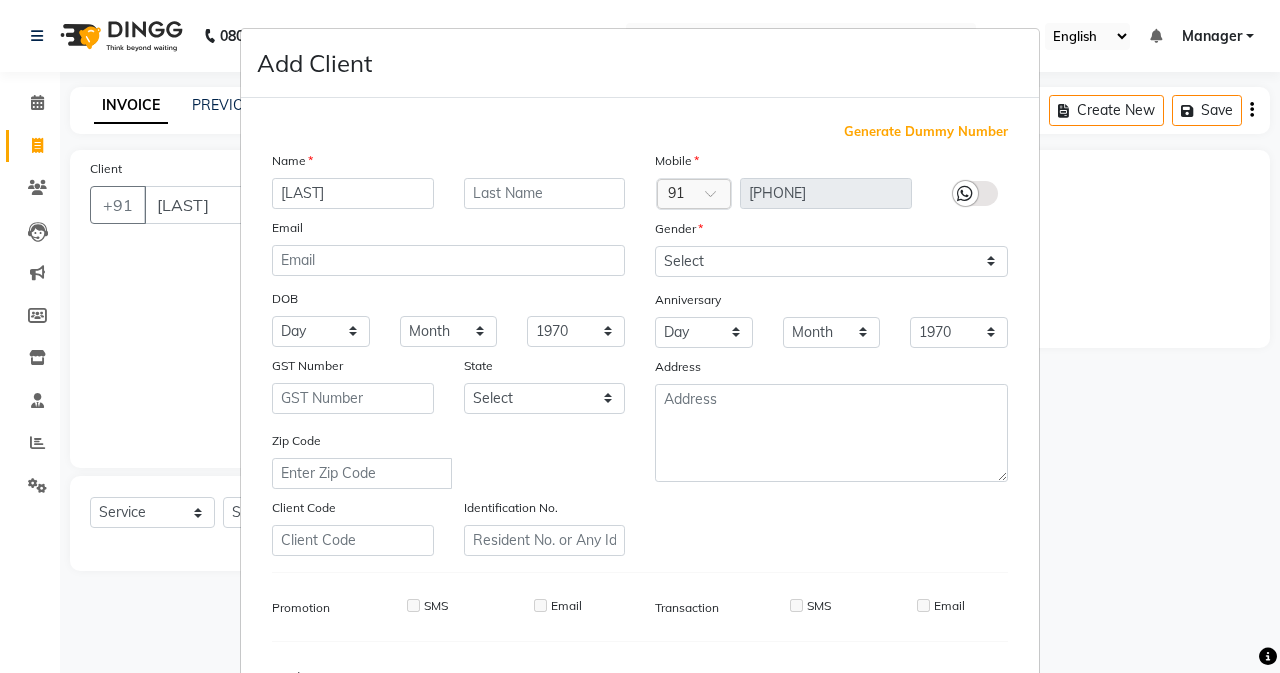 click on "Gender" at bounding box center [831, 232] 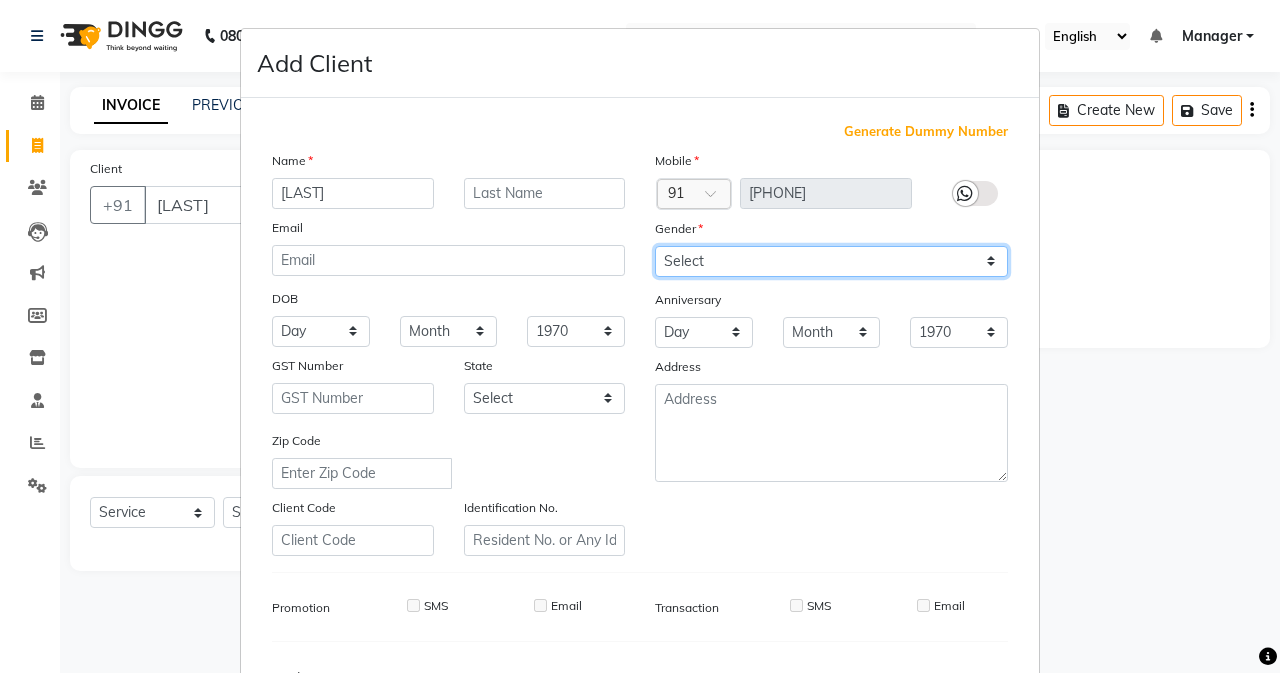 click on "Select Male Female Other Prefer Not To Say" at bounding box center [831, 261] 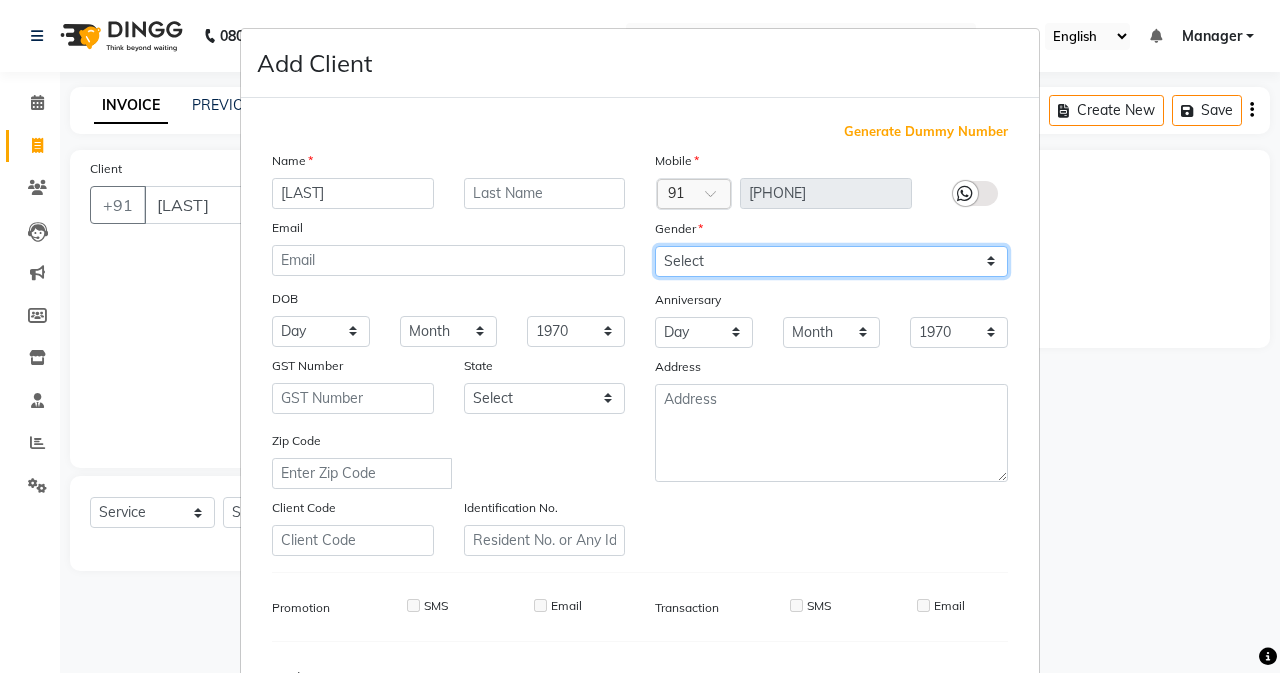select on "female" 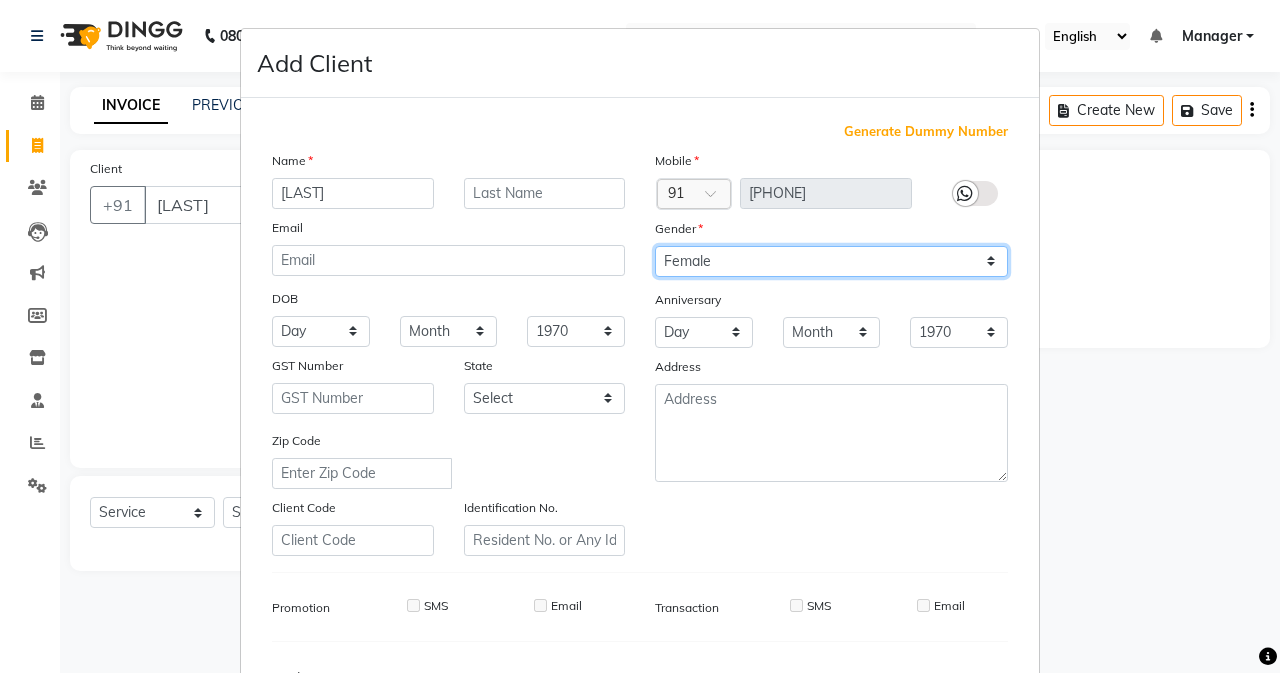 click on "Select Male Female Other Prefer Not To Say" at bounding box center [831, 261] 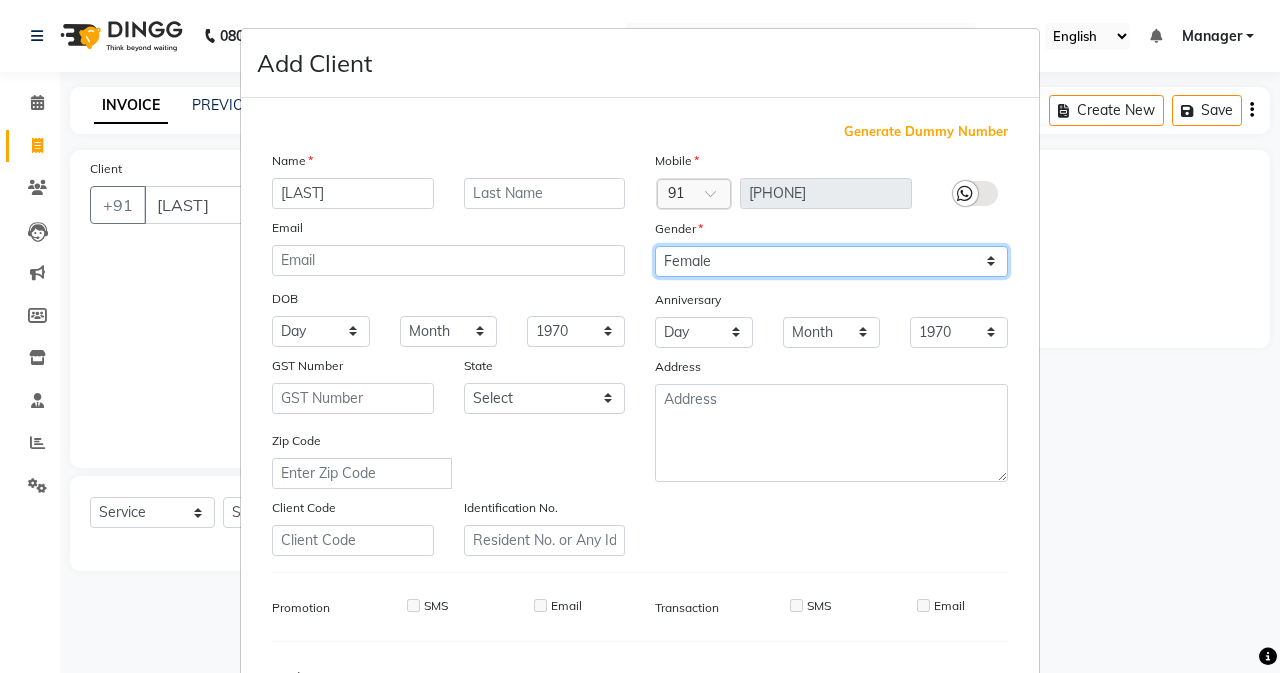 scroll, scrollTop: 250, scrollLeft: 0, axis: vertical 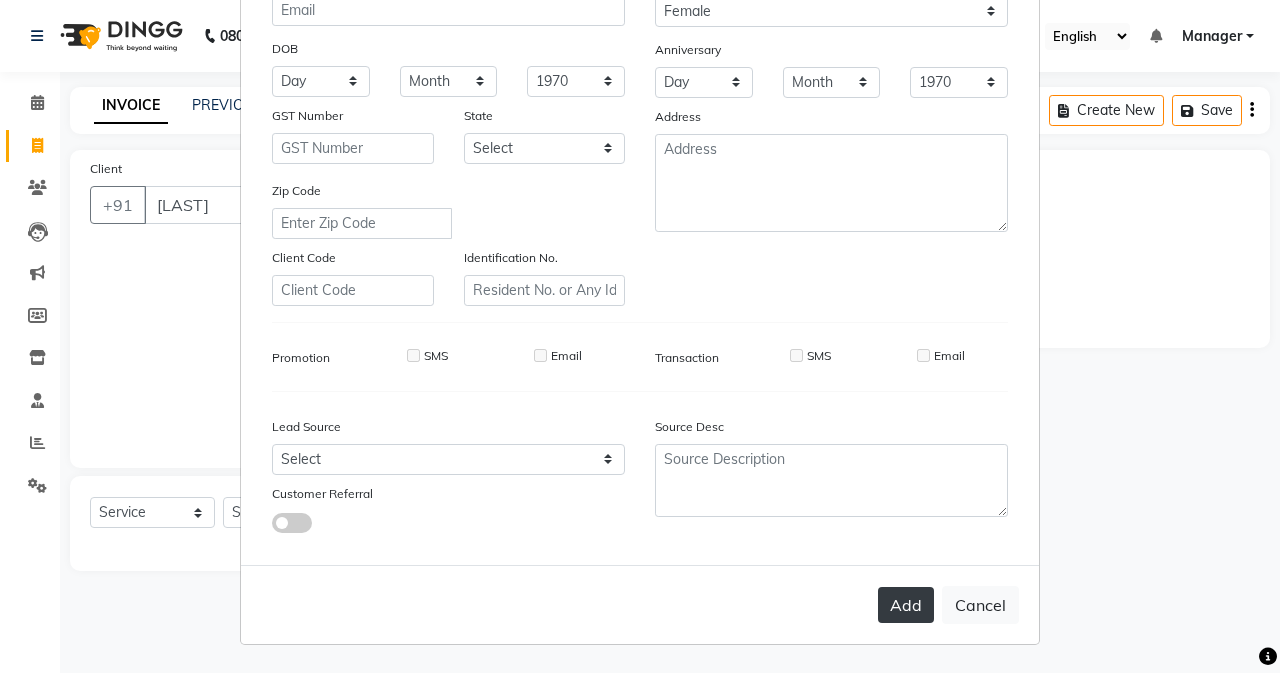 click on "Add" at bounding box center [906, 605] 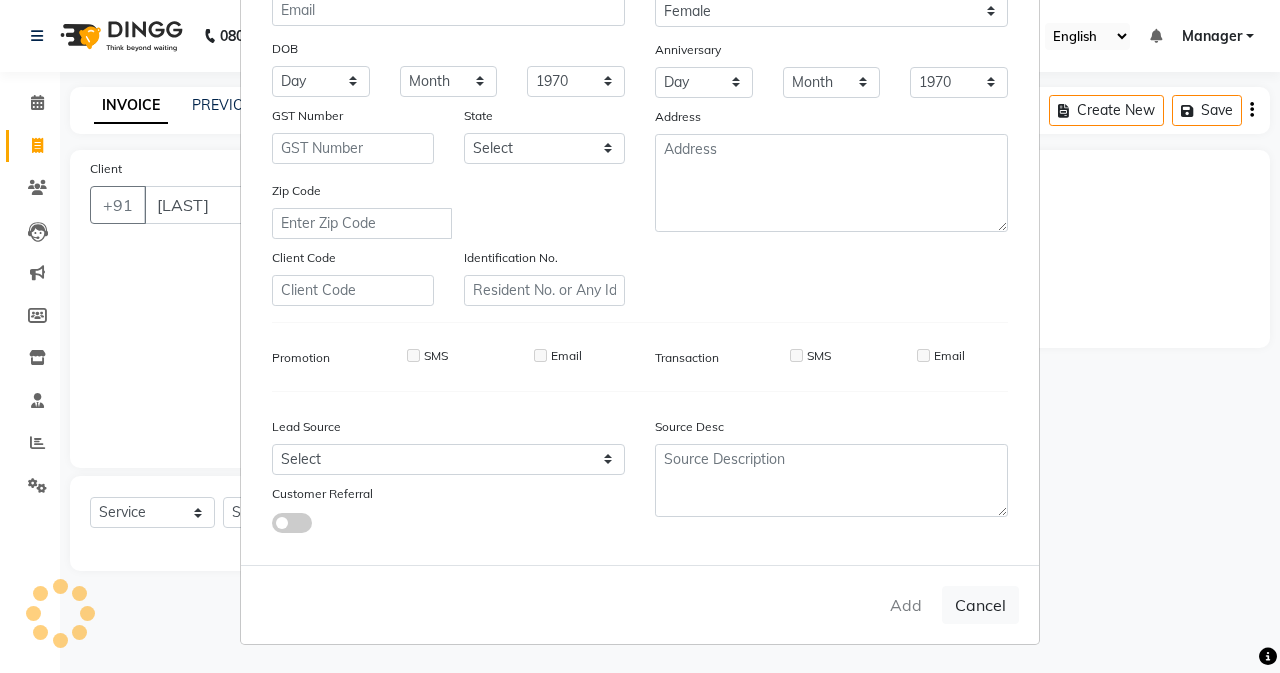 scroll, scrollTop: 0, scrollLeft: 0, axis: both 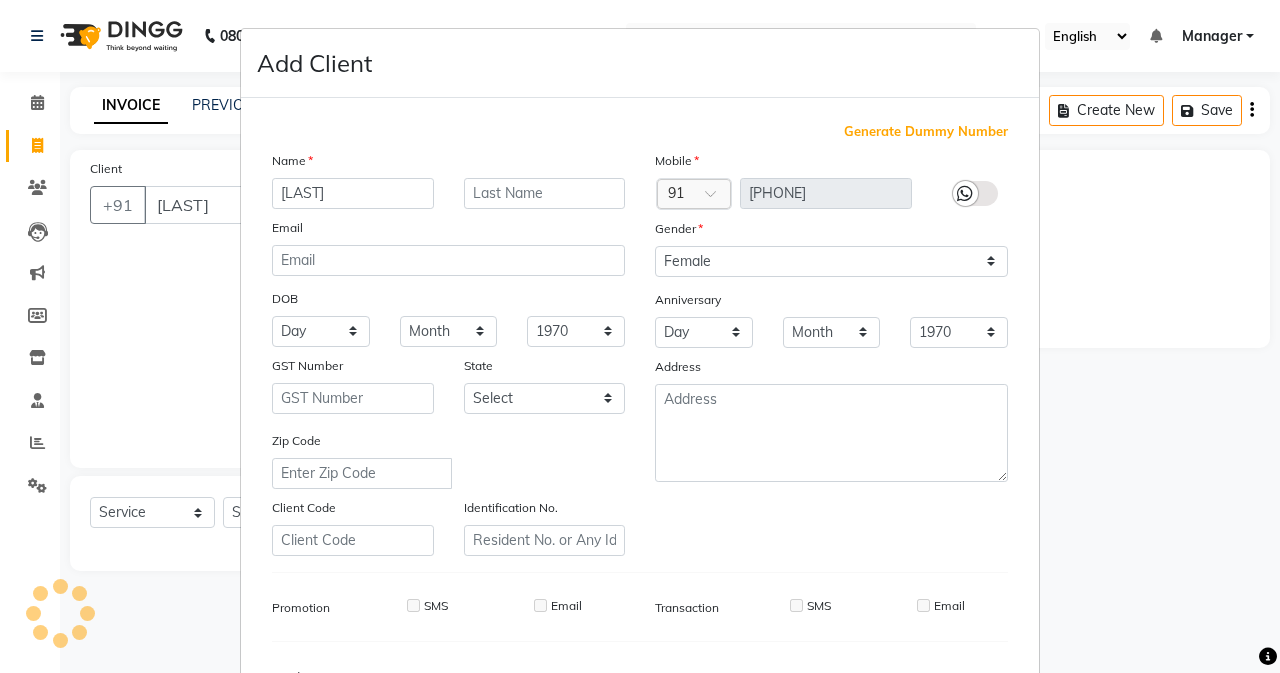 type on "[PHONE]" 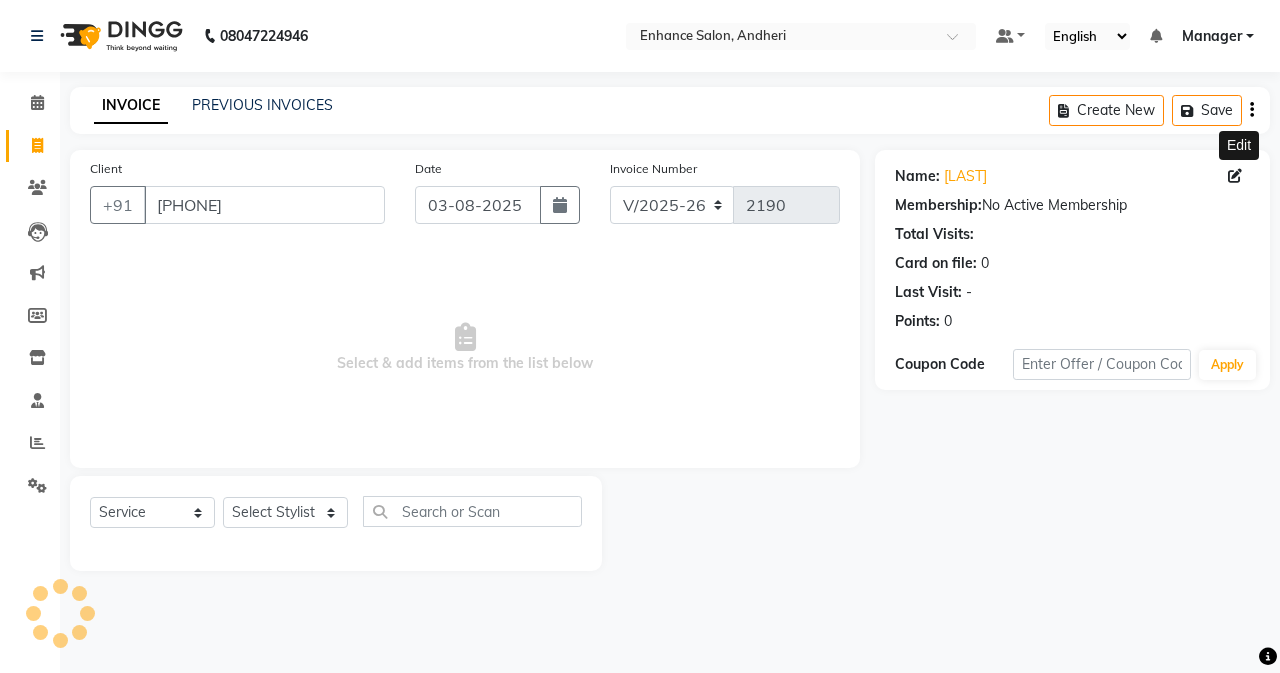 drag, startPoint x: 1232, startPoint y: 181, endPoint x: 1219, endPoint y: 187, distance: 14.3178215 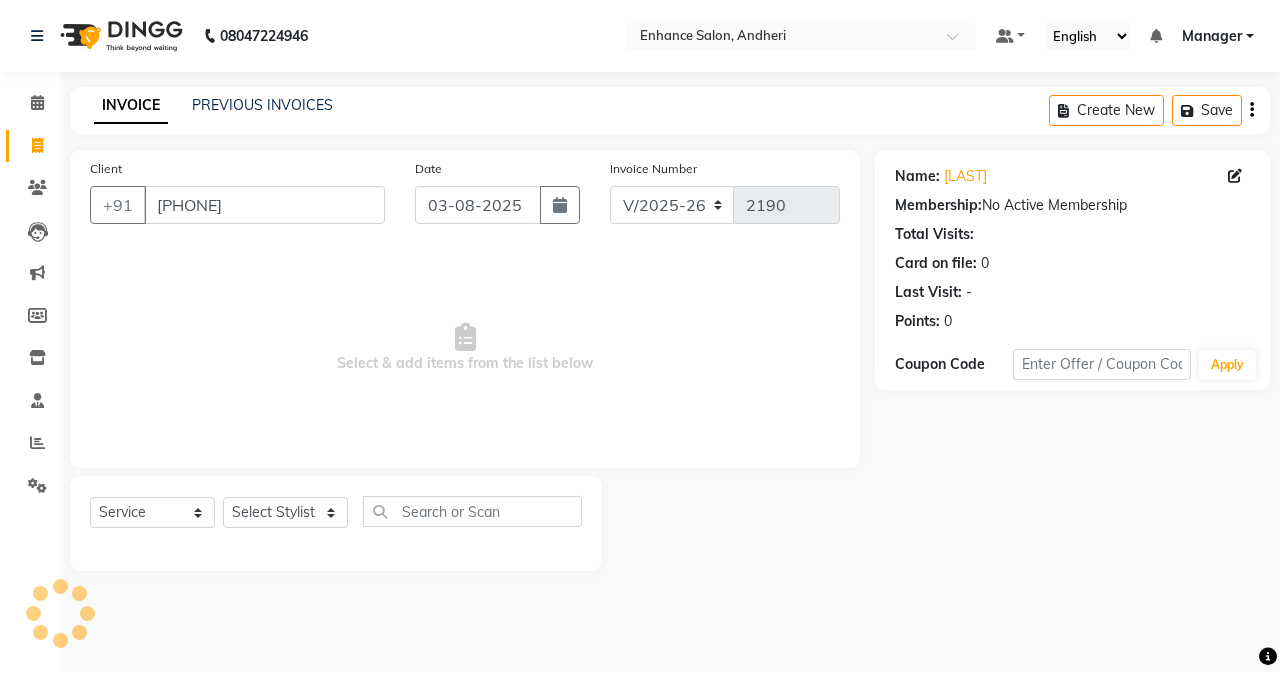 select on "female" 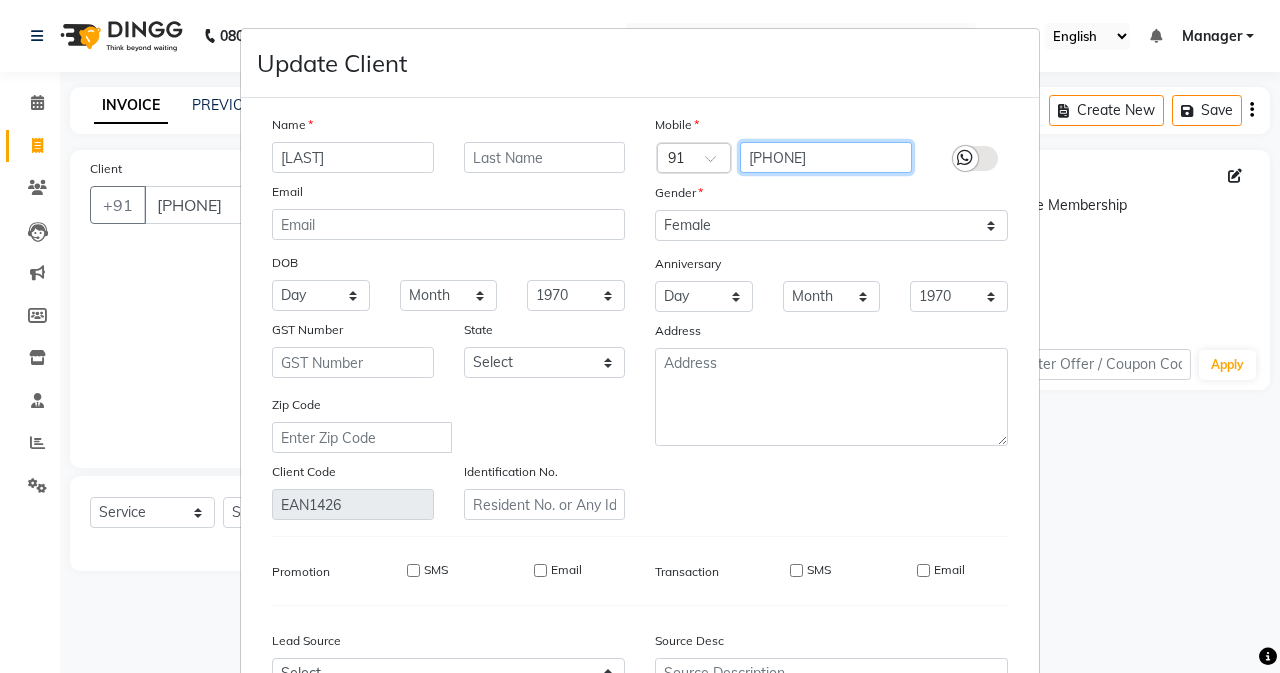 click on "[PHONE]" at bounding box center (826, 157) 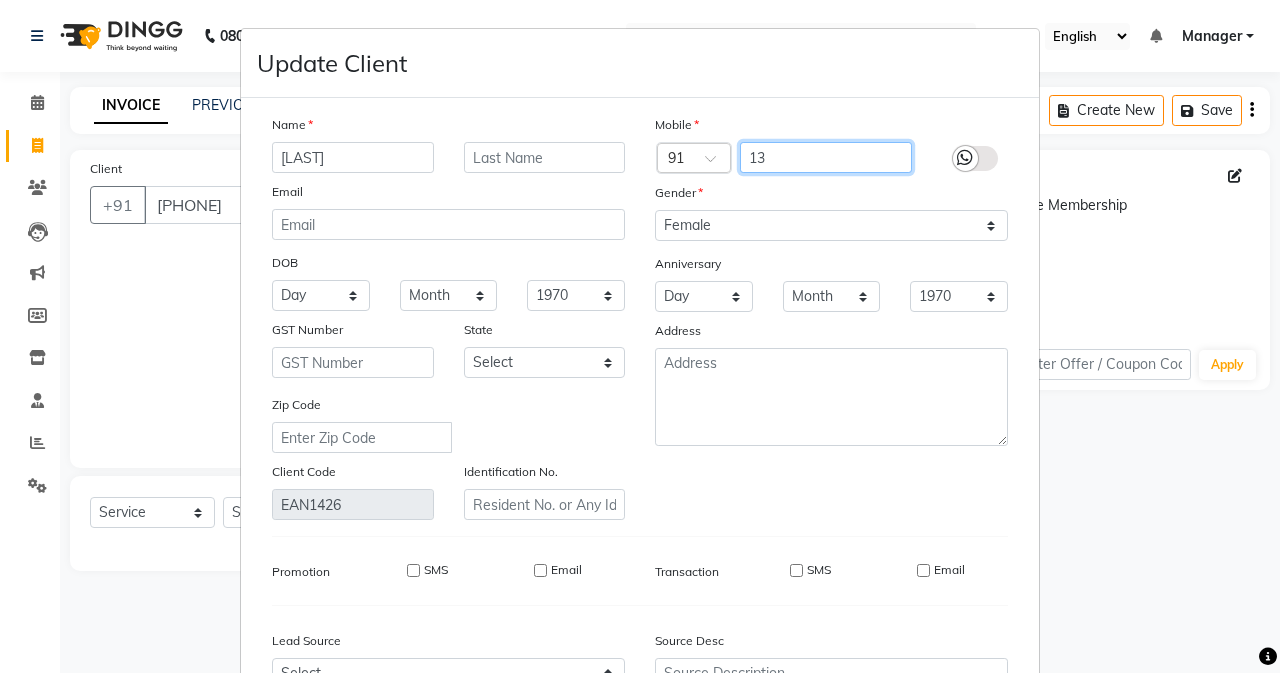 type on "1" 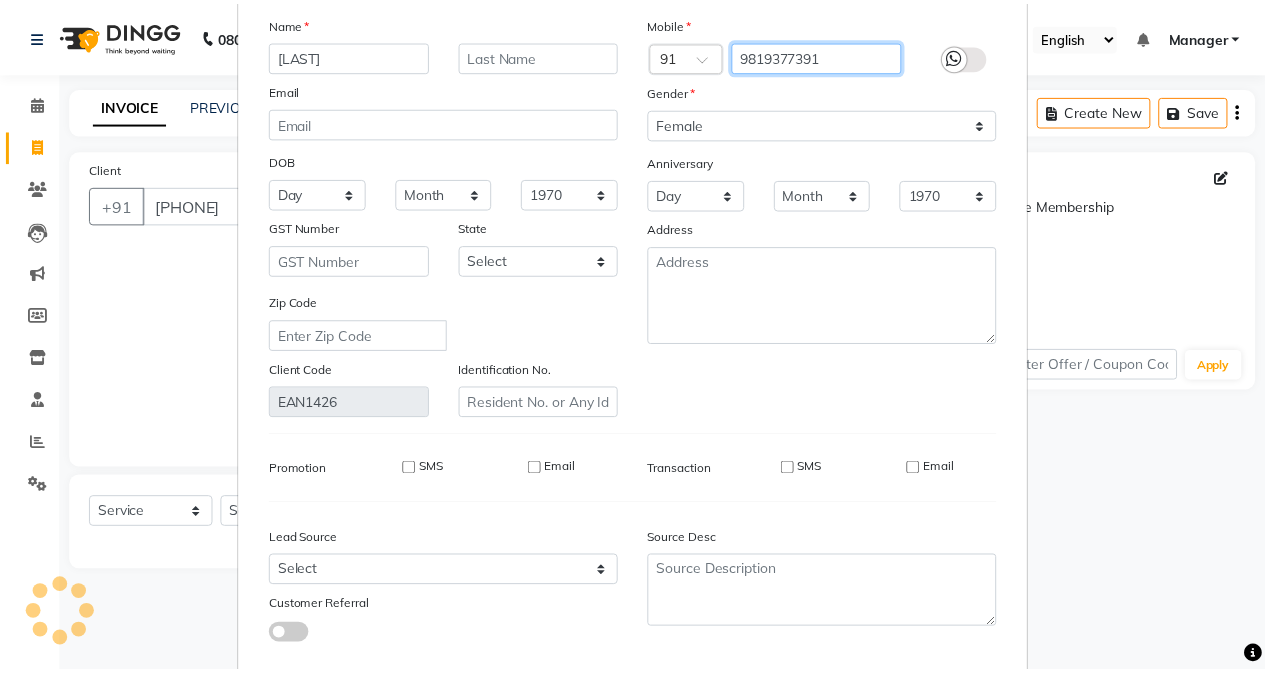 scroll, scrollTop: 214, scrollLeft: 0, axis: vertical 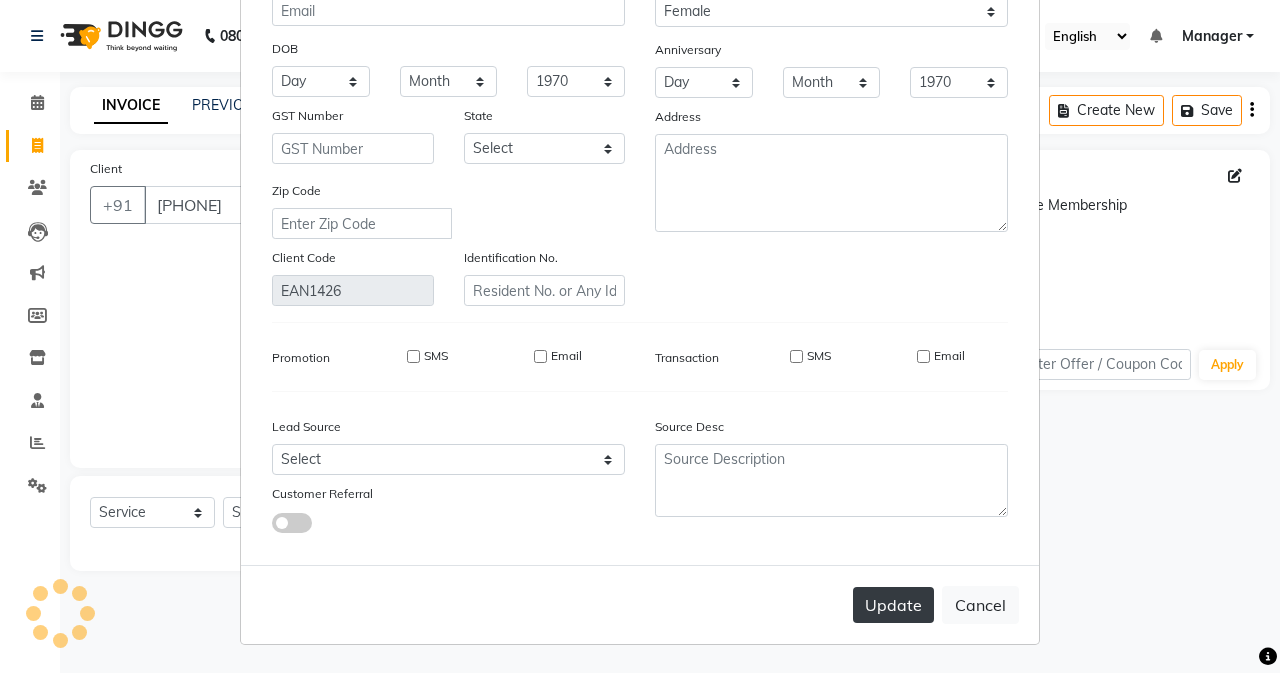 type on "9819377391" 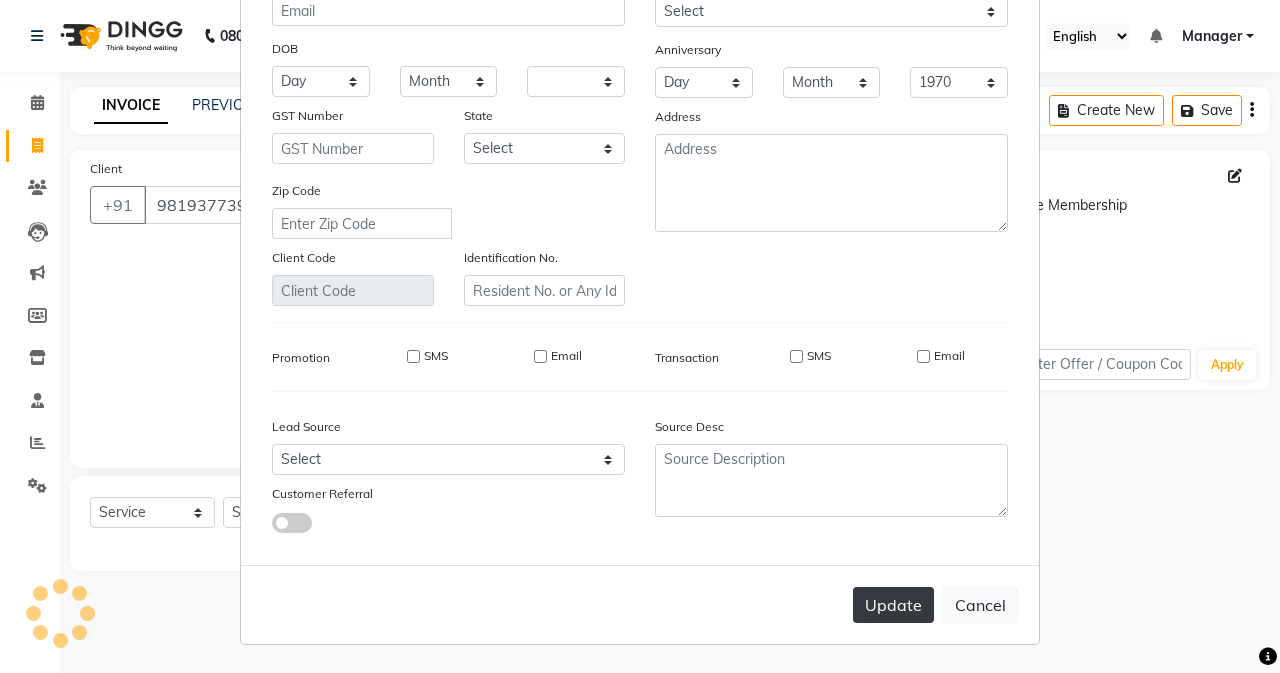 select 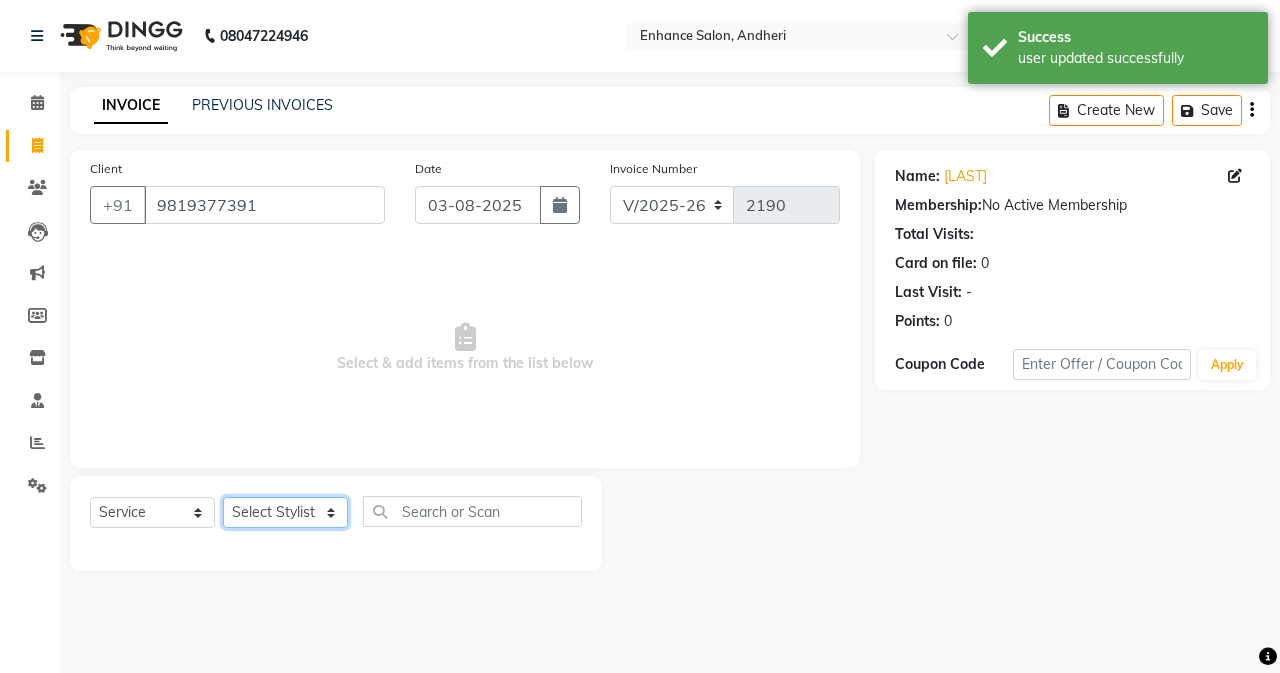 click on "Select Stylist Admin Arifa  ESHA CHAUHAN FARIDA SHAIKH Manager MEENA MISALKAR Minal NAMYA SALIAN POONAM KATEL RACHNA SAWANT Ranu nails REEMA MANGELA SHAMINA SHAIKH SHEFALI SHETTY TABU SHAIKH" 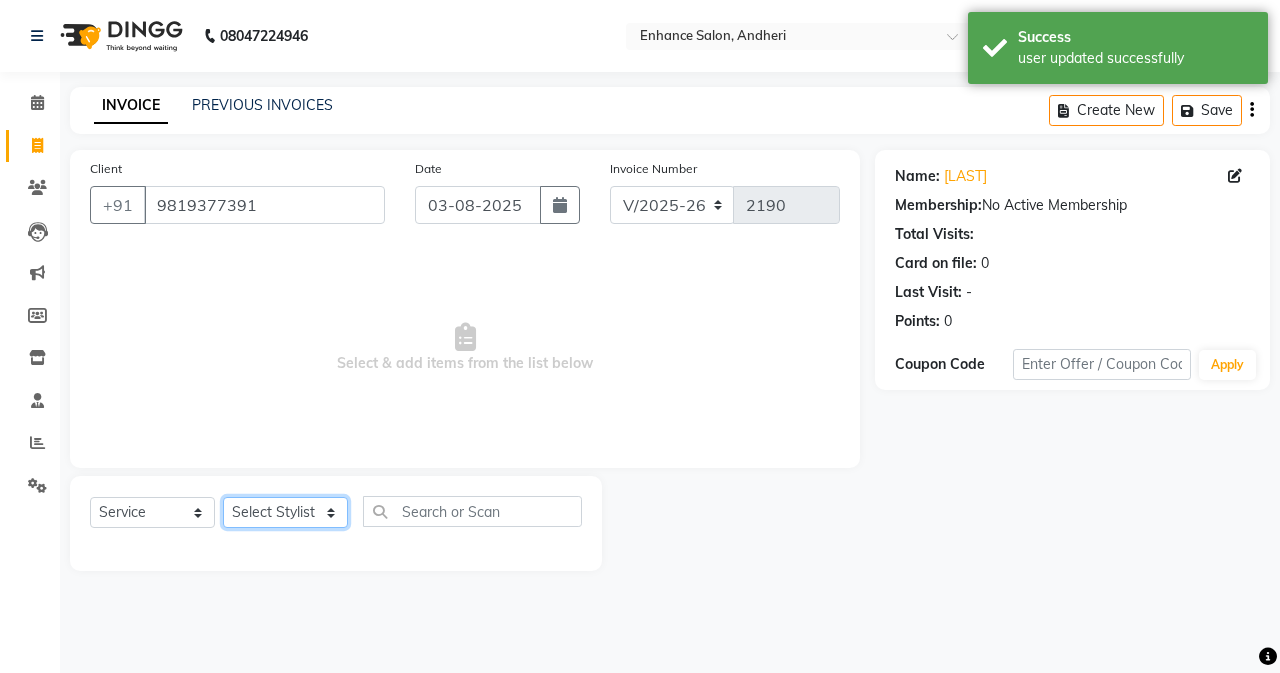 select on "61730" 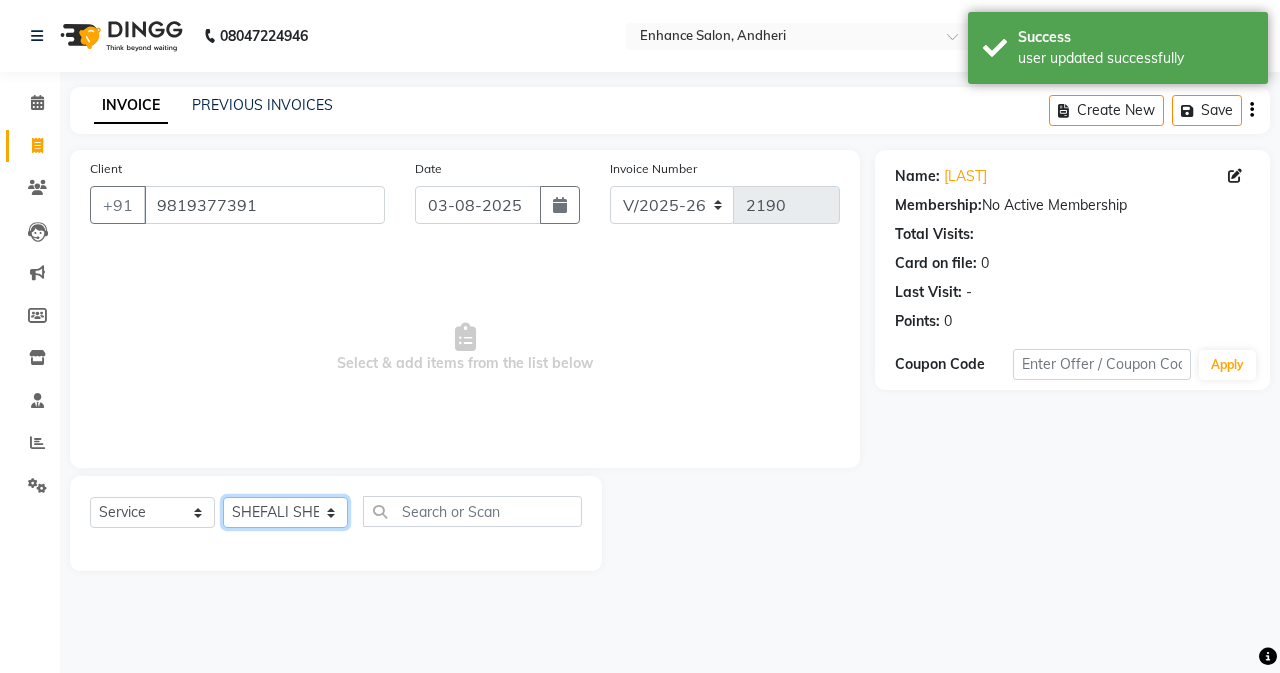 click on "Select Stylist Admin Arifa  ESHA CHAUHAN FARIDA SHAIKH Manager MEENA MISALKAR Minal NAMYA SALIAN POONAM KATEL RACHNA SAWANT Ranu nails REEMA MANGELA SHAMINA SHAIKH SHEFALI SHETTY TABU SHAIKH" 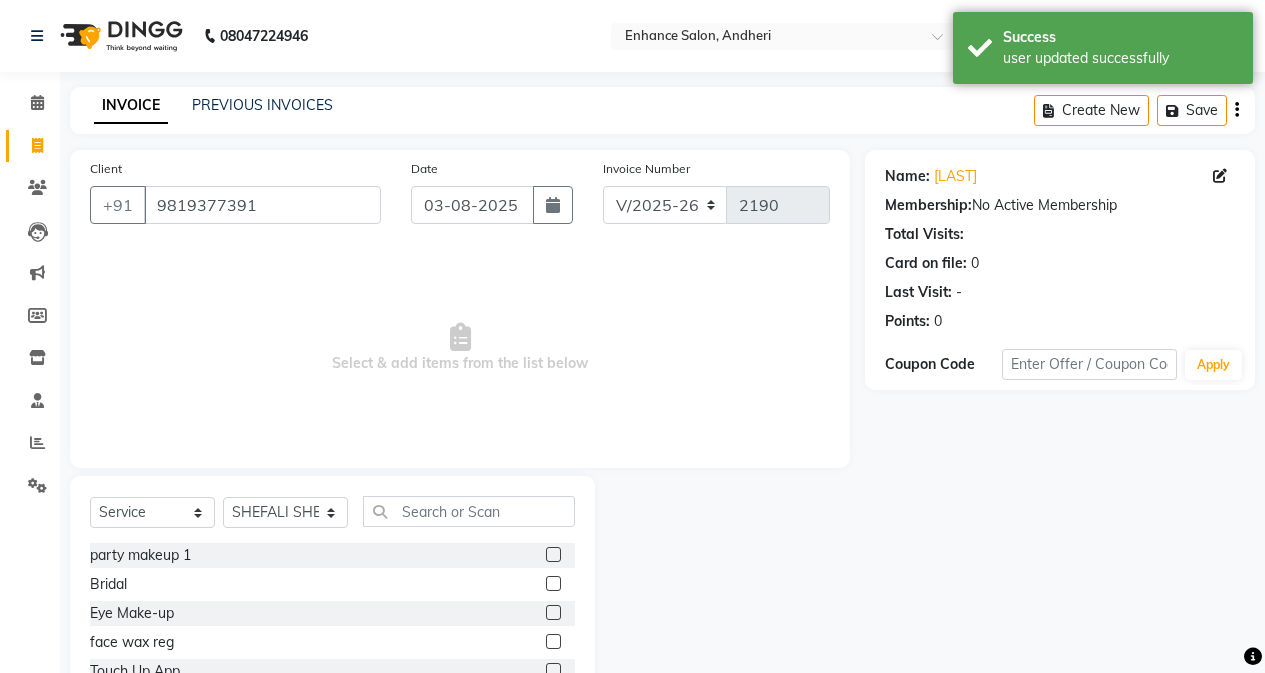click 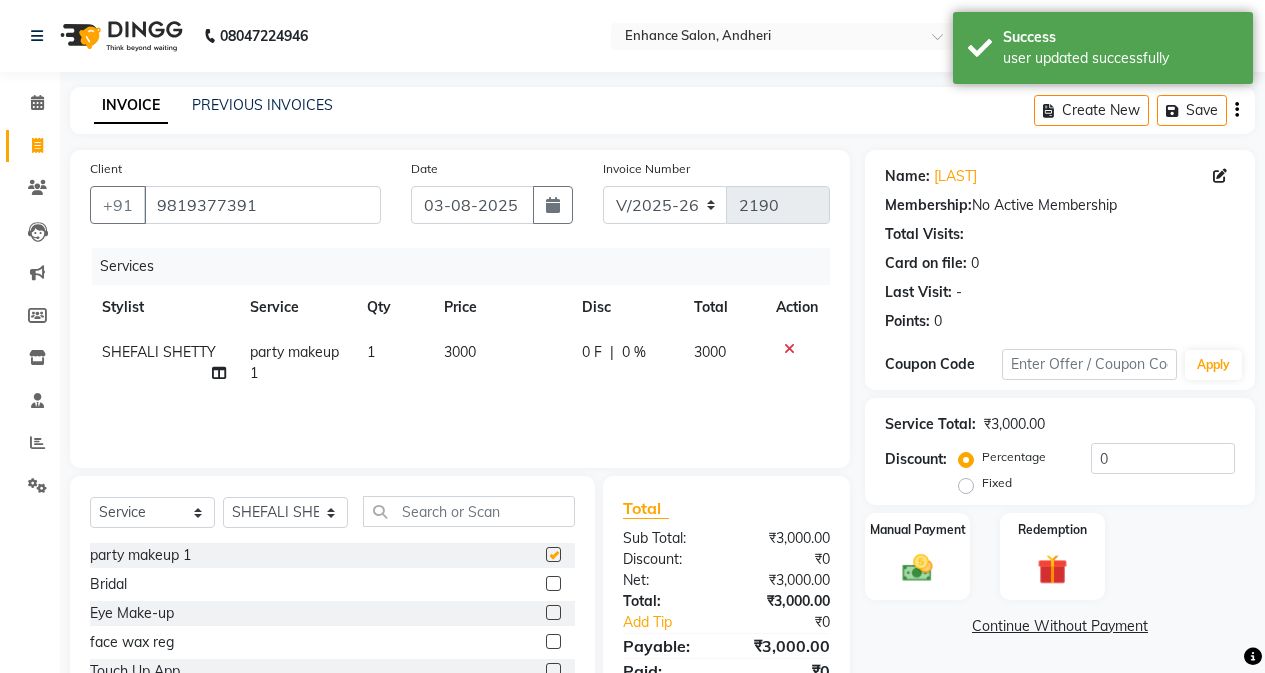 checkbox on "false" 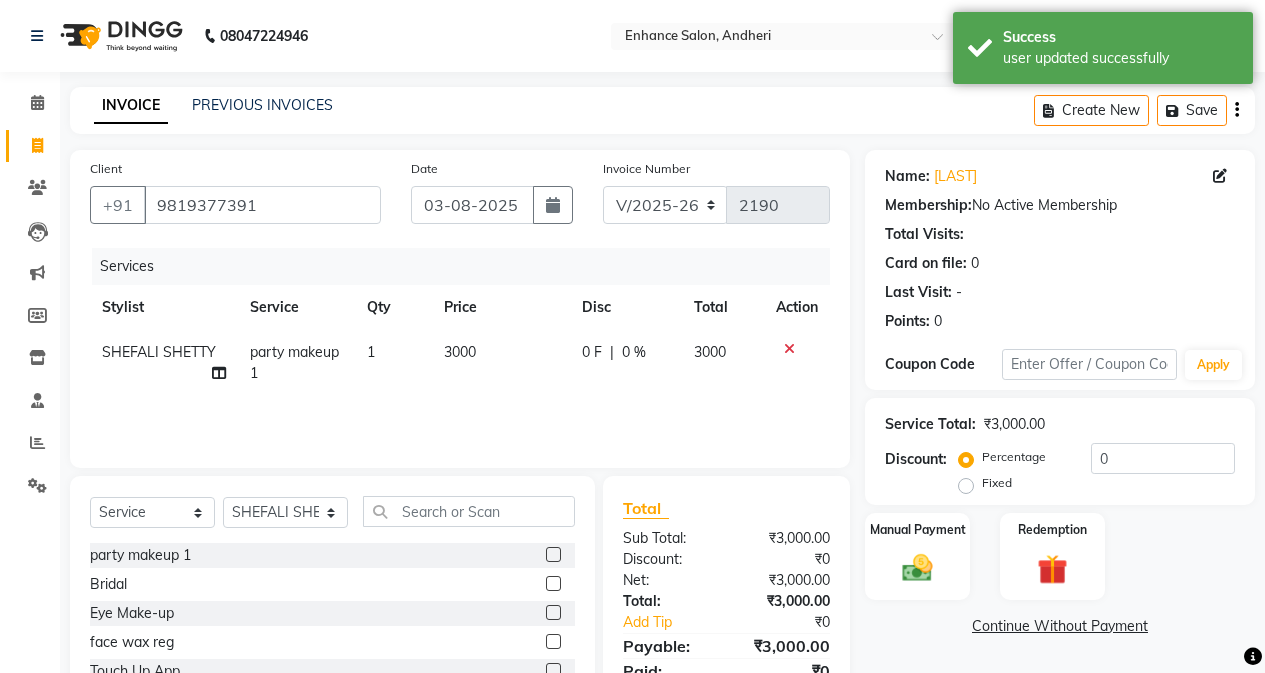 click on "3000" 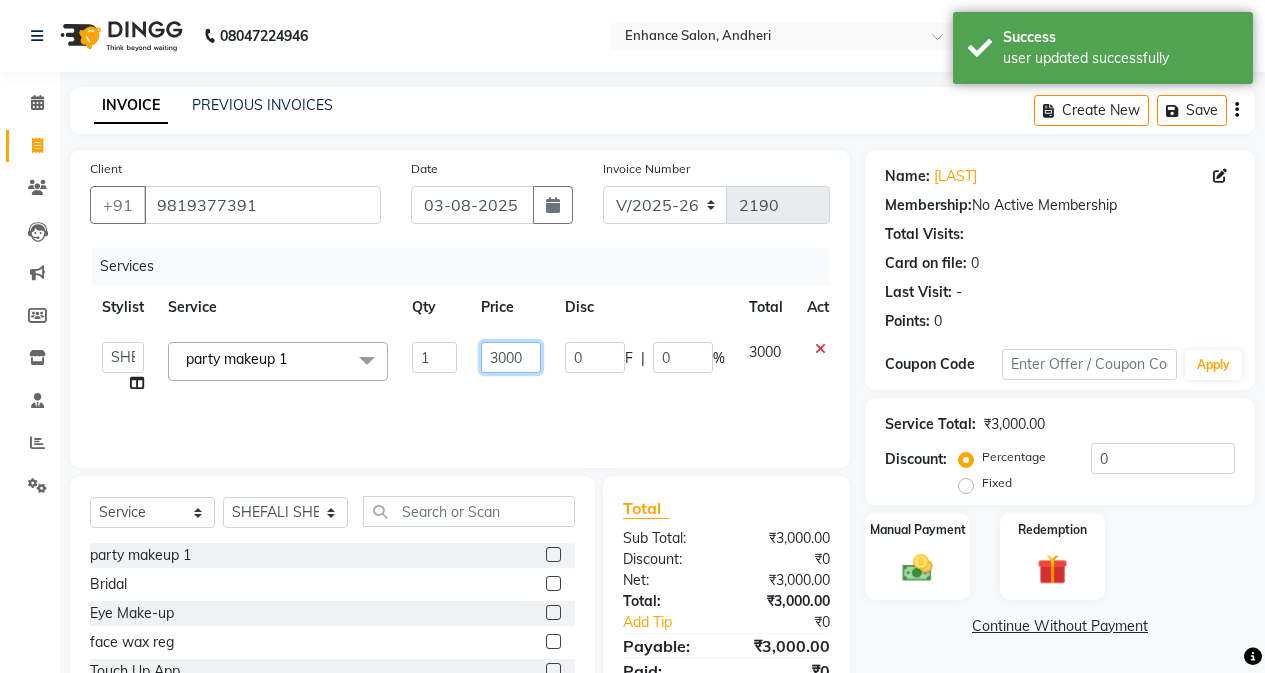 click on "3000" 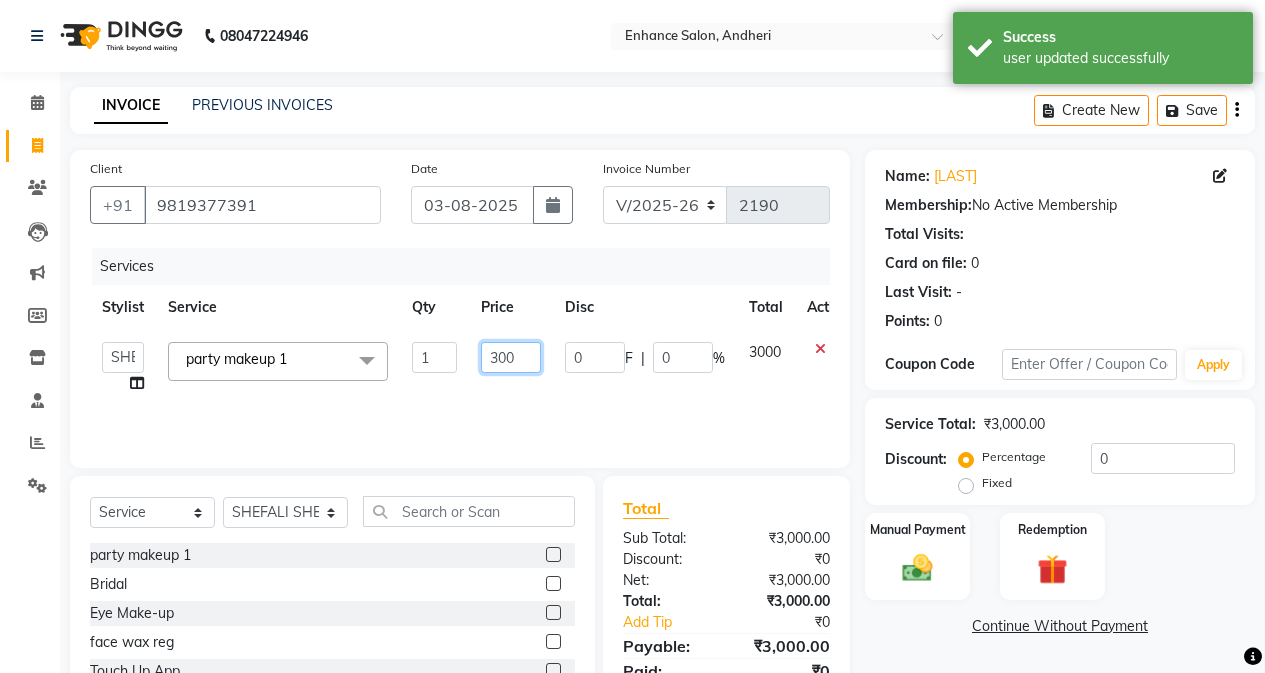 type on "3500" 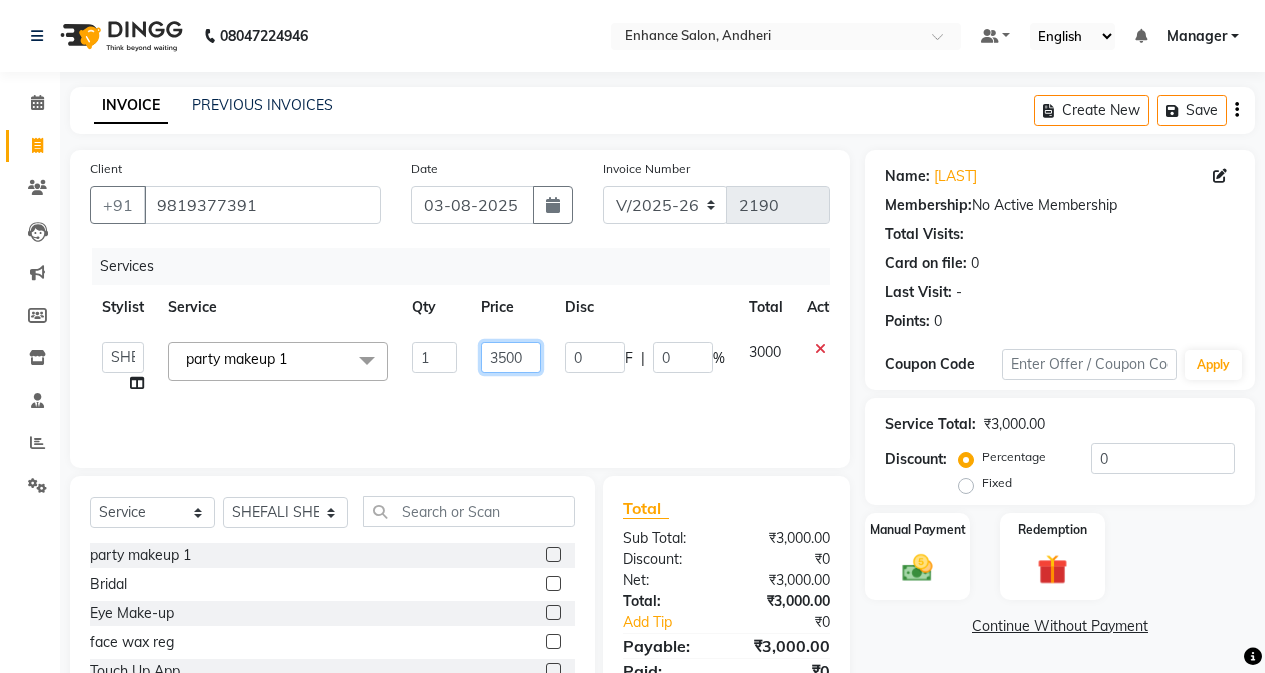 scroll, scrollTop: 128, scrollLeft: 0, axis: vertical 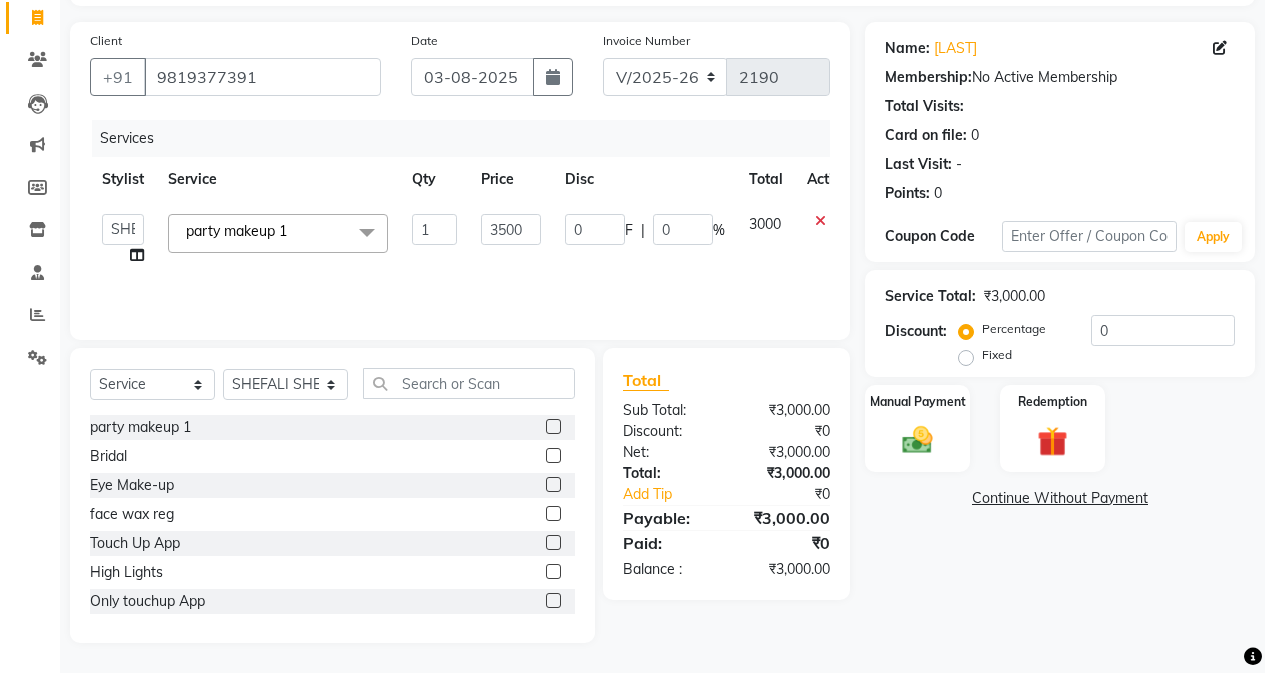 click on "Total Sub Total: ₹3,000.00 Discount: ₹0 Net: ₹3,000.00 Total: ₹3,000.00 Add Tip ₹0 Payable: ₹3,000.00 Paid: ₹0 Balance   : ₹3,000.00" 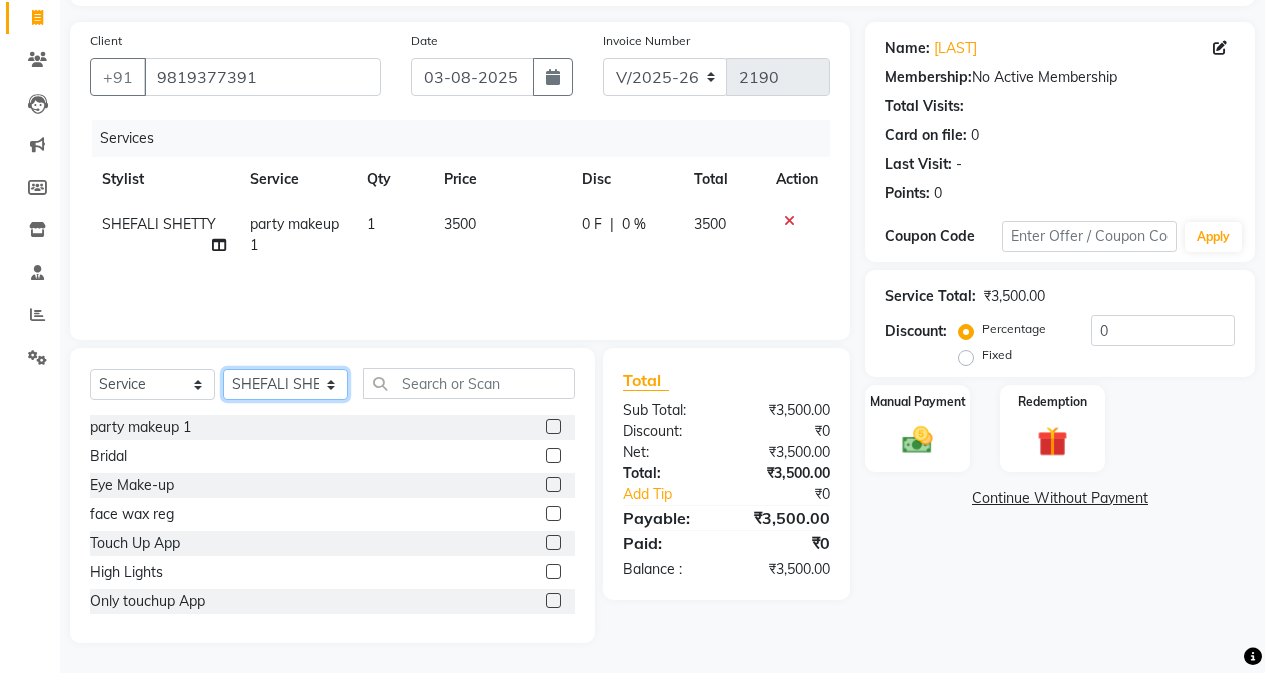 click on "Select Stylist Admin Arifa  ESHA CHAUHAN FARIDA SHAIKH Manager MEENA MISALKAR Minal NAMYA SALIAN POONAM KATEL RACHNA SAWANT Ranu nails REEMA MANGELA SHAMINA SHAIKH SHEFALI SHETTY TABU SHAIKH" 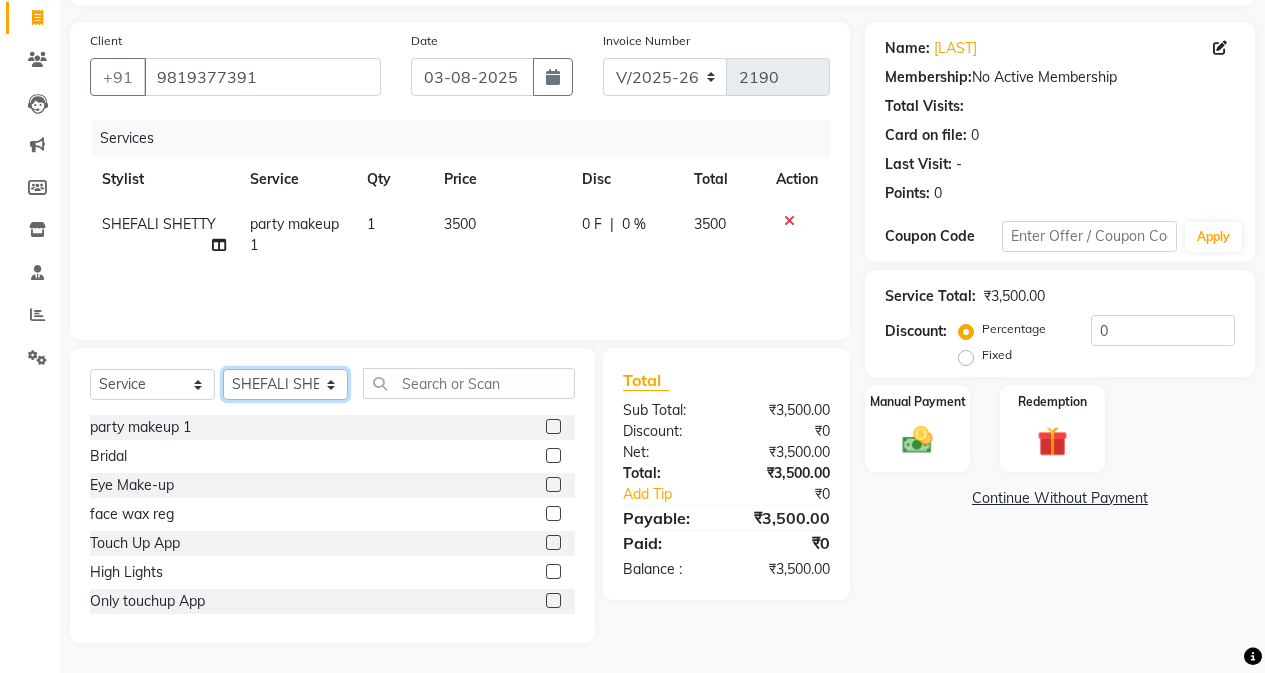 select on "61734" 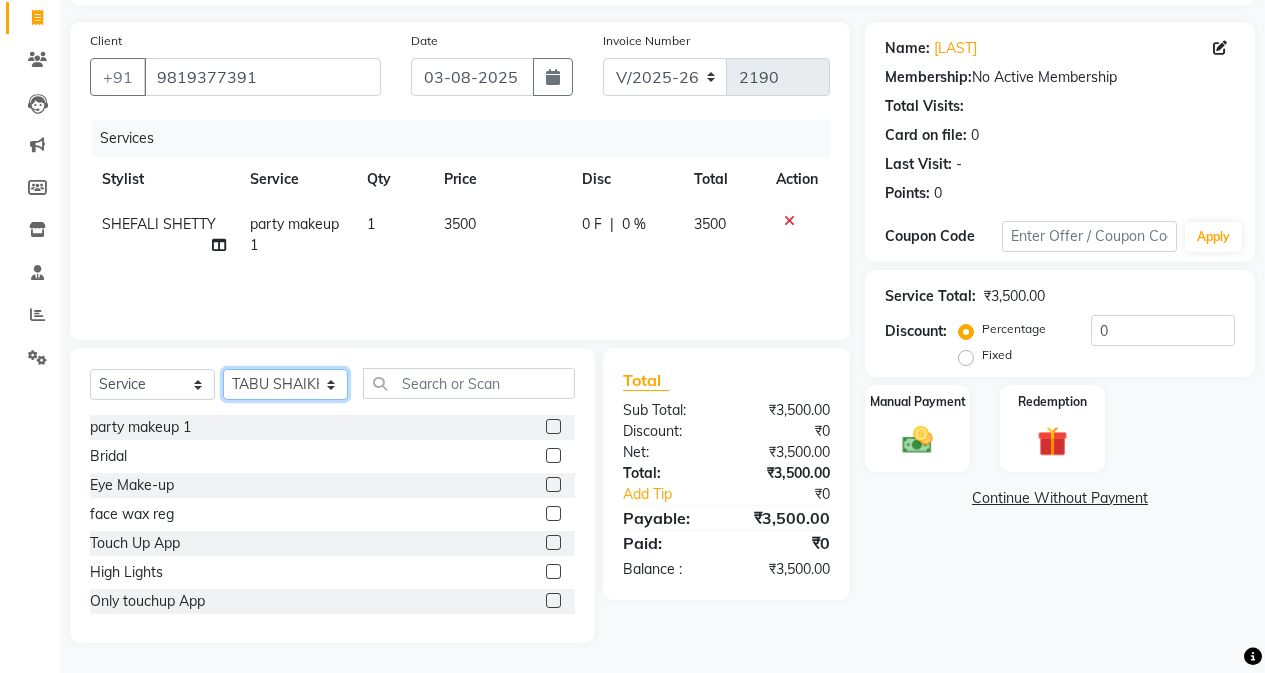 click on "Select Stylist Admin Arifa  ESHA CHAUHAN FARIDA SHAIKH Manager MEENA MISALKAR Minal NAMYA SALIAN POONAM KATEL RACHNA SAWANT Ranu nails REEMA MANGELA SHAMINA SHAIKH SHEFALI SHETTY TABU SHAIKH" 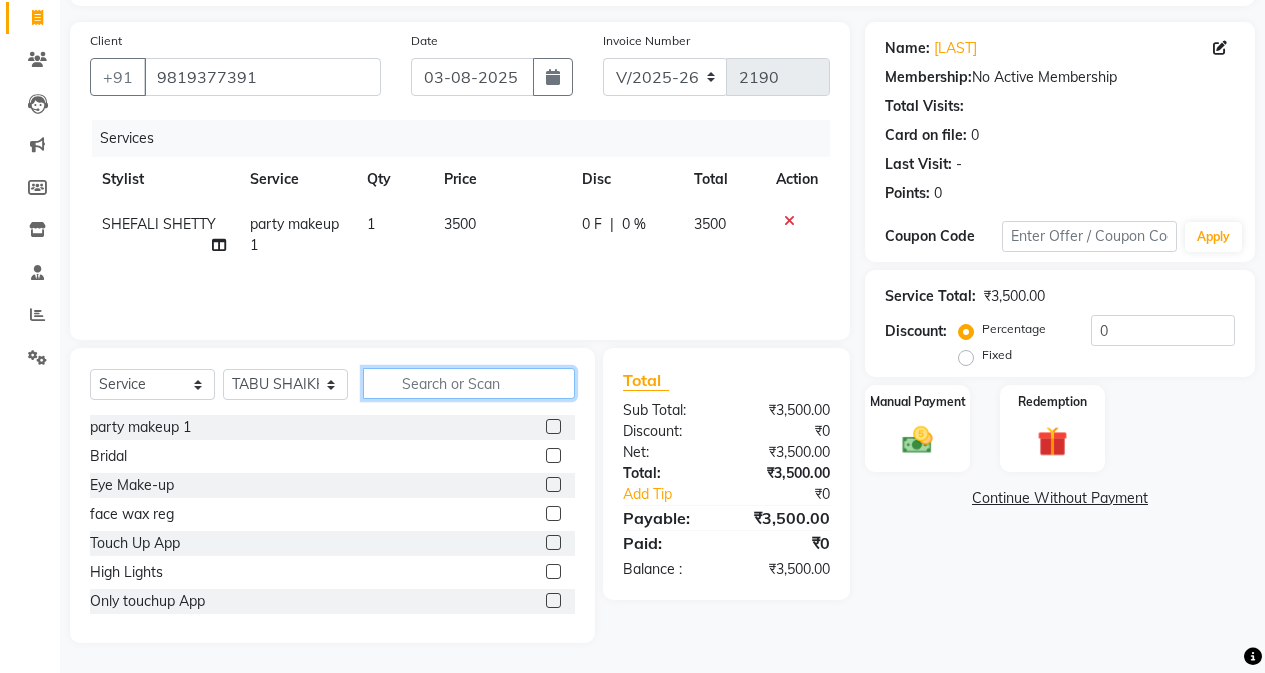click 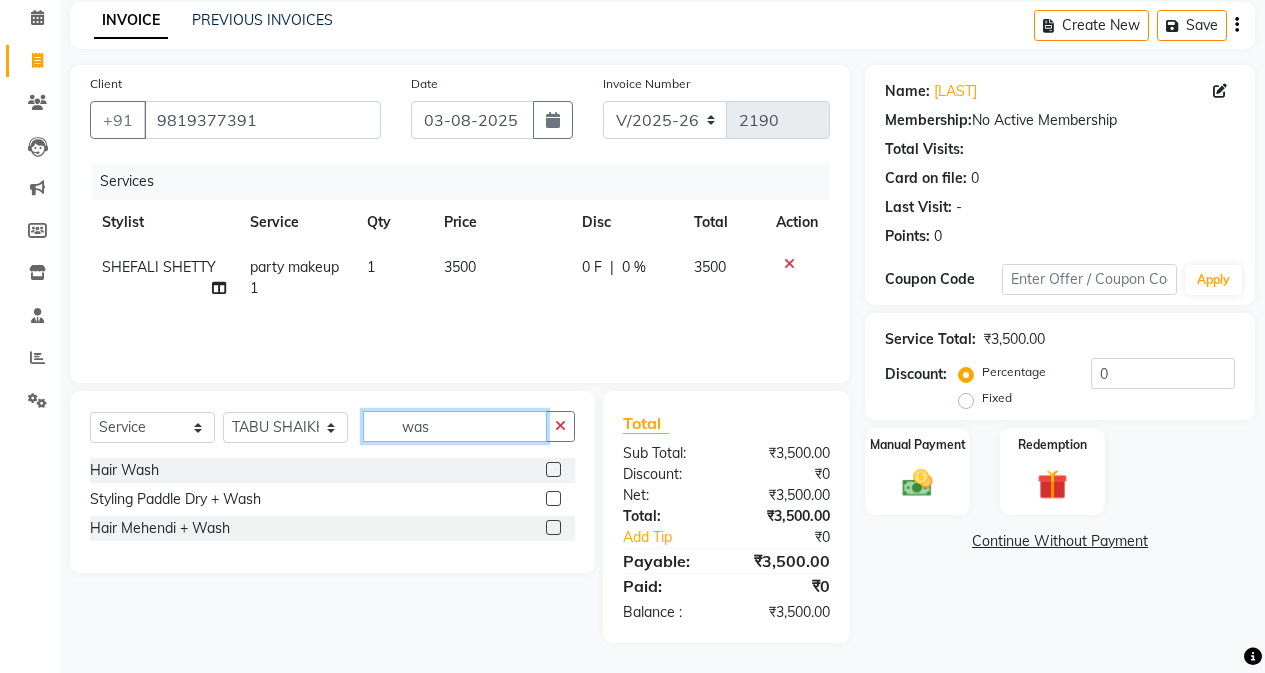 scroll, scrollTop: 85, scrollLeft: 0, axis: vertical 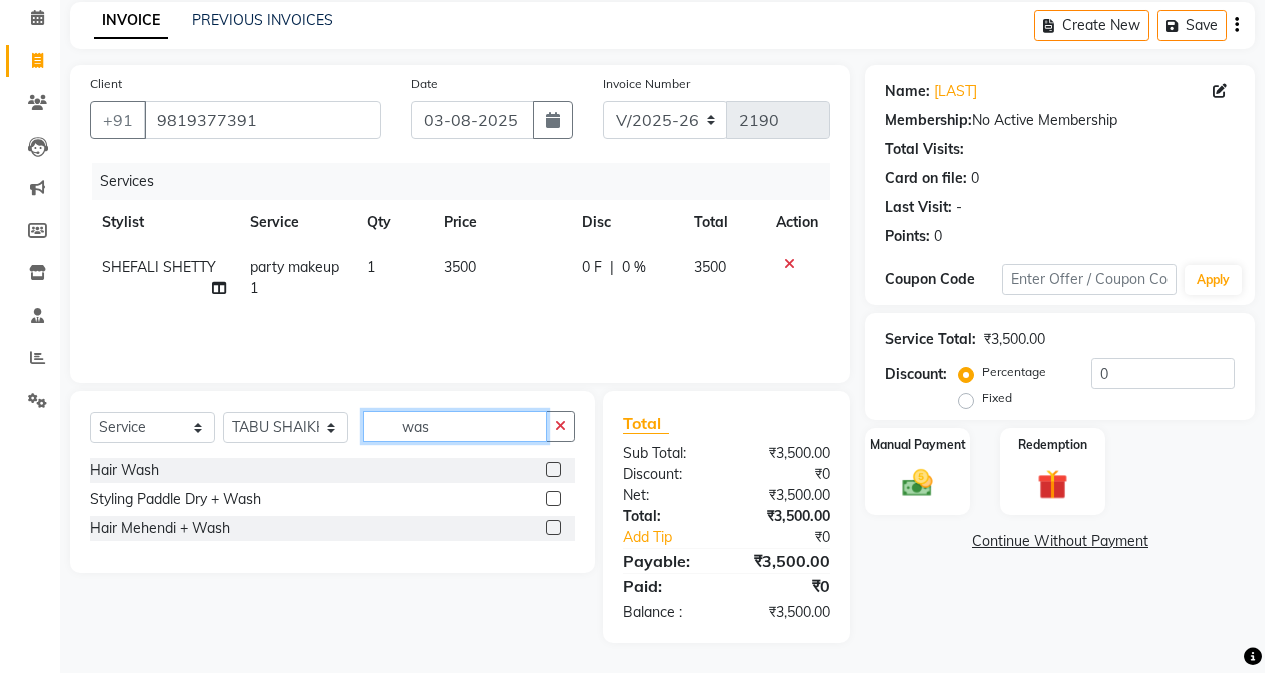 type on "was" 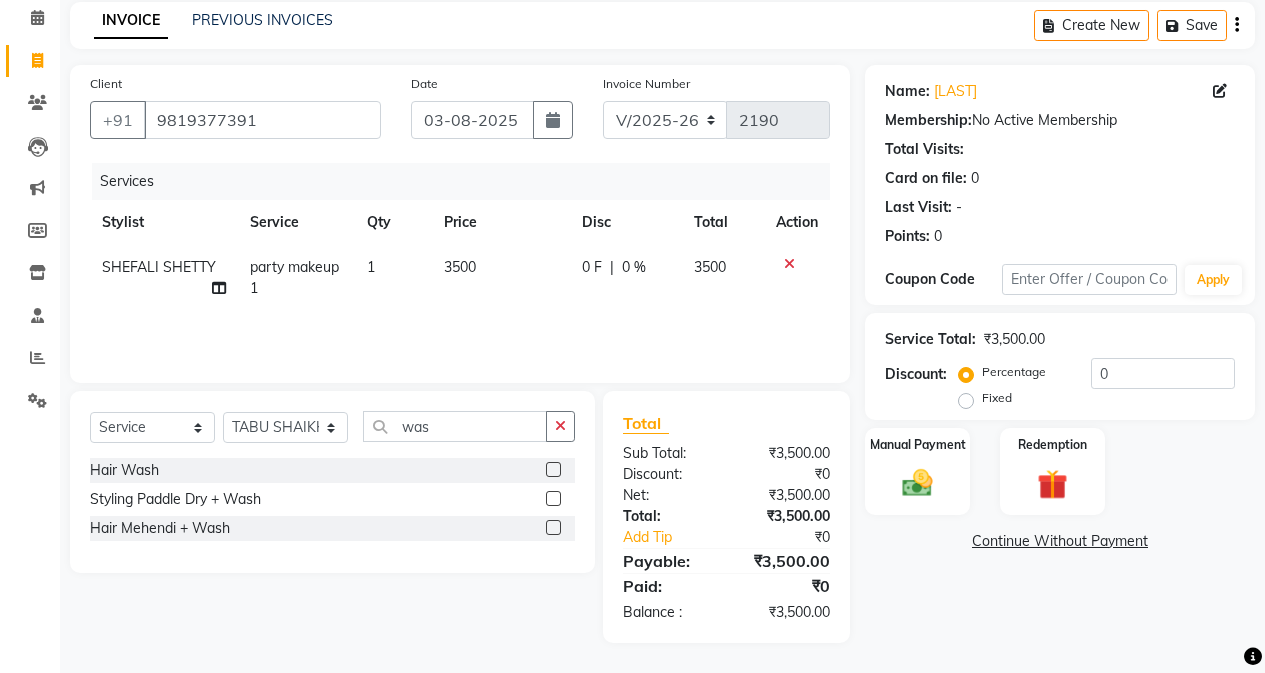 drag, startPoint x: 551, startPoint y: 467, endPoint x: 518, endPoint y: 462, distance: 33.37664 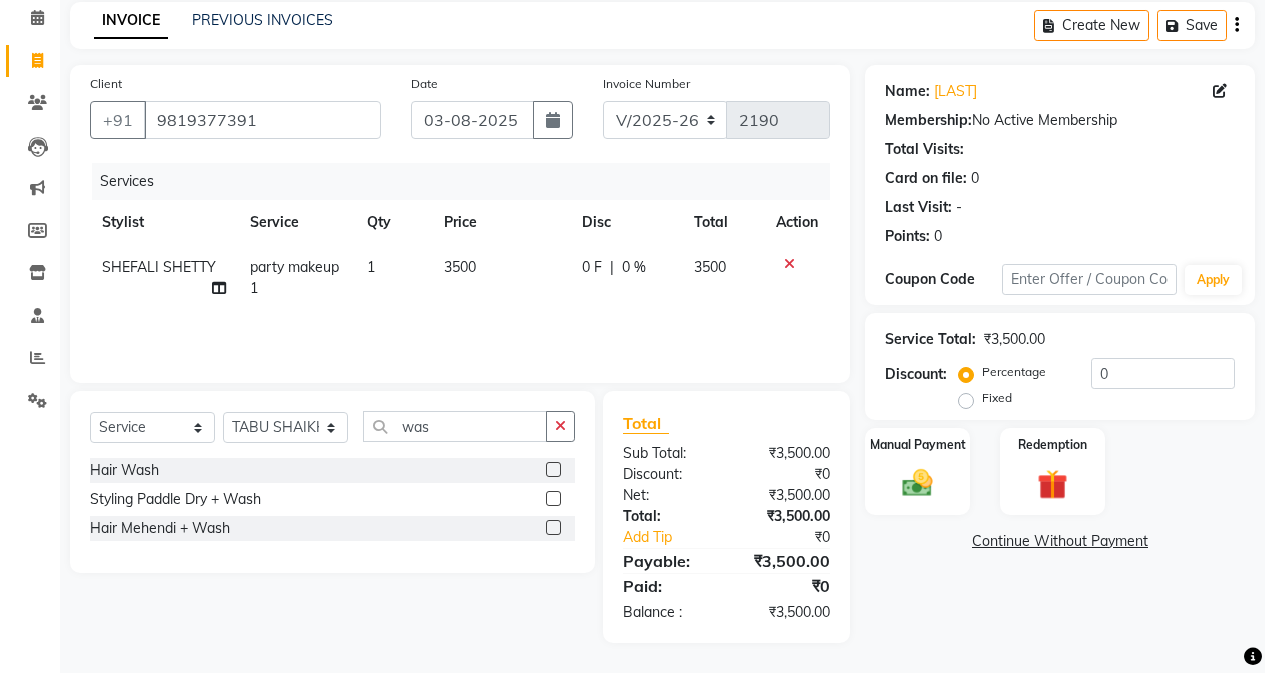 click 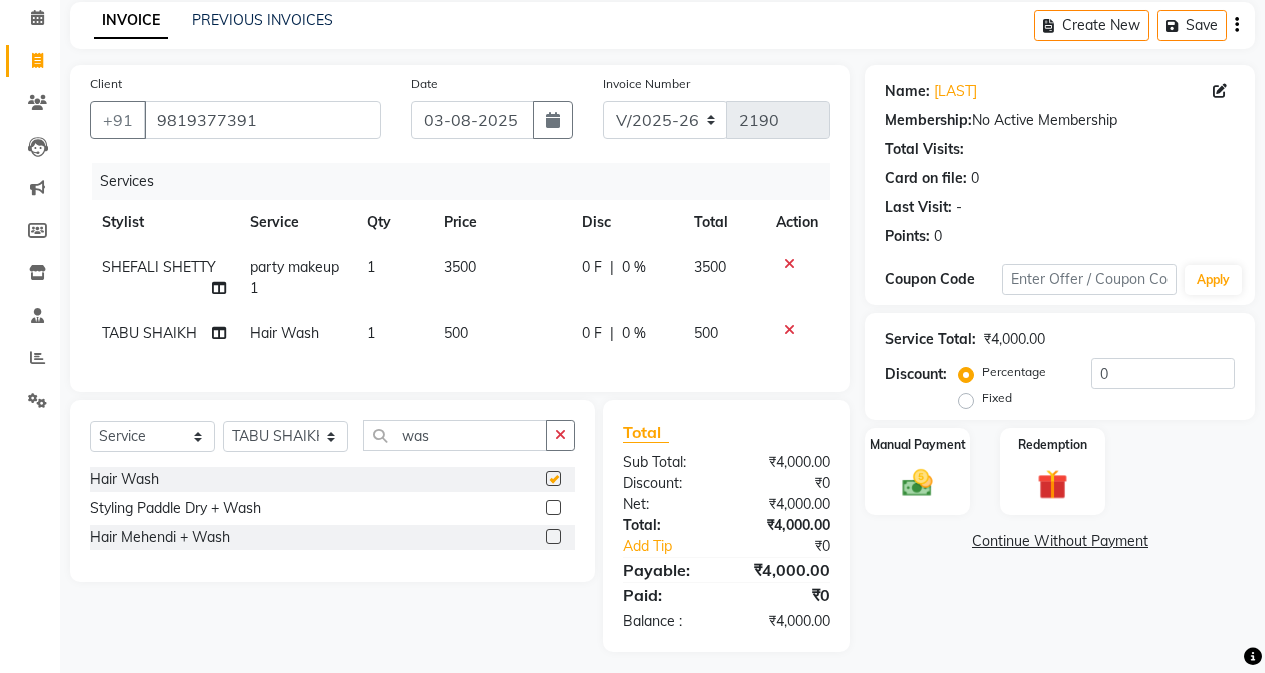 checkbox on "false" 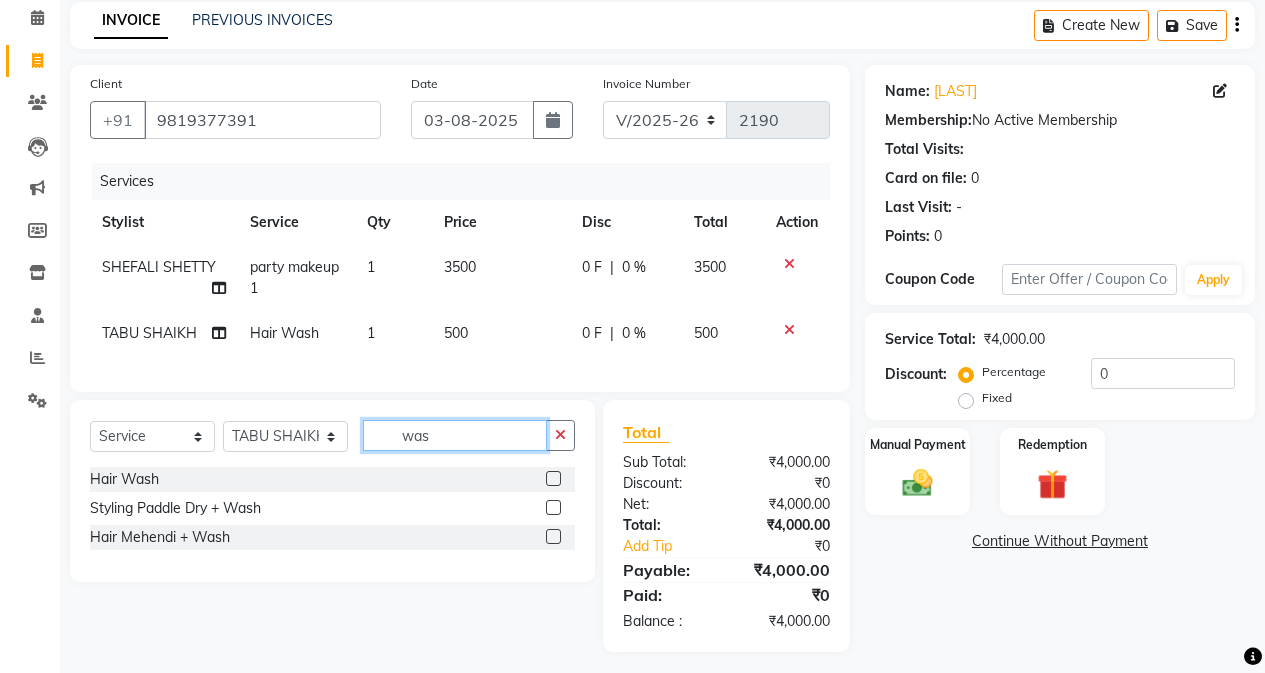 click on "was" 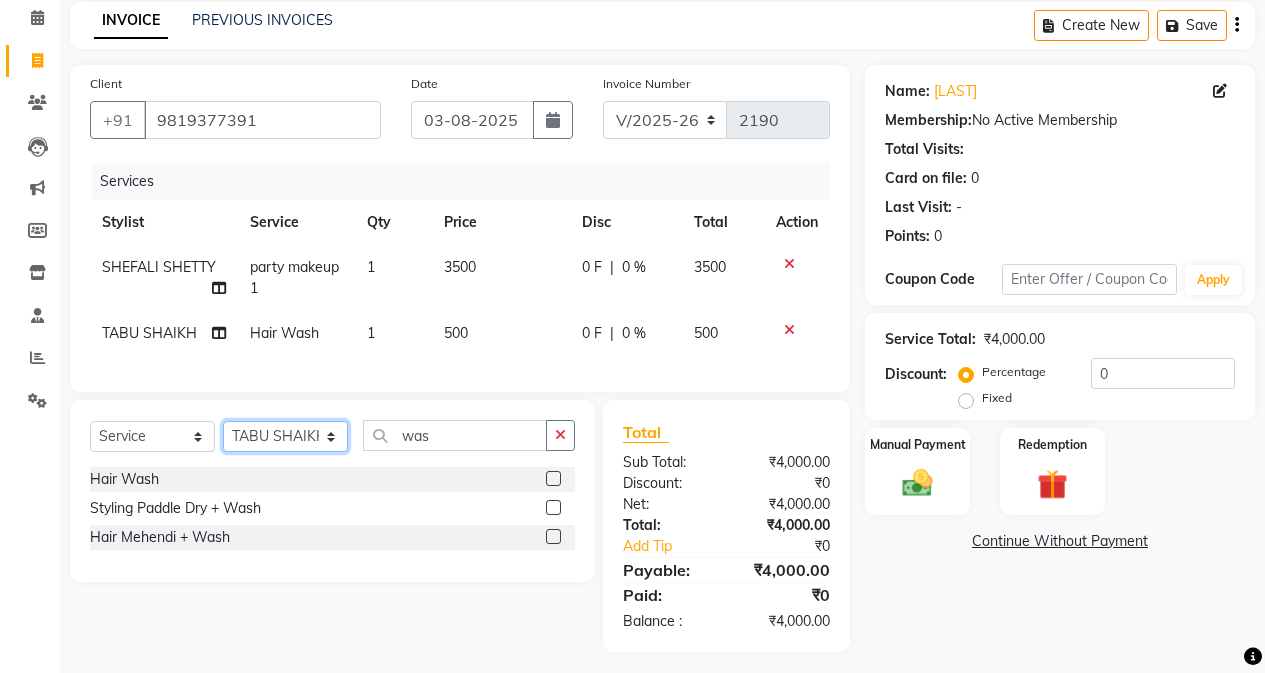 click on "Select Stylist Admin Arifa  ESHA CHAUHAN FARIDA SHAIKH Manager MEENA MISALKAR Minal NAMYA SALIAN POONAM KATEL RACHNA SAWANT Ranu nails REEMA MANGELA SHAMINA SHAIKH SHEFALI SHETTY TABU SHAIKH" 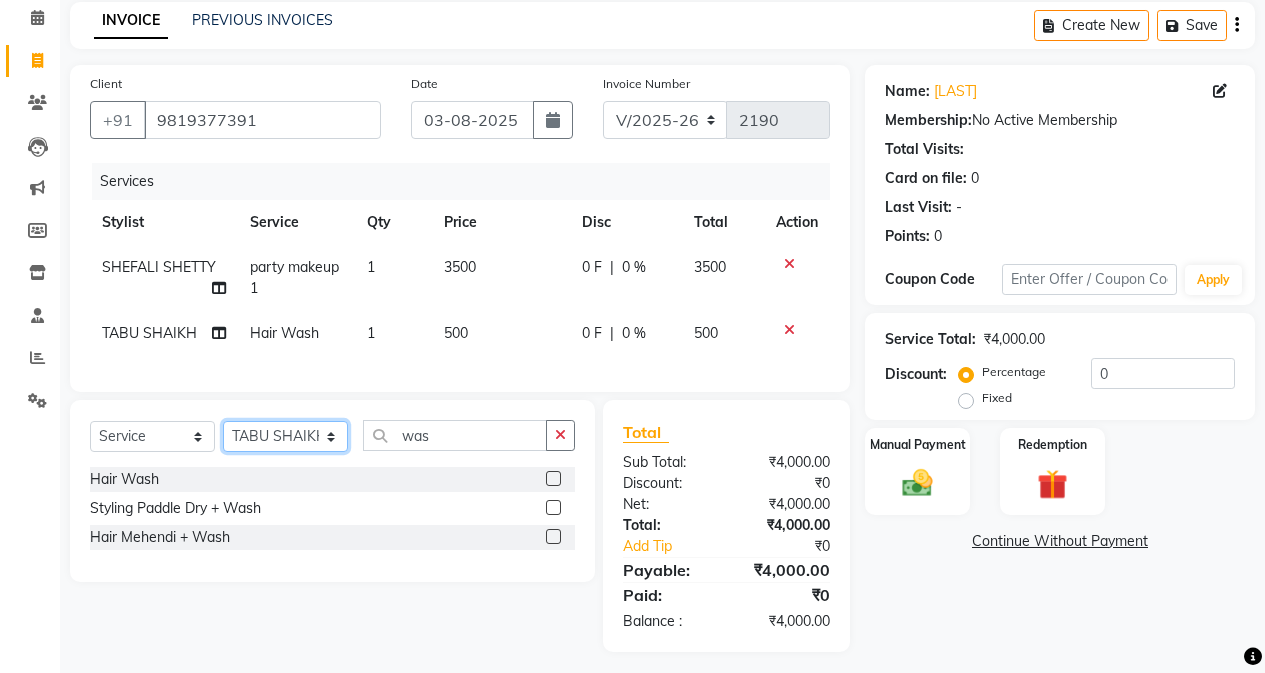select on "61731" 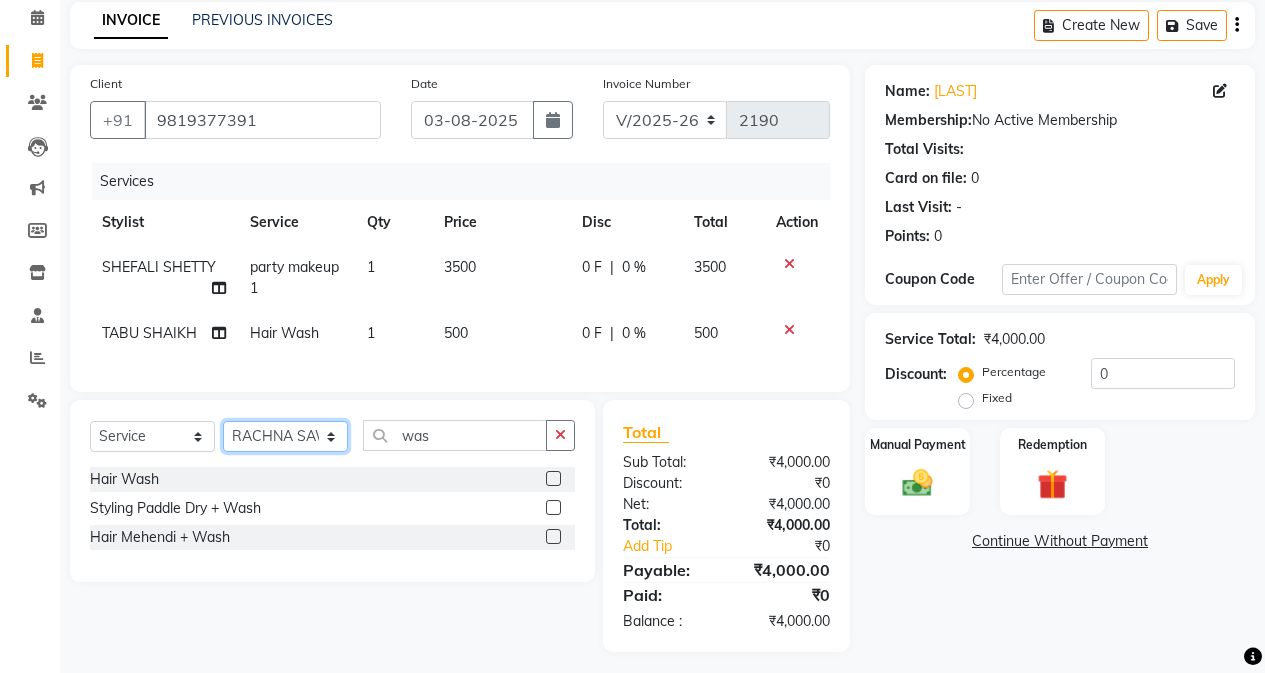 click on "Select Stylist Admin Arifa  ESHA CHAUHAN FARIDA SHAIKH Manager MEENA MISALKAR Minal NAMYA SALIAN POONAM KATEL RACHNA SAWANT Ranu nails REEMA MANGELA SHAMINA SHAIKH SHEFALI SHETTY TABU SHAIKH" 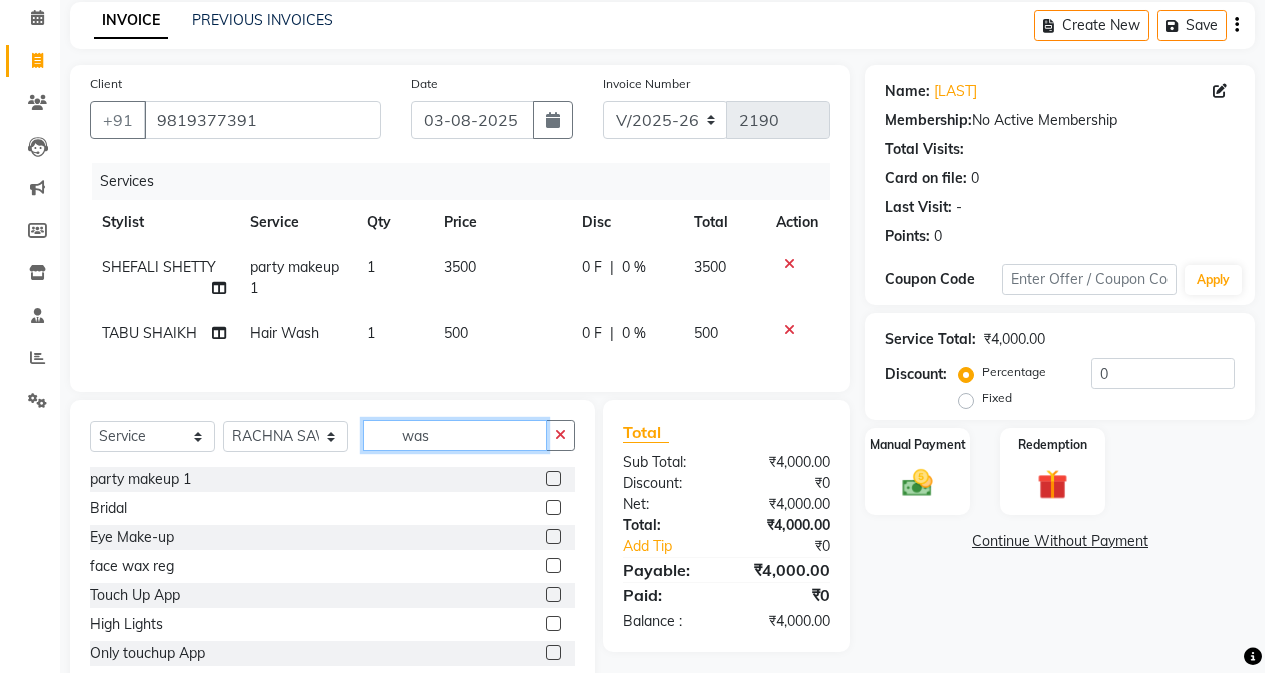 click on "was" 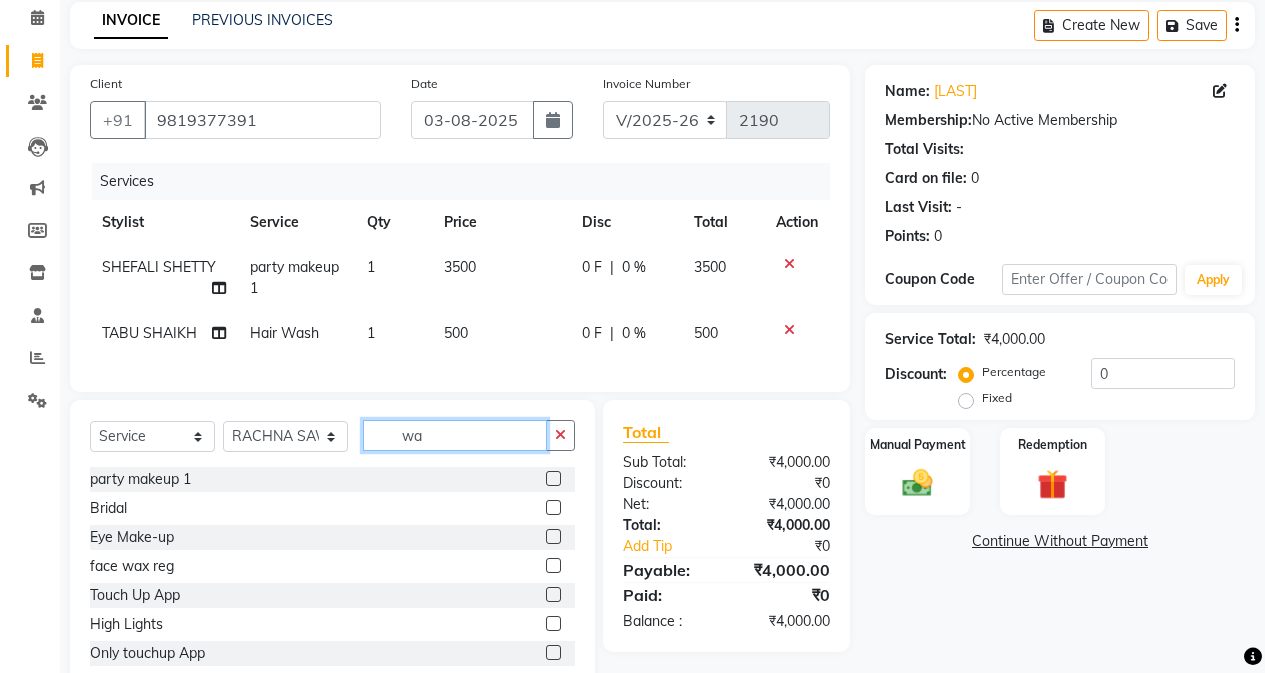 type on "w" 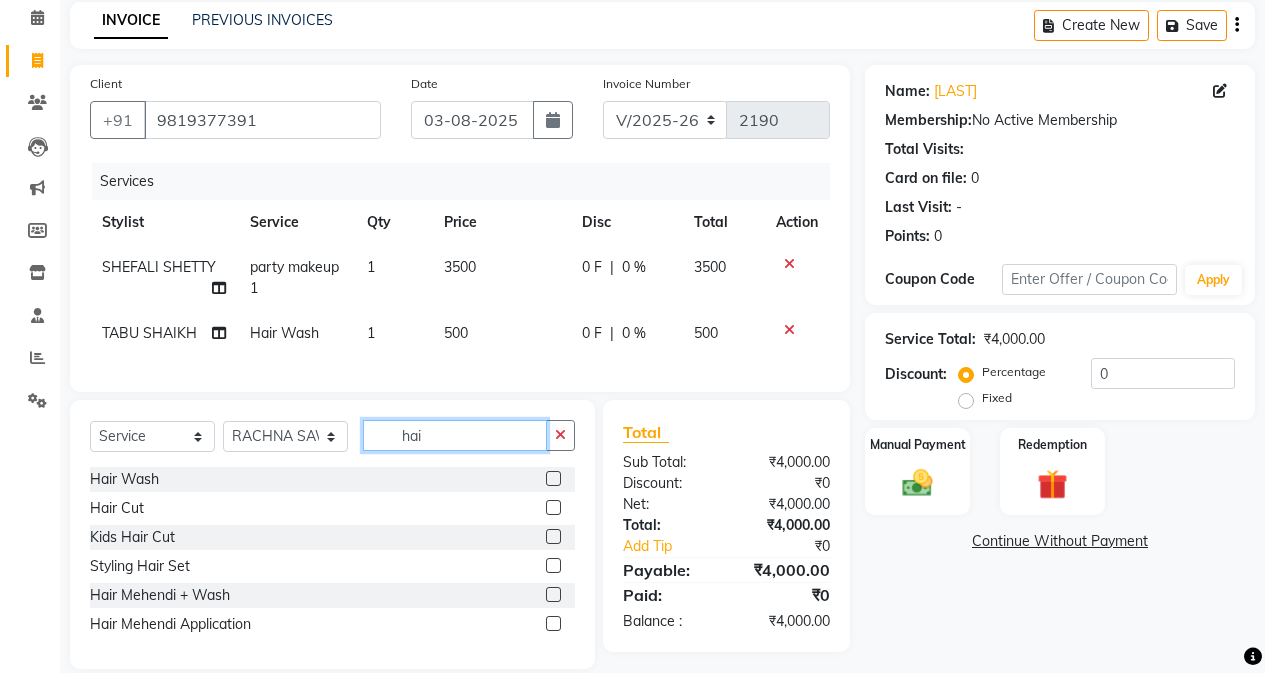 type on "hai" 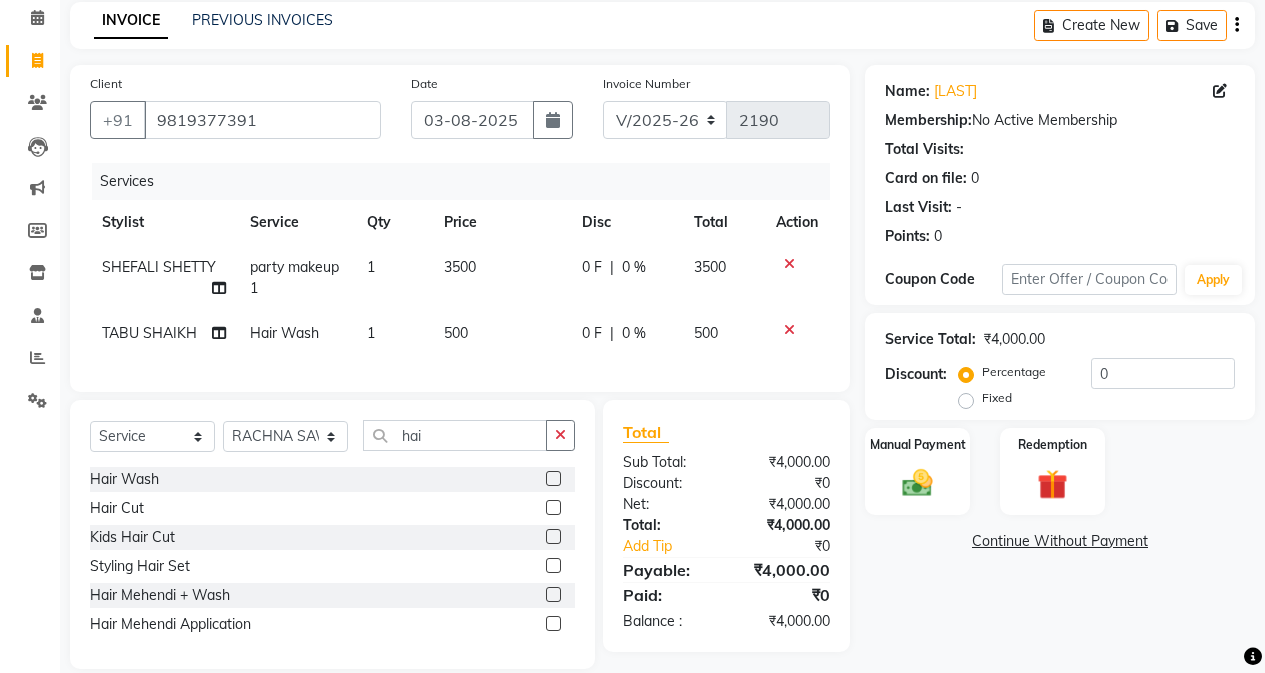 click 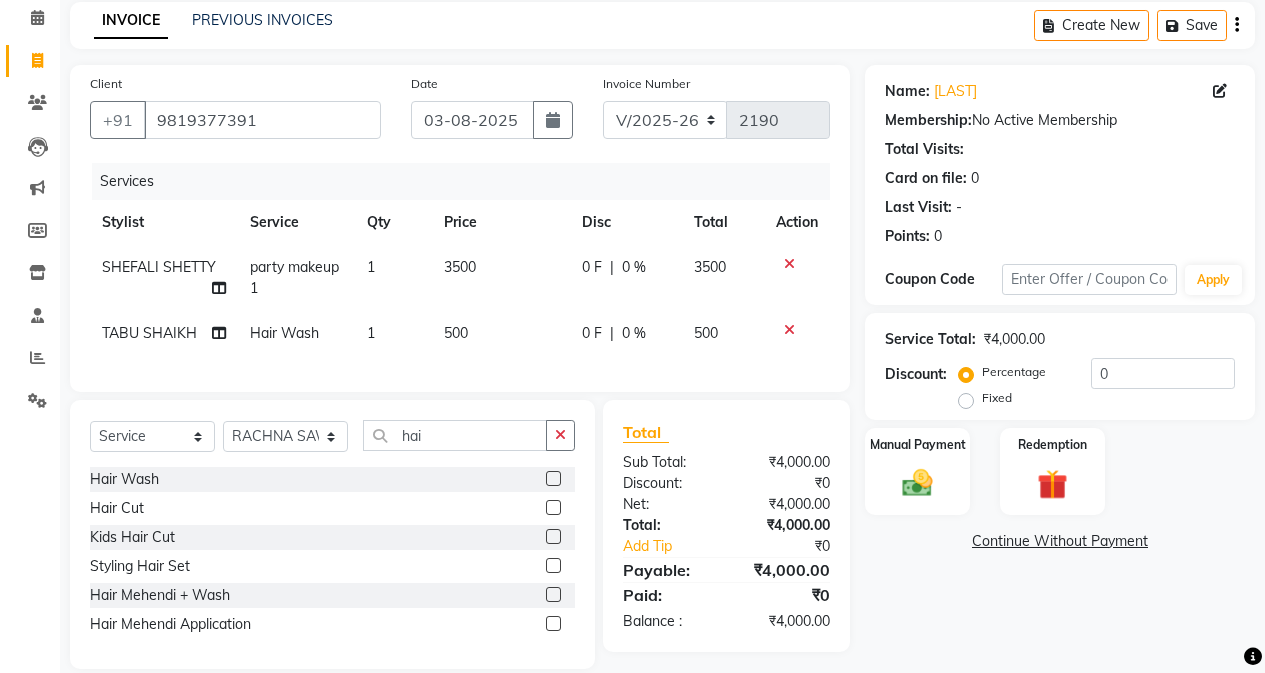 click at bounding box center [552, 566] 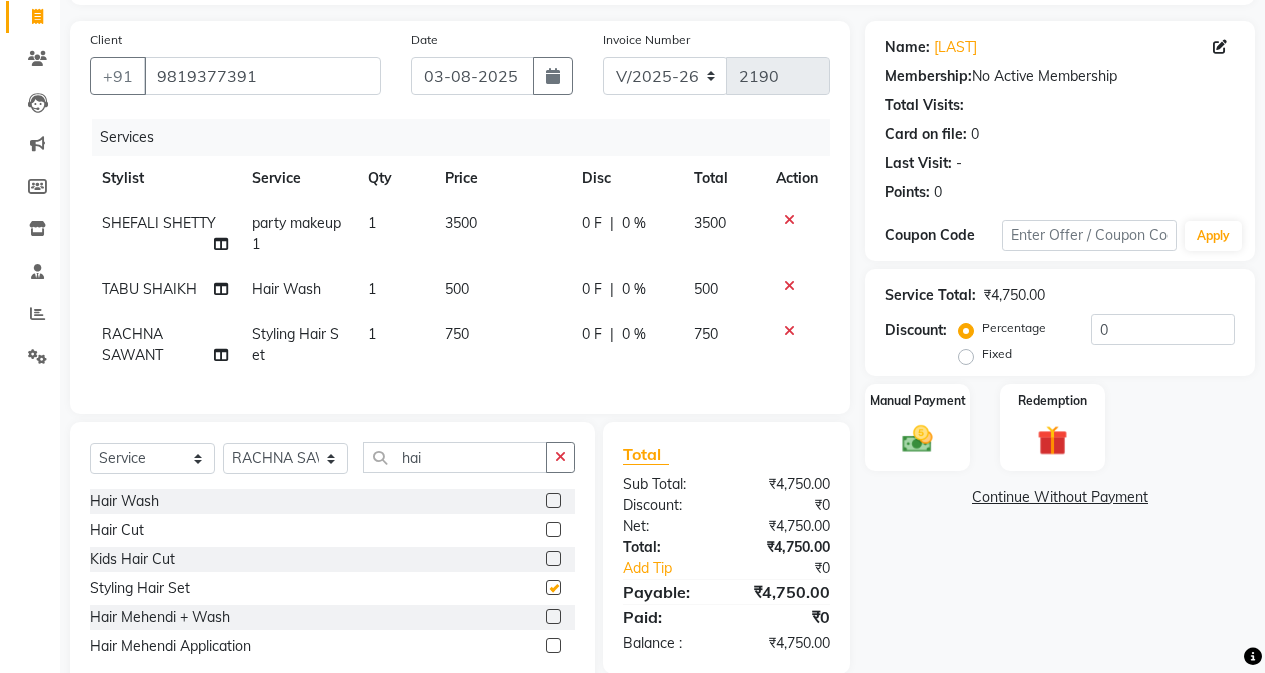 checkbox on "false" 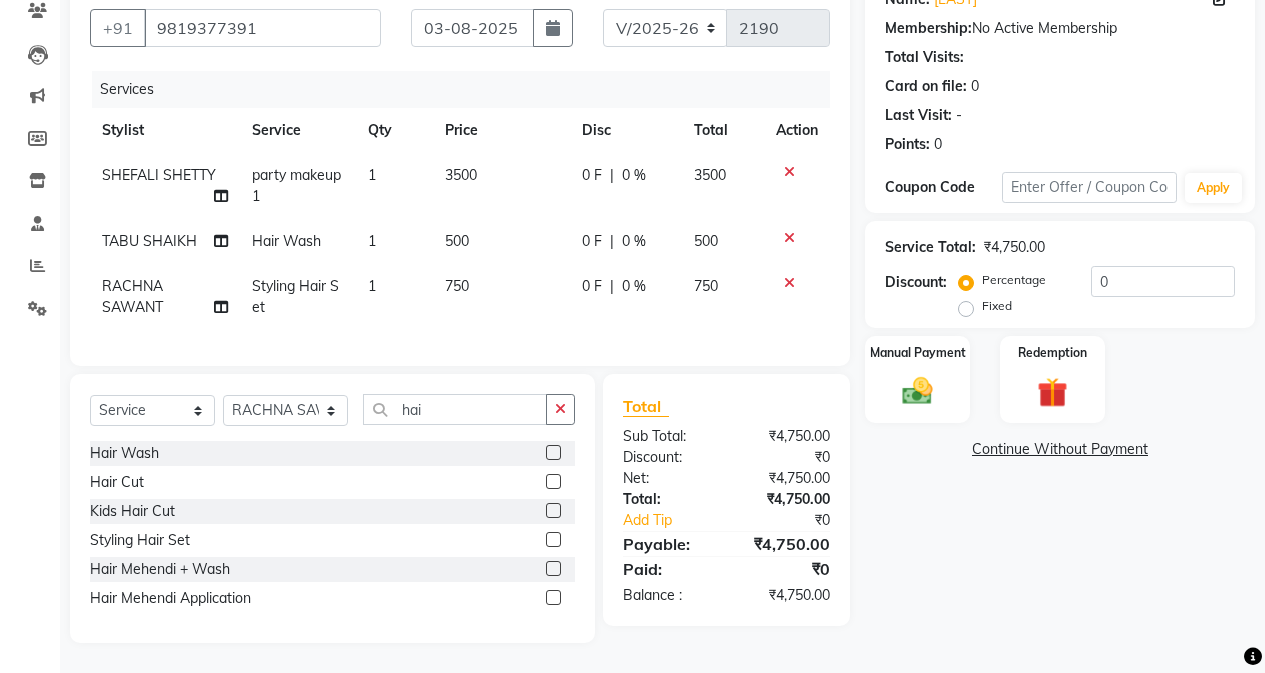 scroll, scrollTop: 192, scrollLeft: 0, axis: vertical 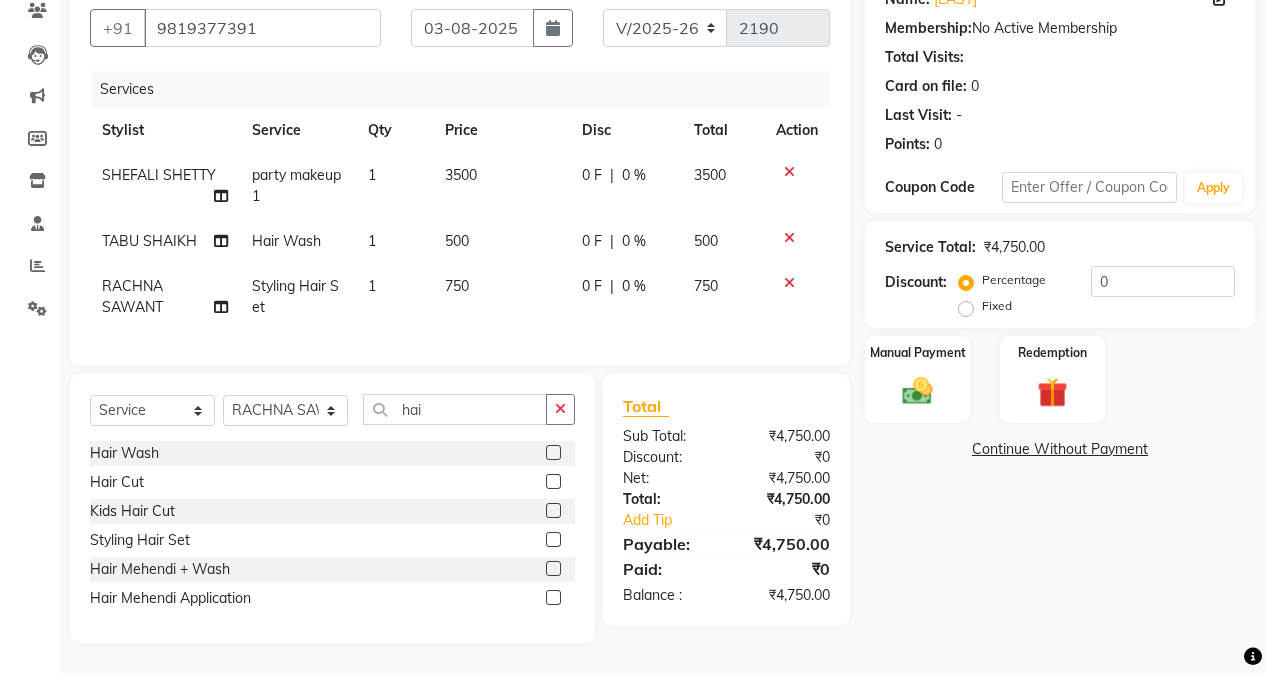 click on "750" 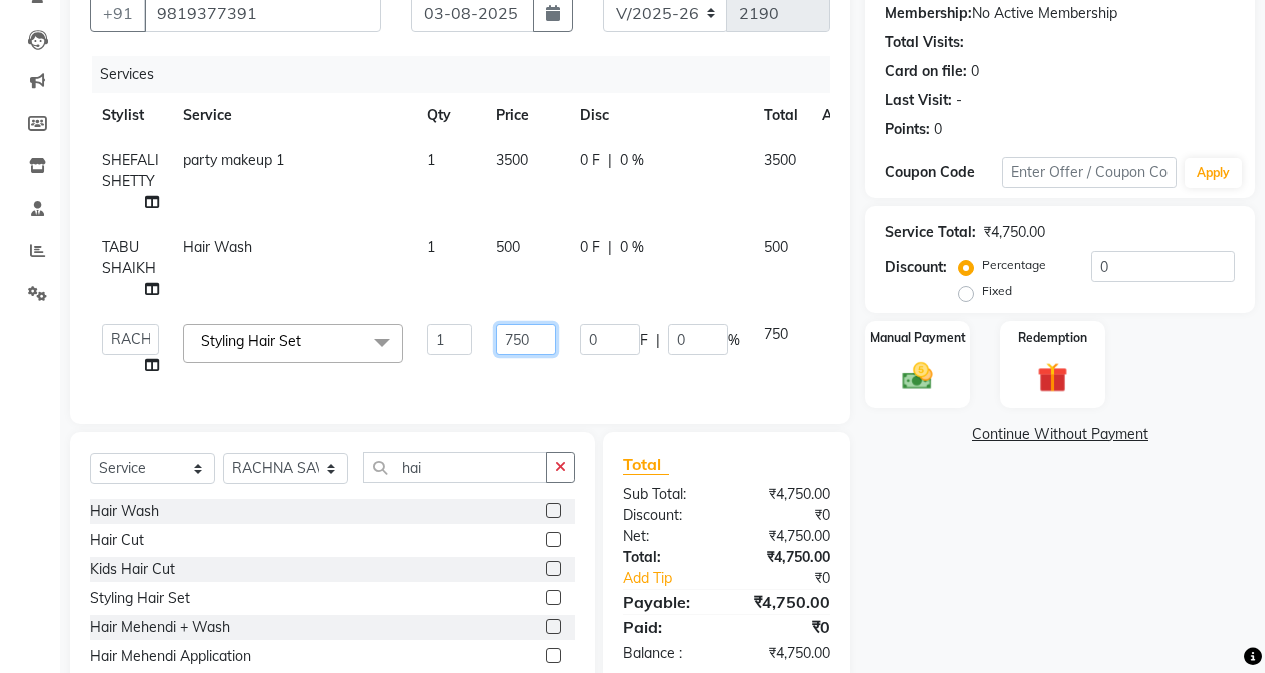 click on "750" 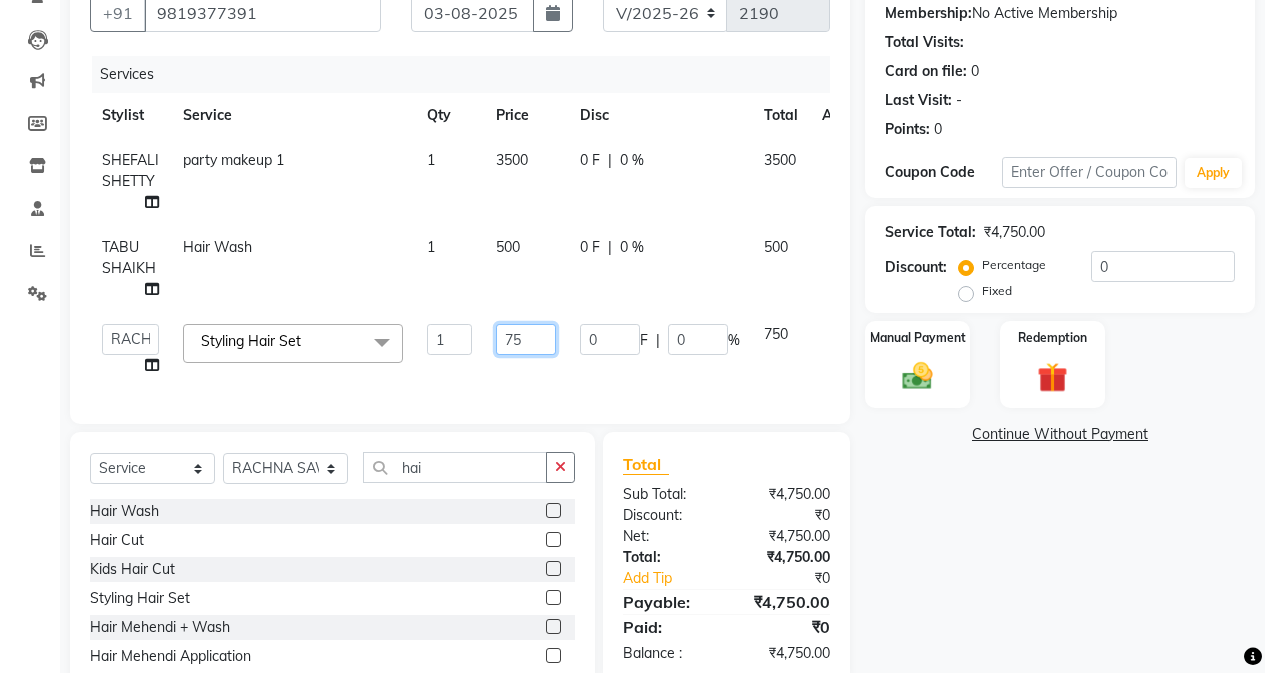 type on "7" 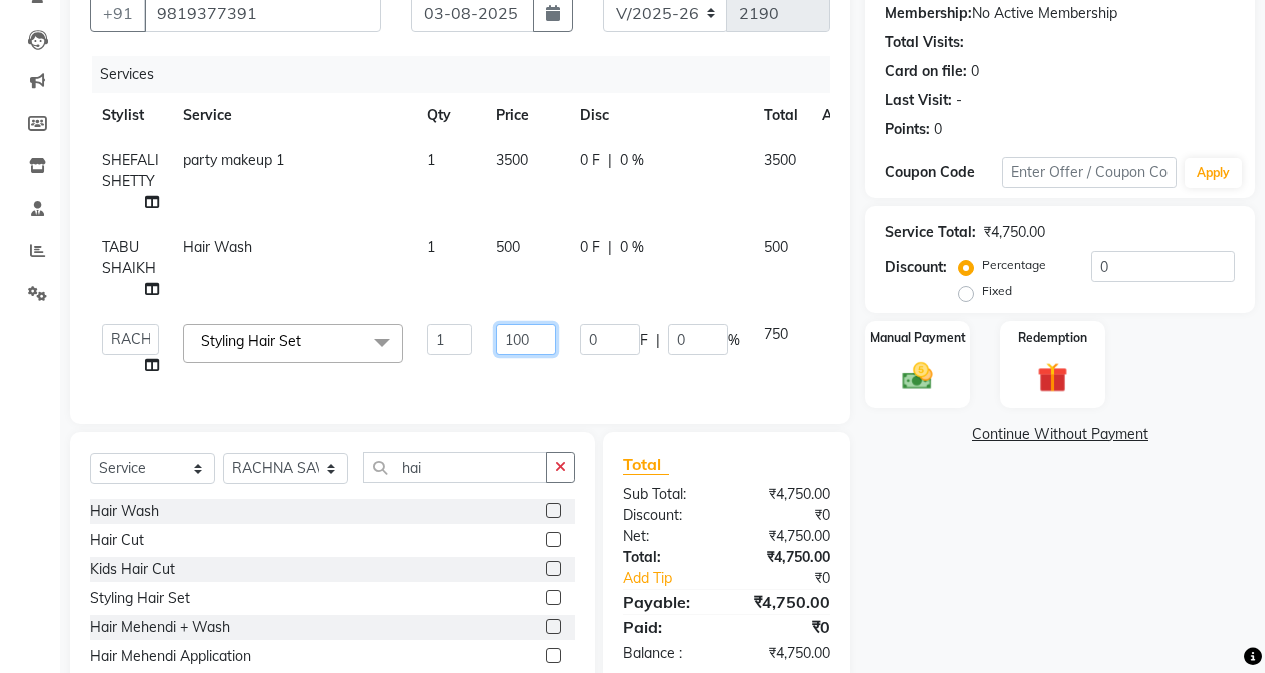 type on "1000" 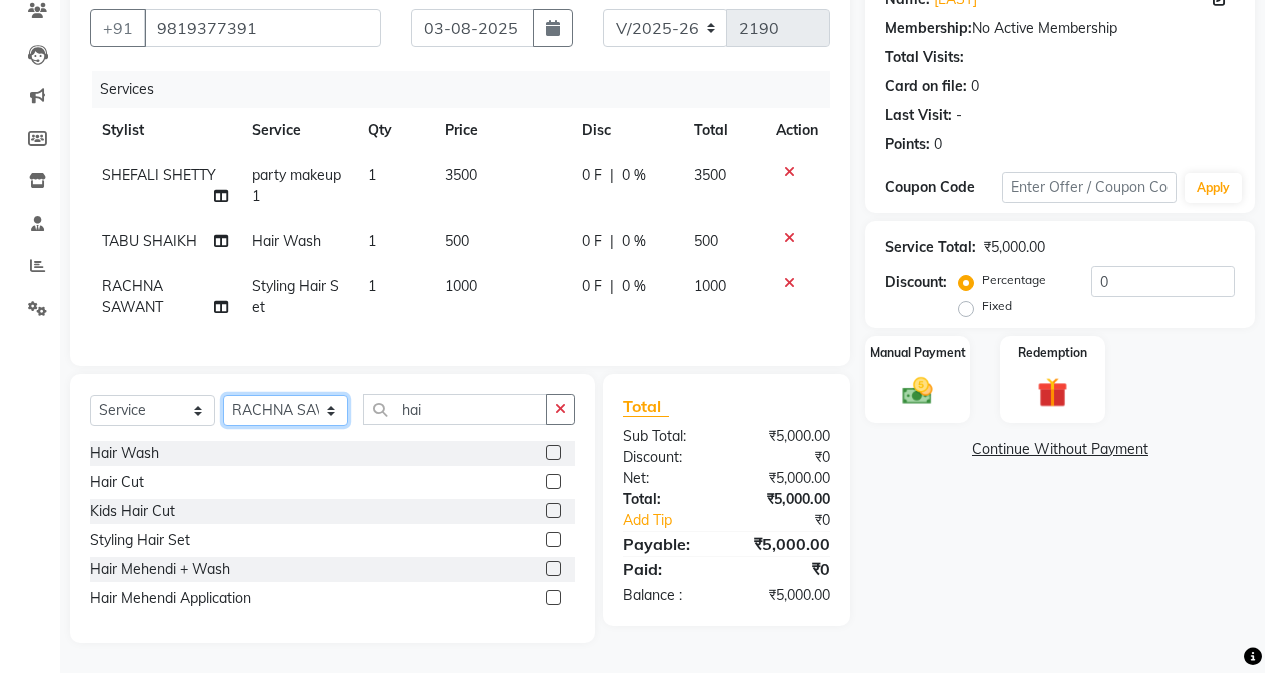 click on "Select  Service  Product  Membership  Package Voucher Prepaid Gift Card  Select Stylist Admin Arifa  ESHA CHAUHAN FARIDA SHAIKH Manager MEENA MISALKAR Minal NAMYA SALIAN POONAM KATEL RACHNA SAWANT Ranu nails REEMA MANGELA SHAMINA SHAIKH SHEFALI SHETTY TABU SHAIKH hai Hair Wash  Hair Cut  Kids Hair Cut  Styling Hair Set  Hair Mehendi + Wash  Hair Mehendi Application" 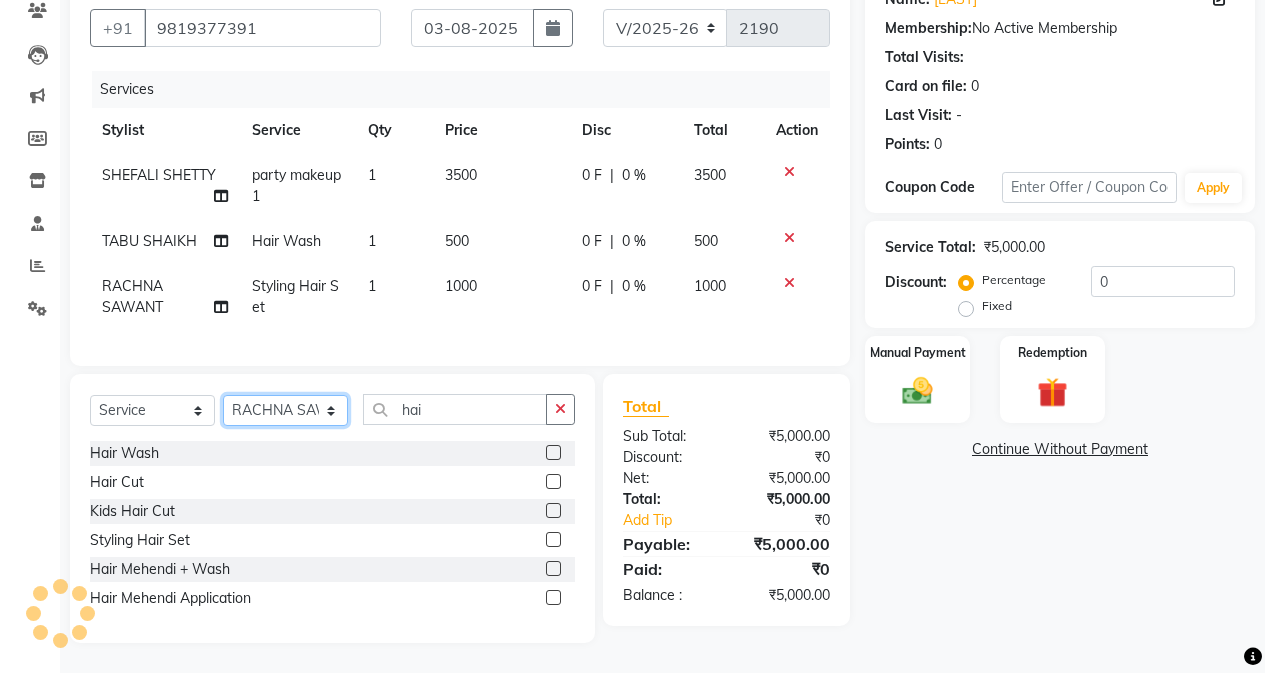 select on "61734" 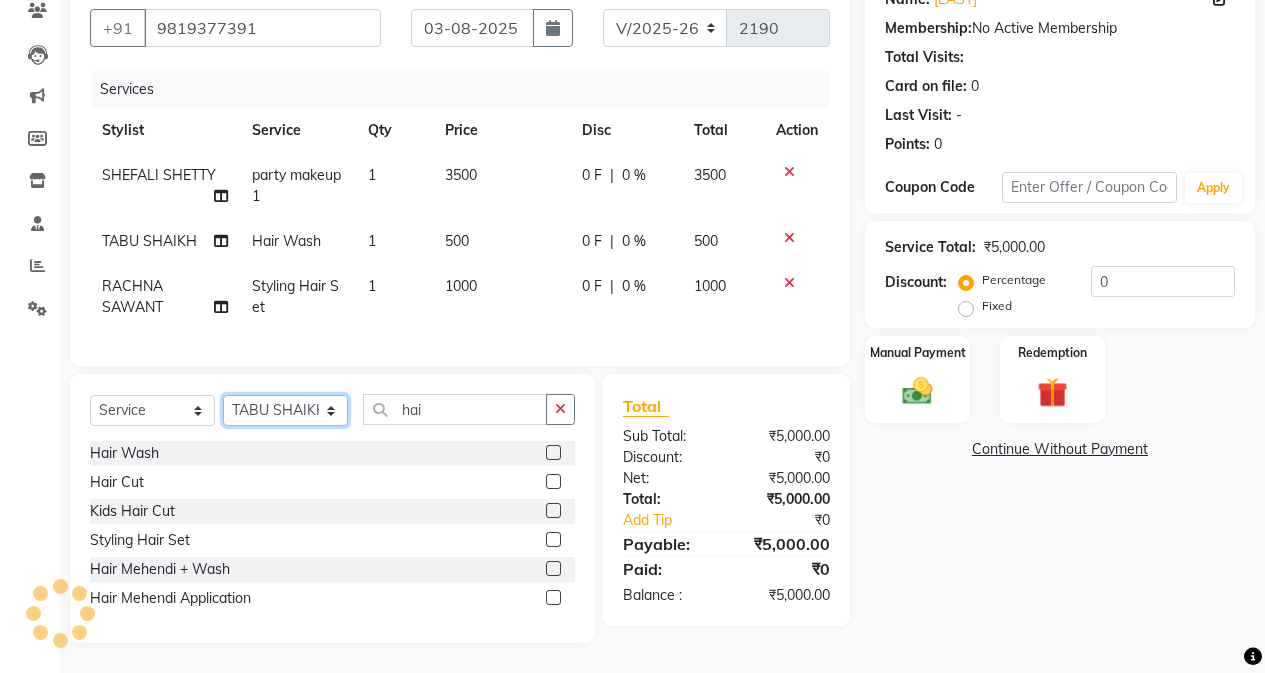 click on "Select Stylist Admin Arifa  ESHA CHAUHAN FARIDA SHAIKH Manager MEENA MISALKAR Minal NAMYA SALIAN POONAM KATEL RACHNA SAWANT Ranu nails REEMA MANGELA SHAMINA SHAIKH SHEFALI SHETTY TABU SHAIKH" 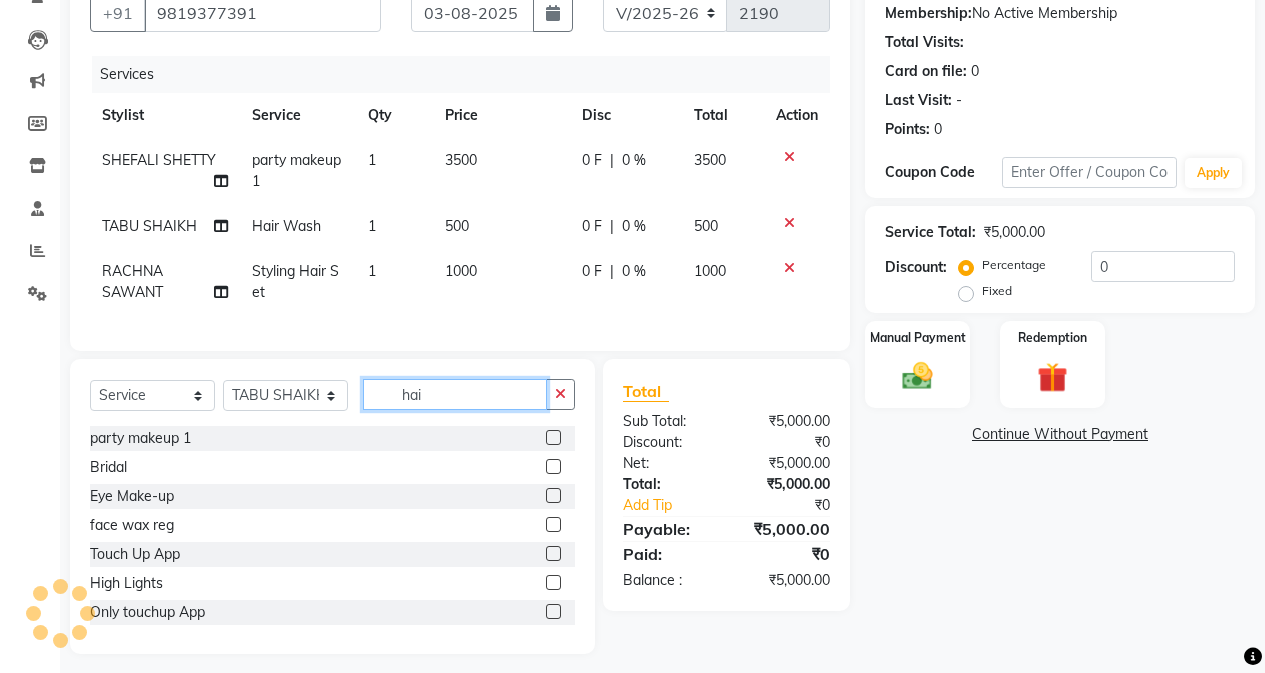 click on "hai" 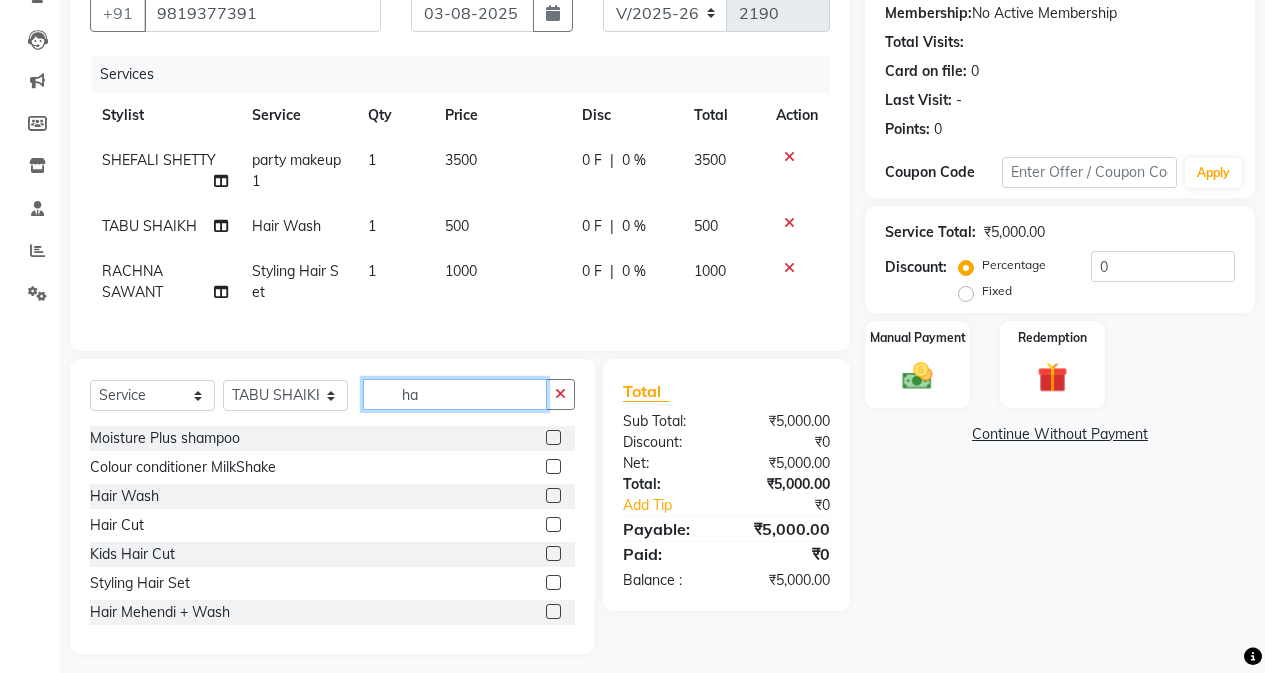 type on "h" 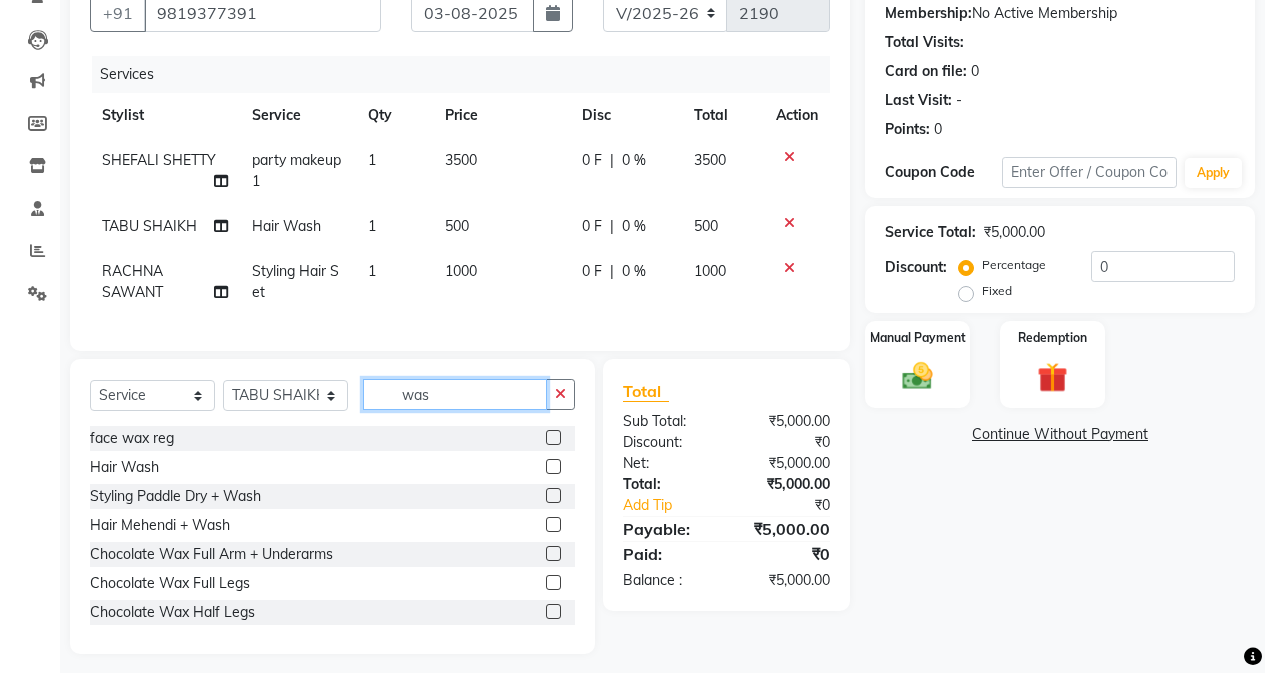 scroll, scrollTop: 175, scrollLeft: 0, axis: vertical 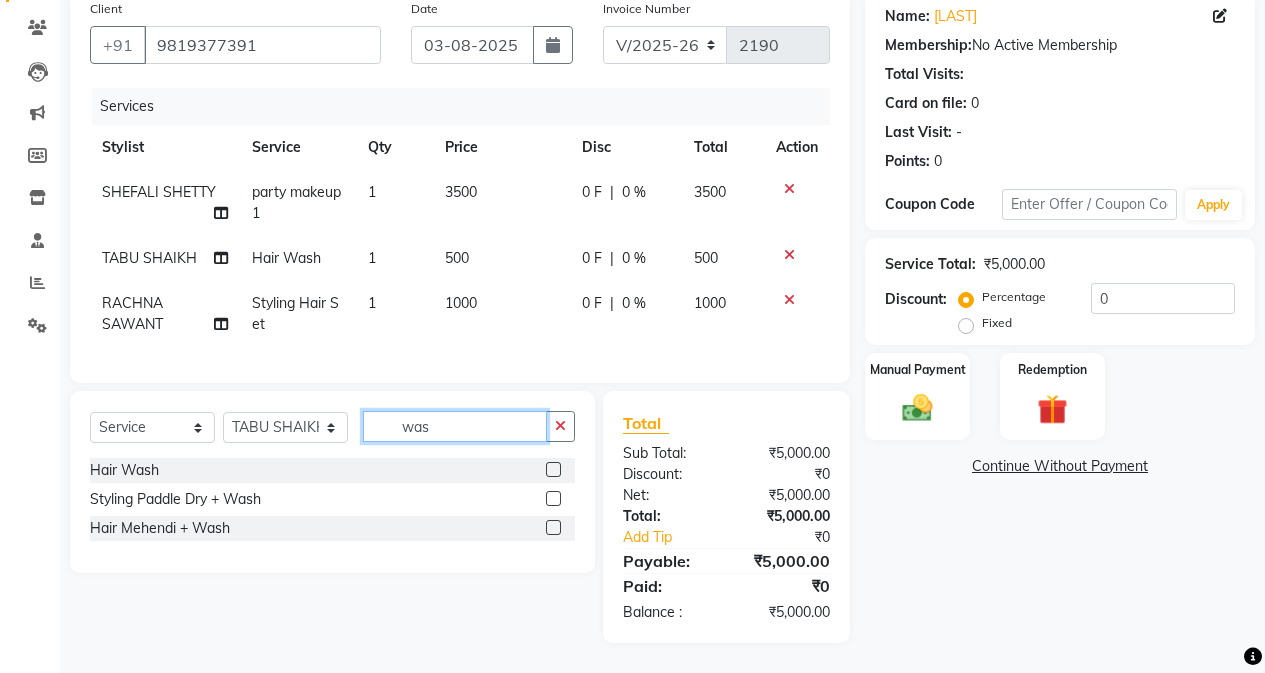 type on "was" 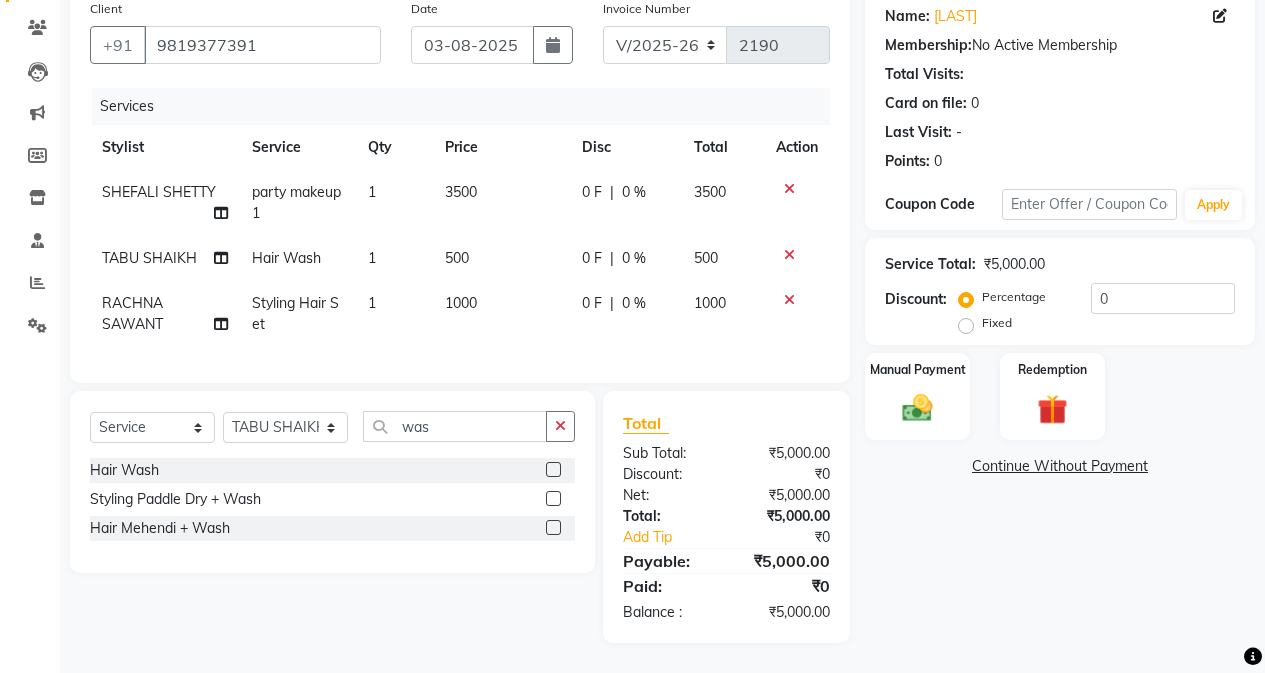 drag, startPoint x: 555, startPoint y: 469, endPoint x: 514, endPoint y: 436, distance: 52.63079 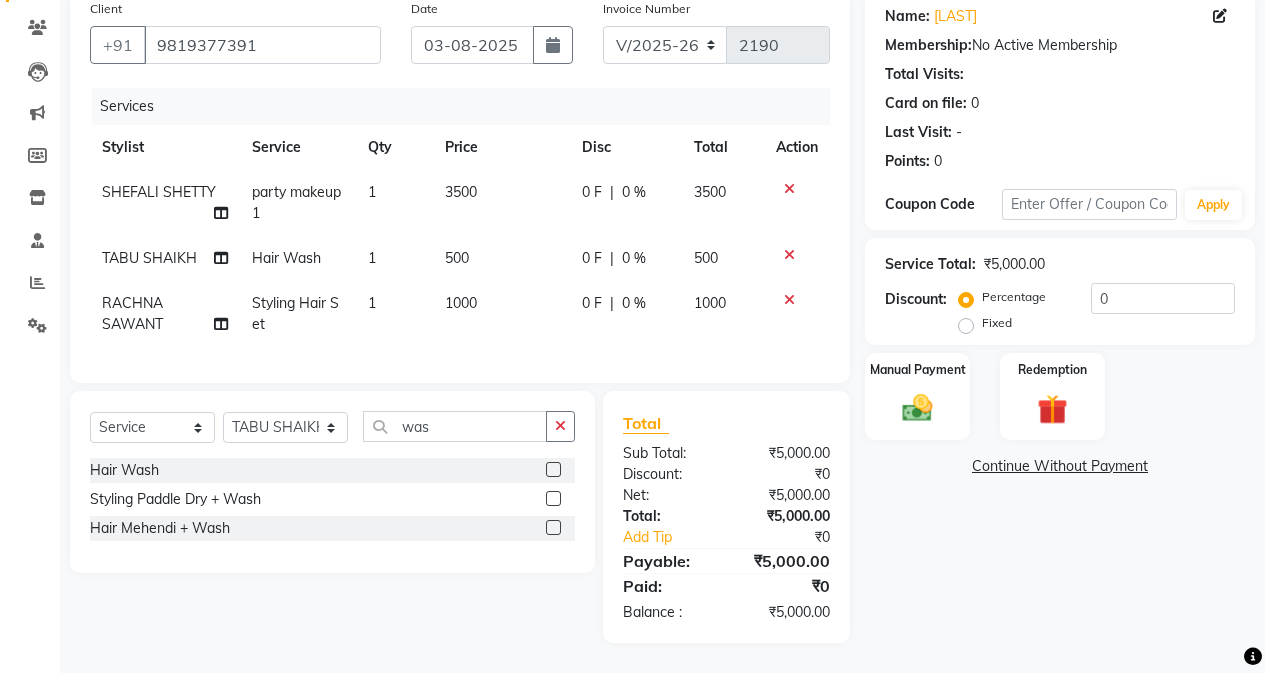 click 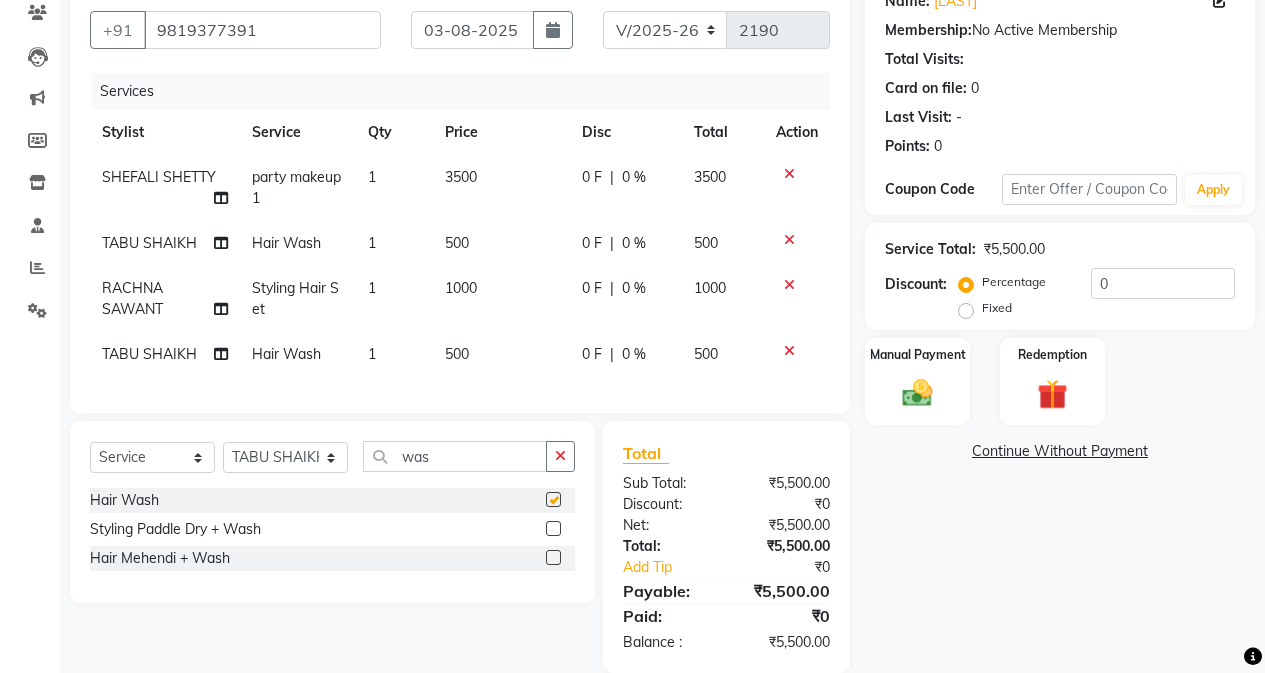 checkbox on "false" 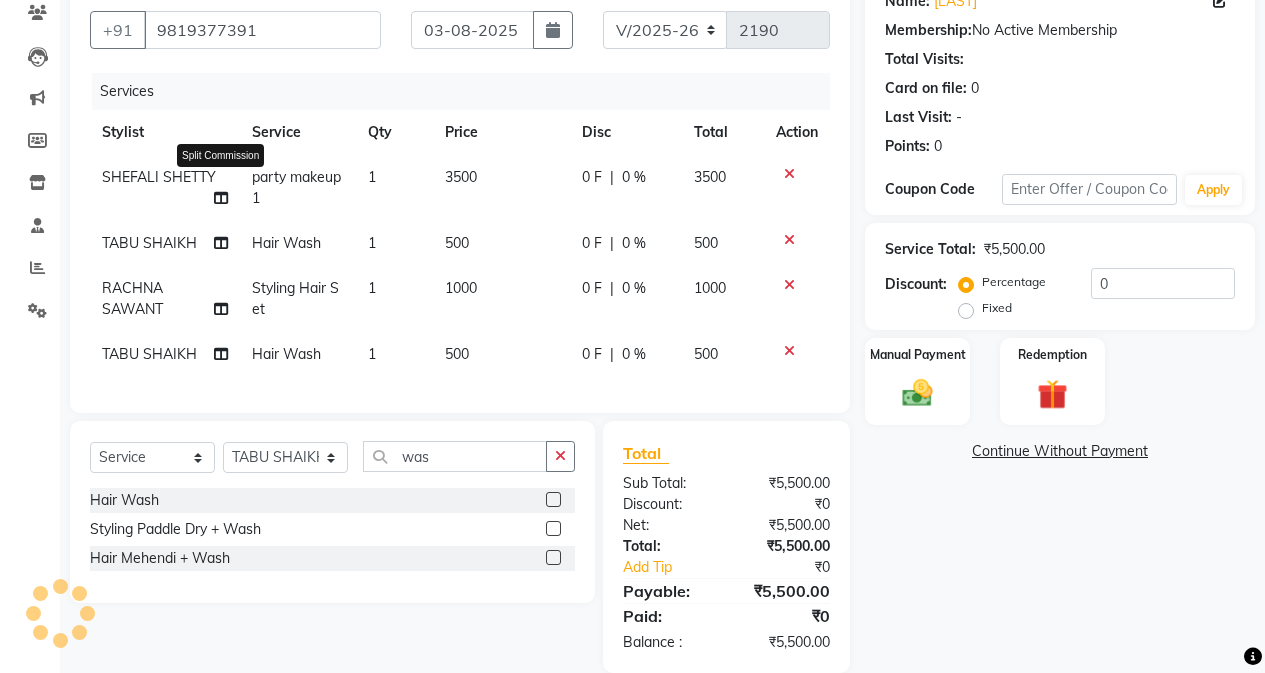 click 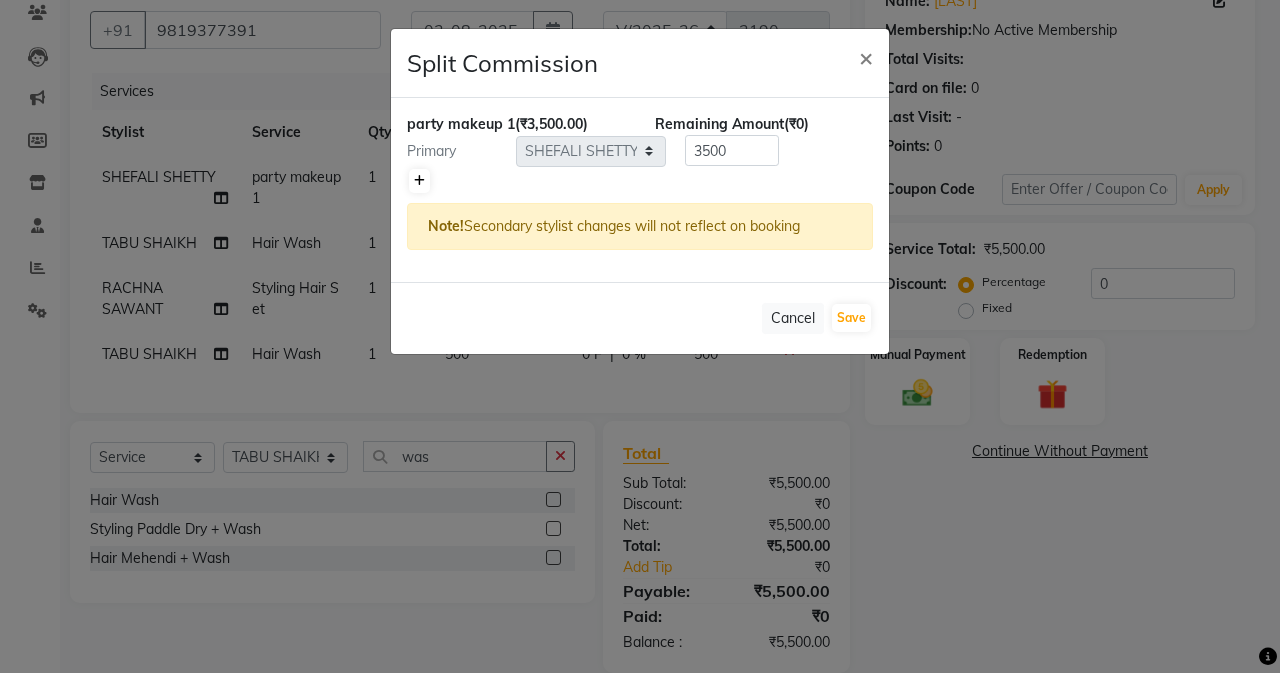 click 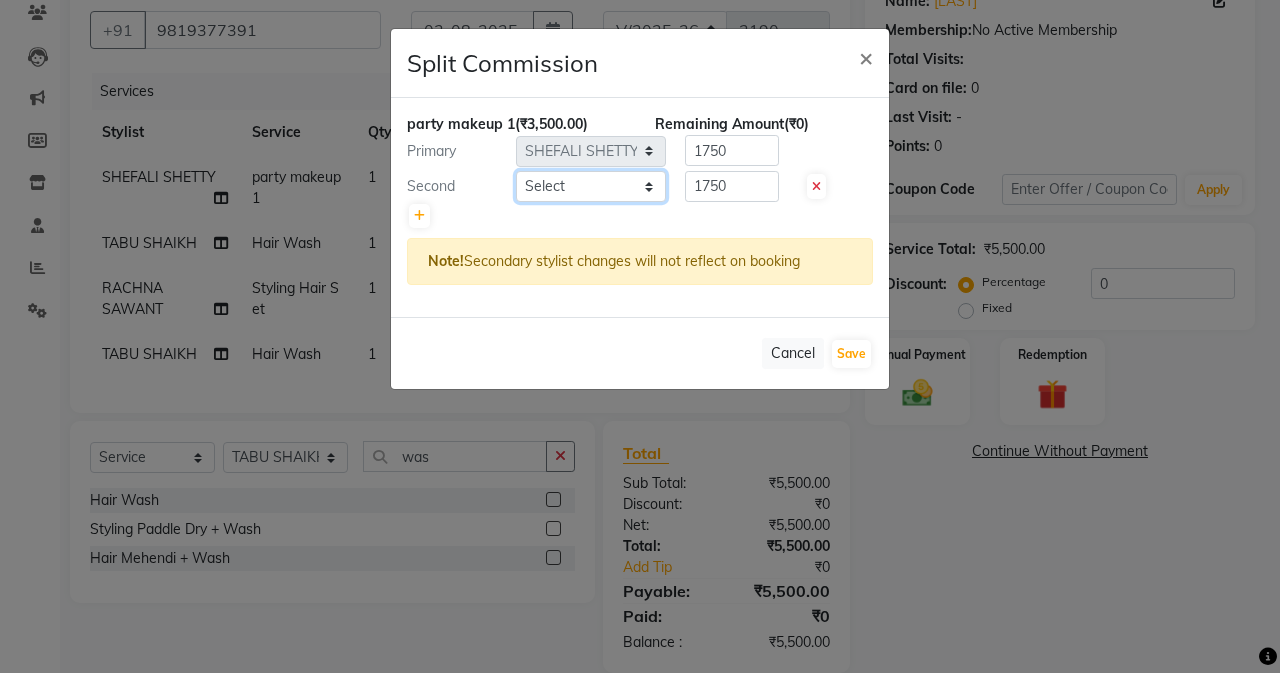 click on "Select  Admin   Arifa    ESHA CHAUHAN   FARIDA SHAIKH   Manager   MEENA MISALKAR   Minal   NAMYA SALIAN   POONAM KATEL   RACHNA SAWANT   Ranu nails   REEMA MANGELA   SHAMINA SHAIKH   SHEFALI SHETTY   TABU SHAIKH" 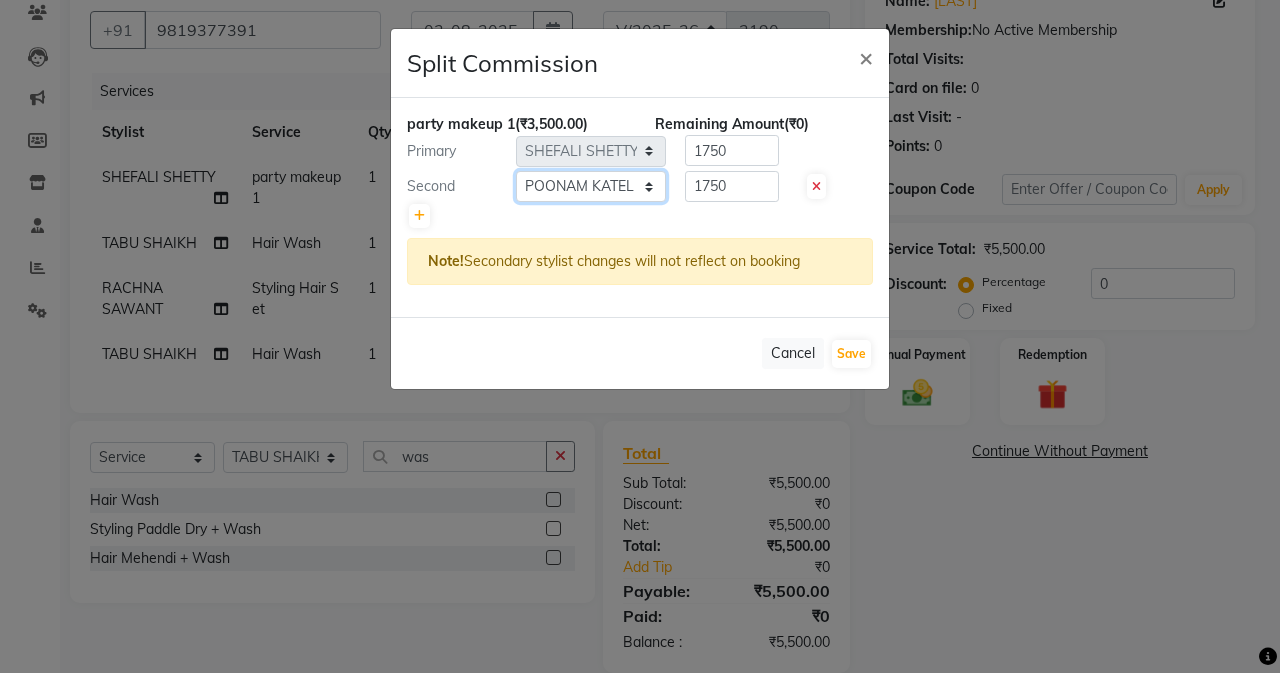 click on "Select  Admin   Arifa    ESHA CHAUHAN   FARIDA SHAIKH   Manager   MEENA MISALKAR   Minal   NAMYA SALIAN   POONAM KATEL   RACHNA SAWANT   Ranu nails   REEMA MANGELA   SHAMINA SHAIKH   SHEFALI SHETTY   TABU SHAIKH" 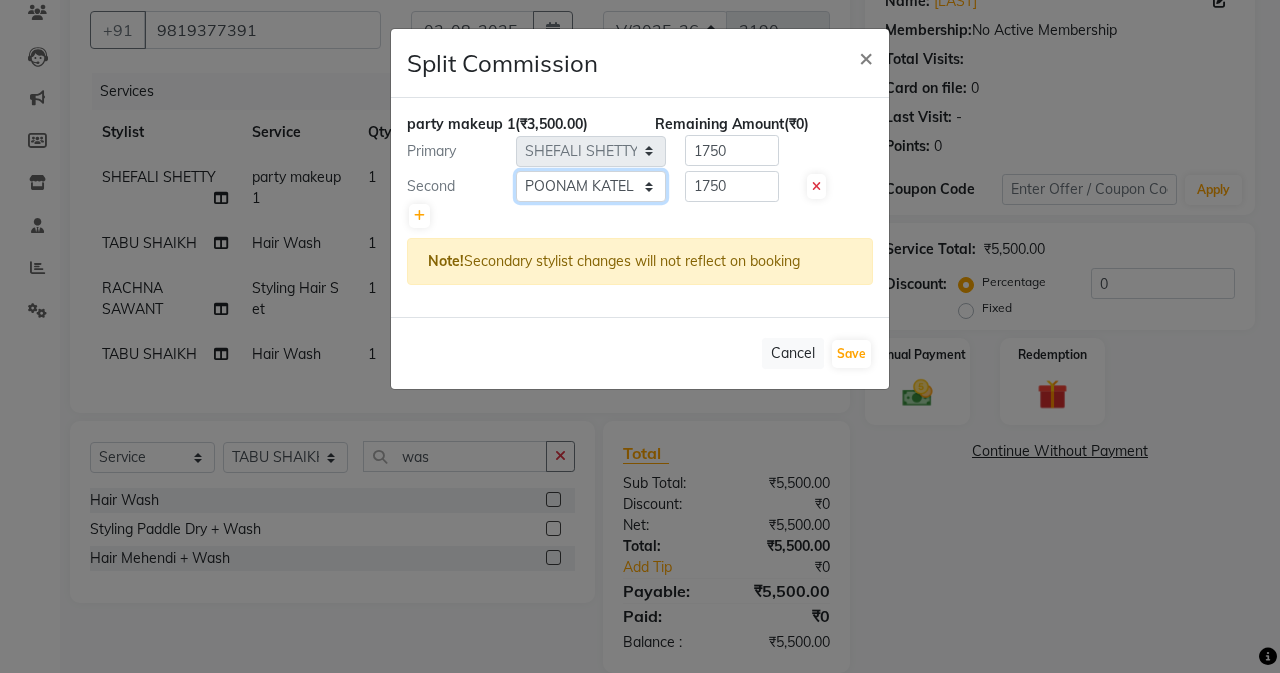 click on "Select  Admin   Arifa    ESHA CHAUHAN   FARIDA SHAIKH   Manager   MEENA MISALKAR   Minal   NAMYA SALIAN   POONAM KATEL   RACHNA SAWANT   Ranu nails   REEMA MANGELA   SHAMINA SHAIKH   SHEFALI SHETTY   TABU SHAIKH" 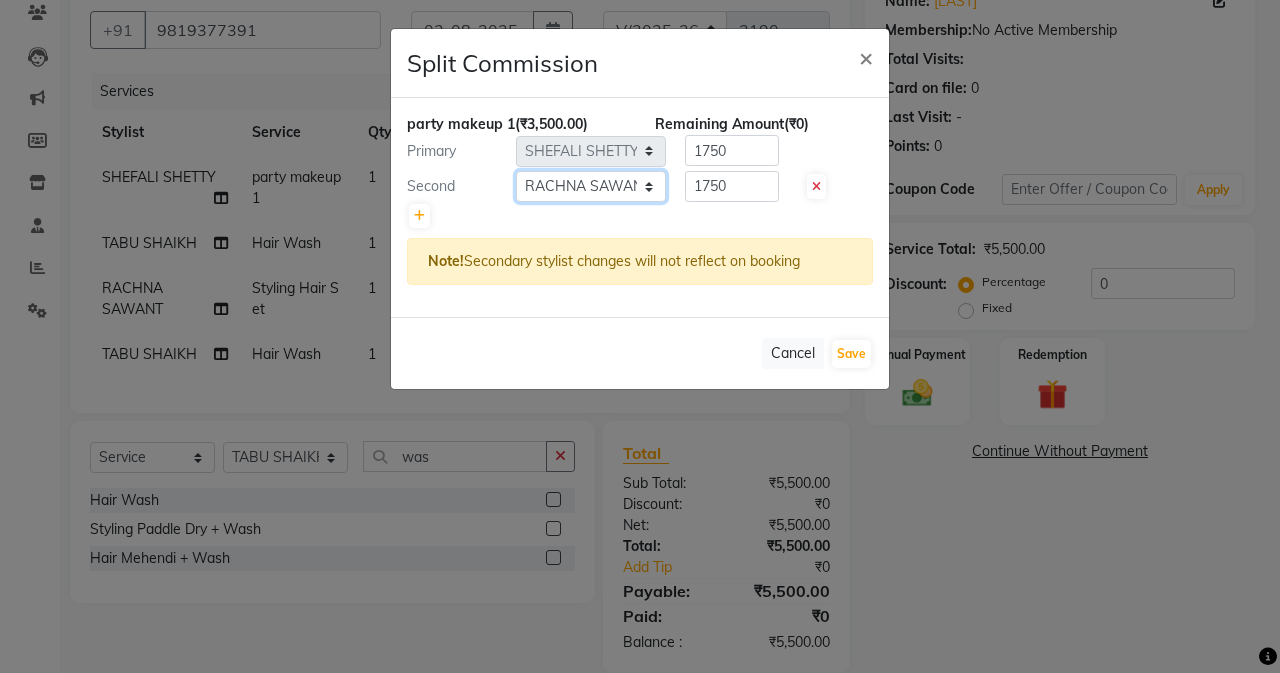 click on "Select  Admin   Arifa    ESHA CHAUHAN   FARIDA SHAIKH   Manager   MEENA MISALKAR   Minal   NAMYA SALIAN   POONAM KATEL   RACHNA SAWANT   Ranu nails   REEMA MANGELA   SHAMINA SHAIKH   SHEFALI SHETTY   TABU SHAIKH" 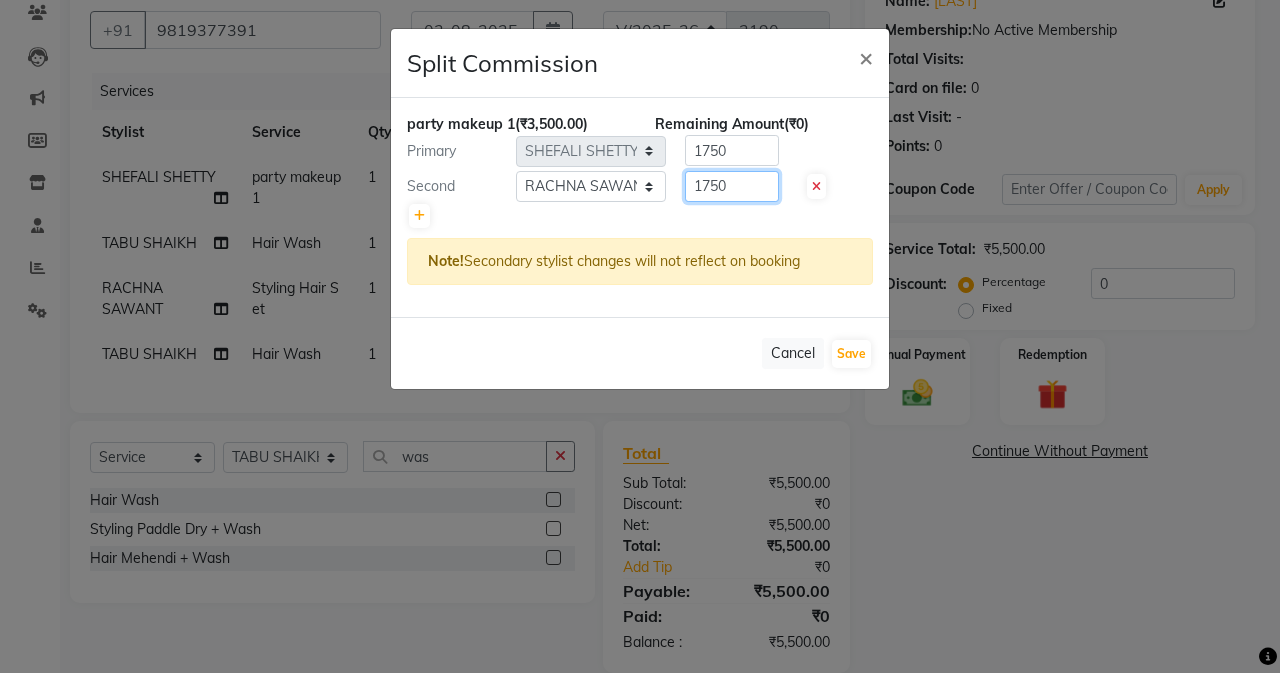 click on "1750" 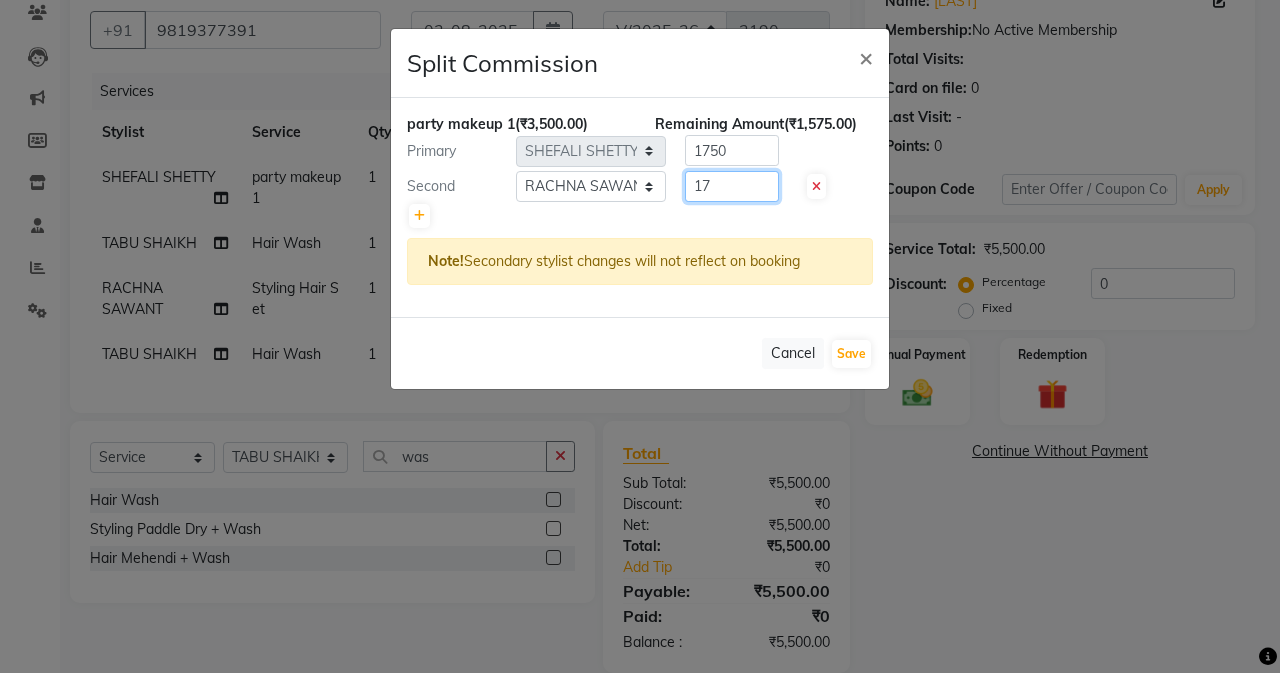 type on "1" 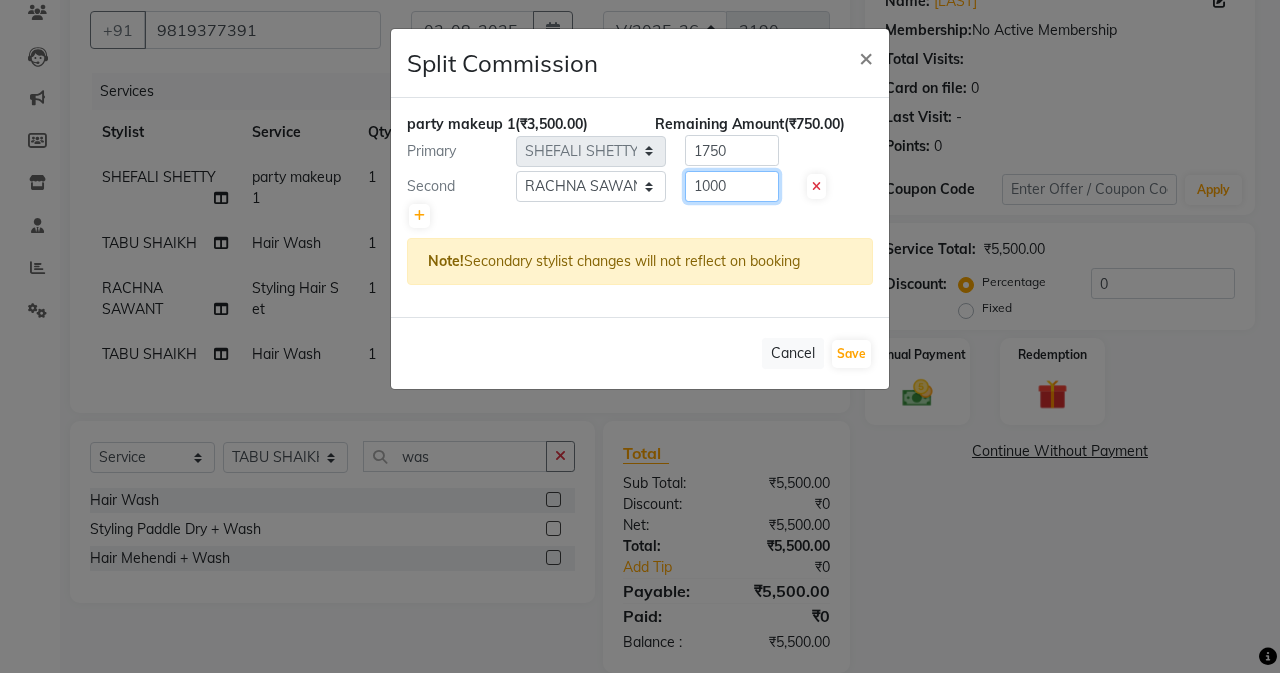 type on "1000" 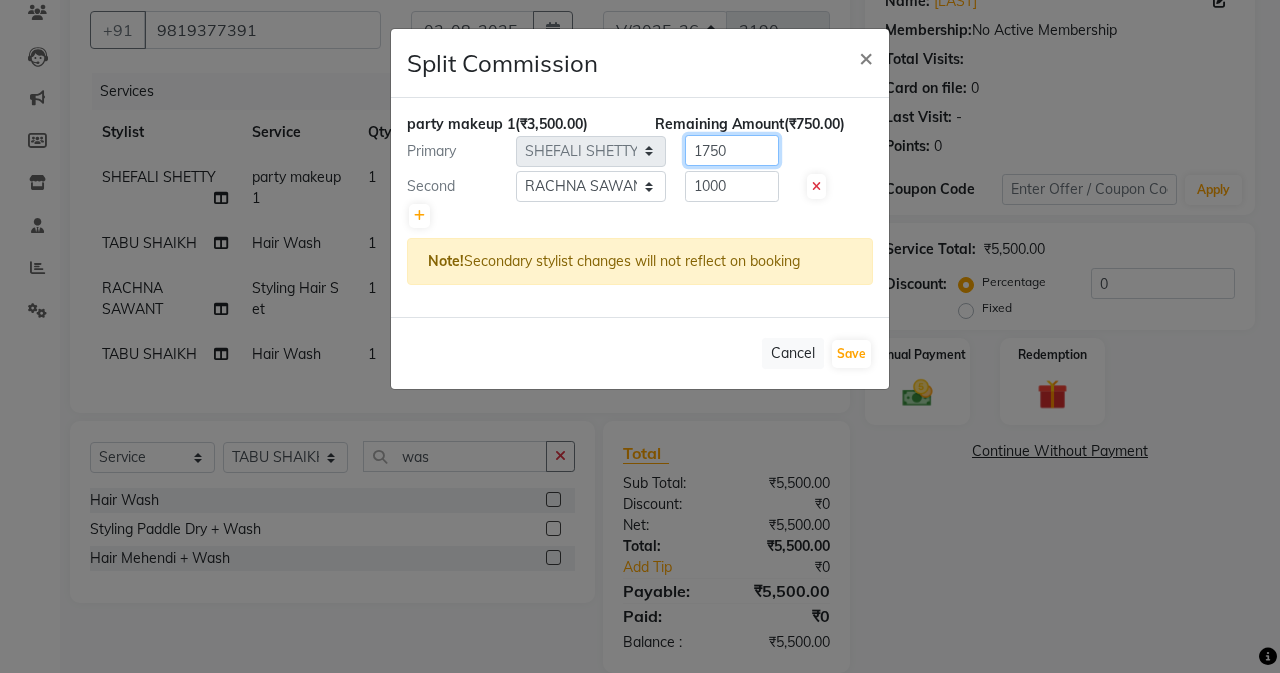 click on "1750" 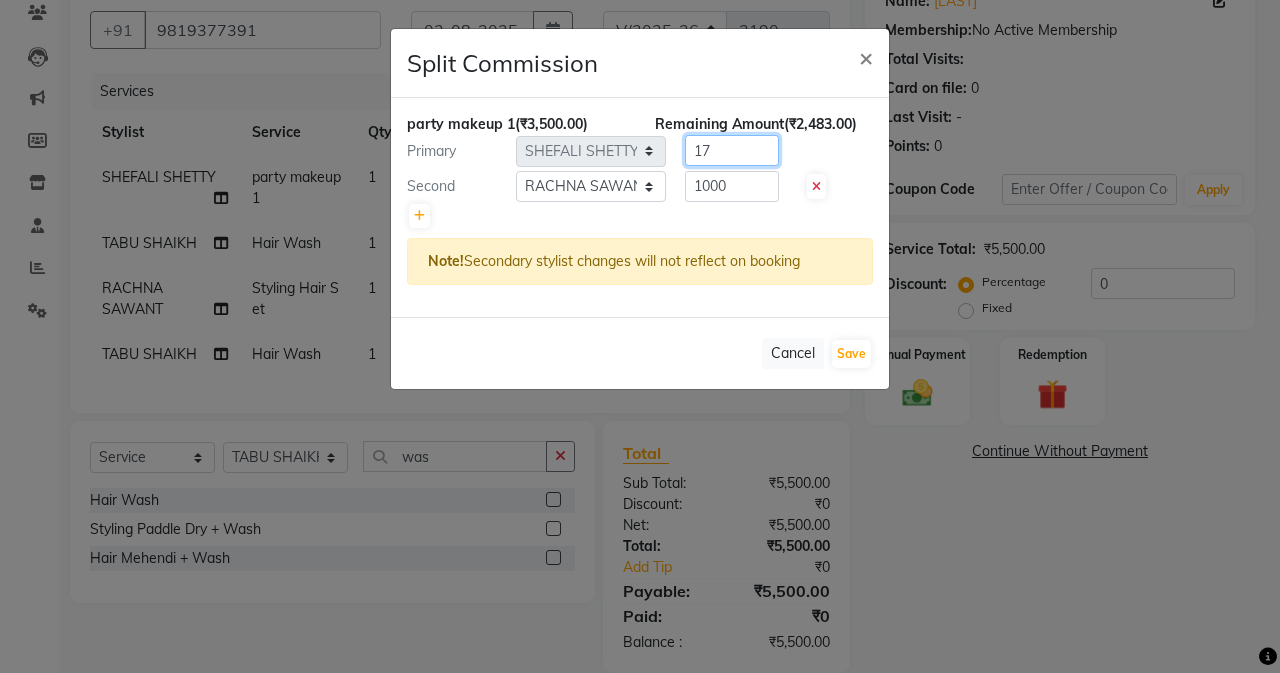 type on "1" 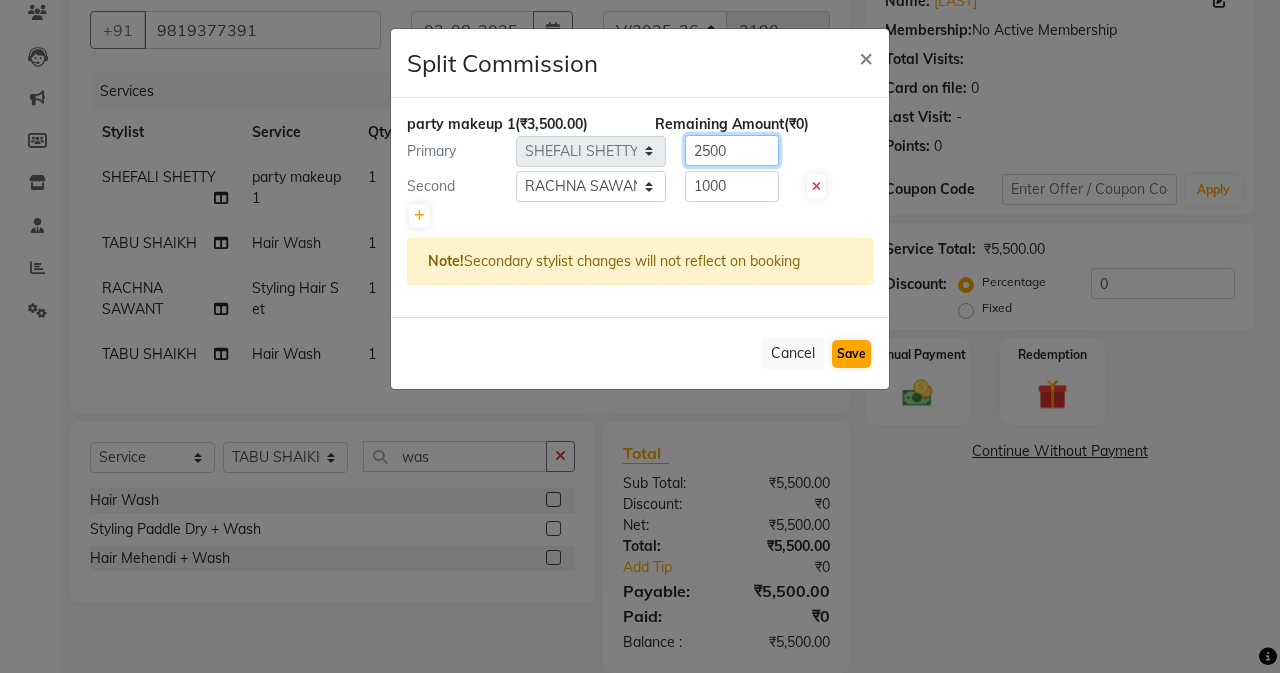 type on "2500" 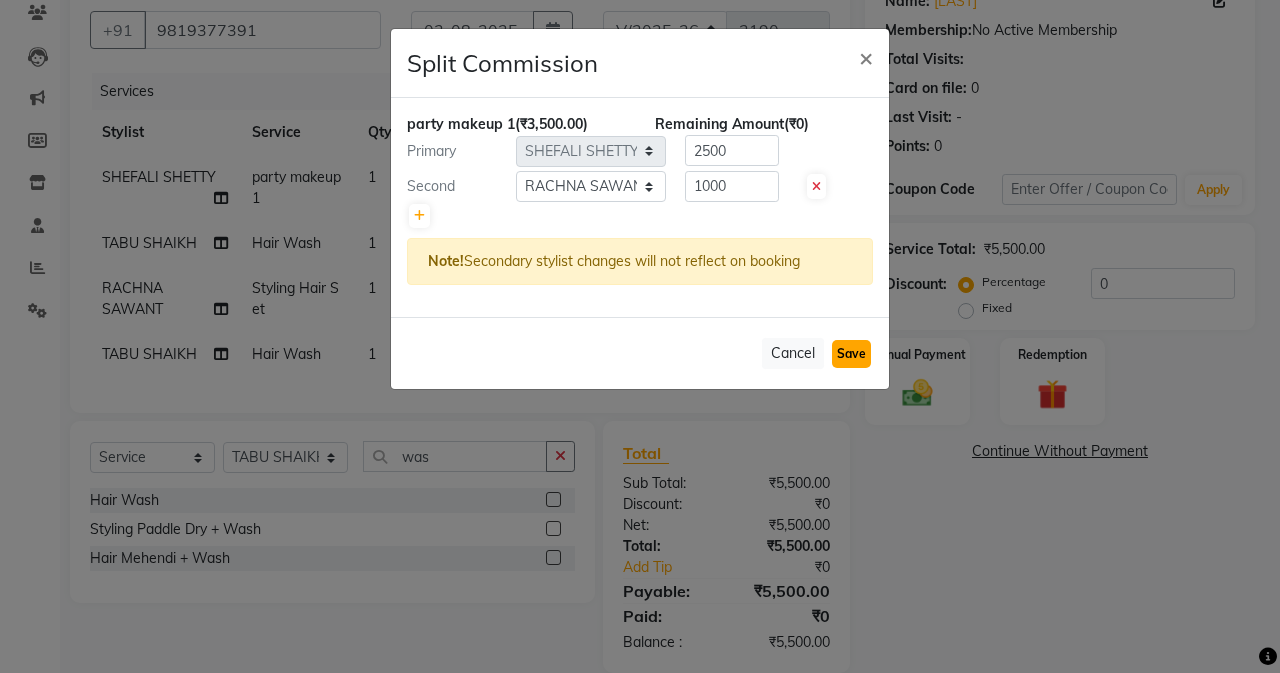 click on "Save" 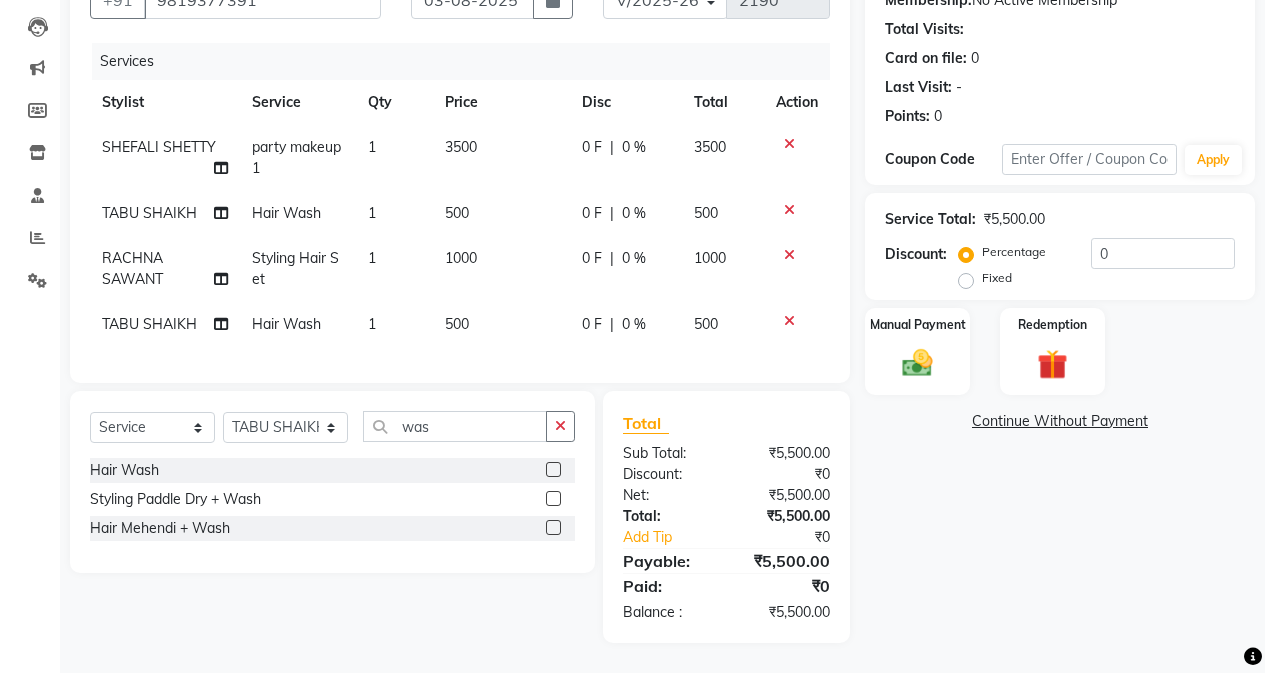 scroll, scrollTop: 220, scrollLeft: 0, axis: vertical 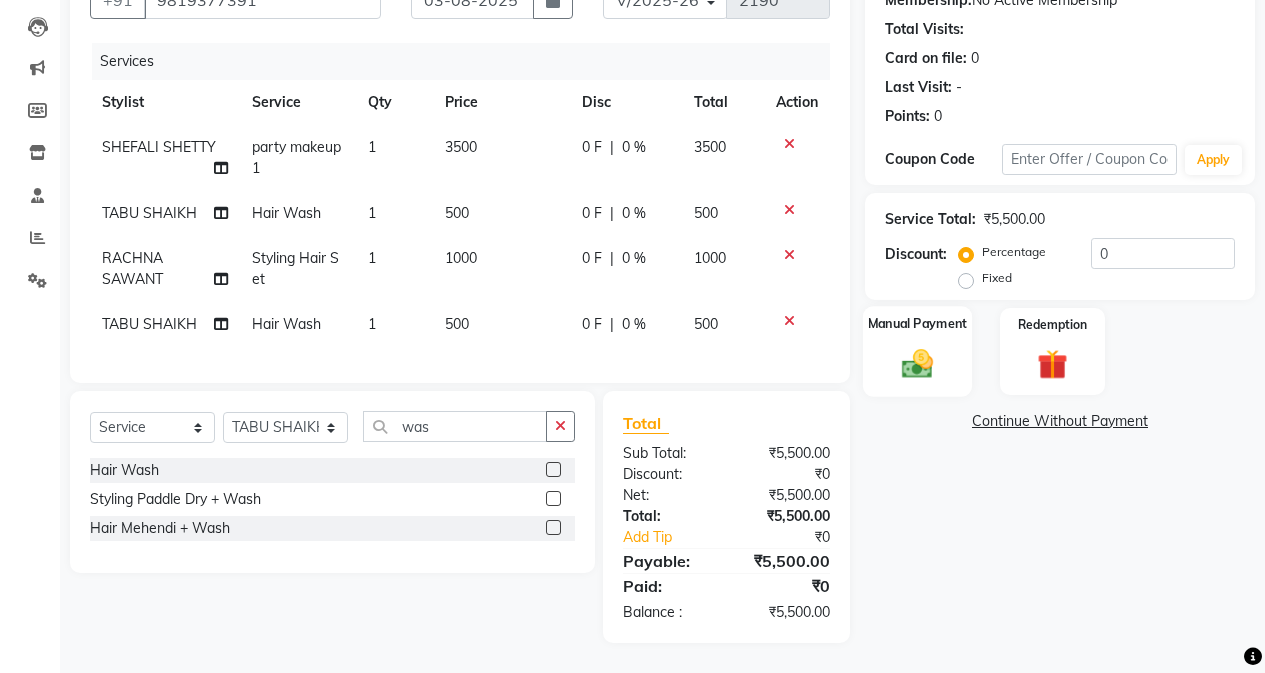 click on "Manual Payment" 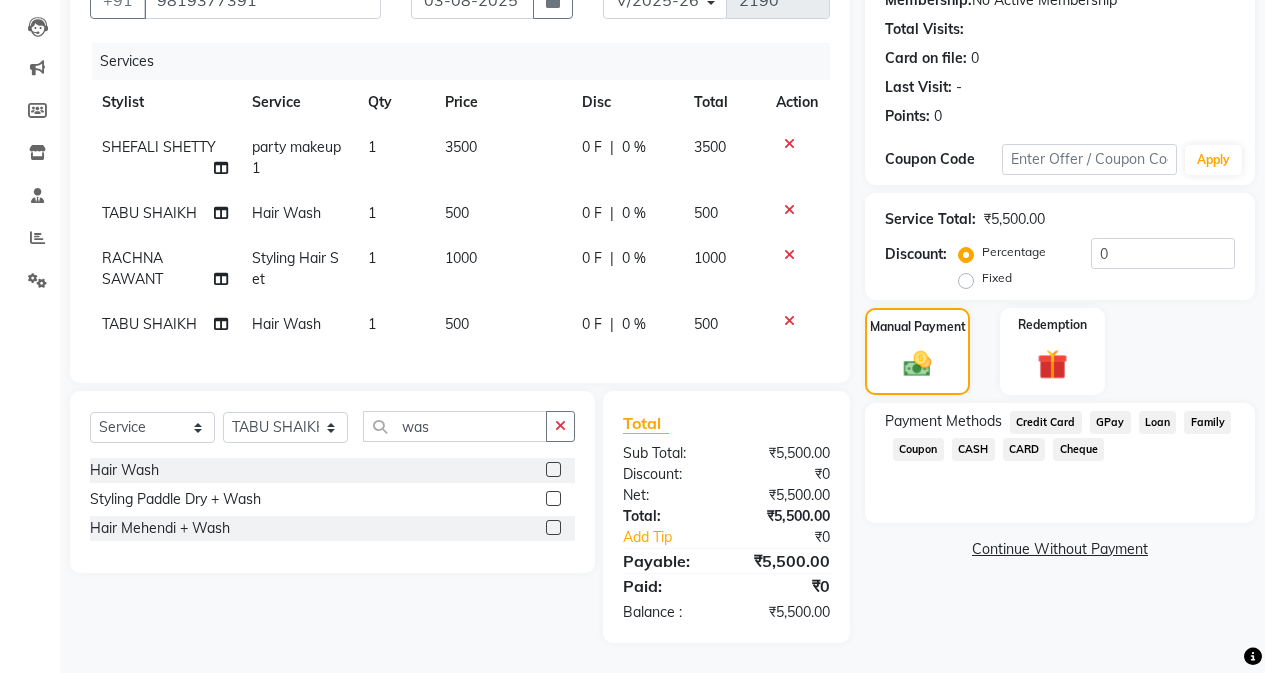 click on "CASH" 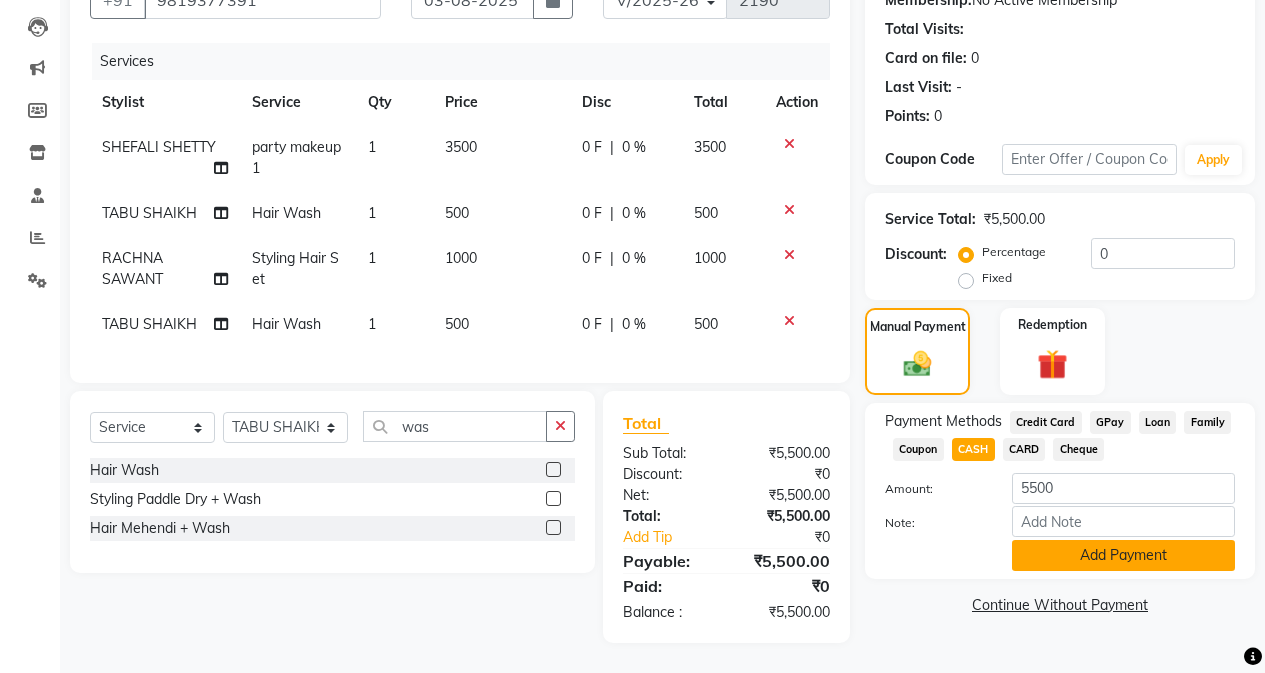 click on "Add Payment" 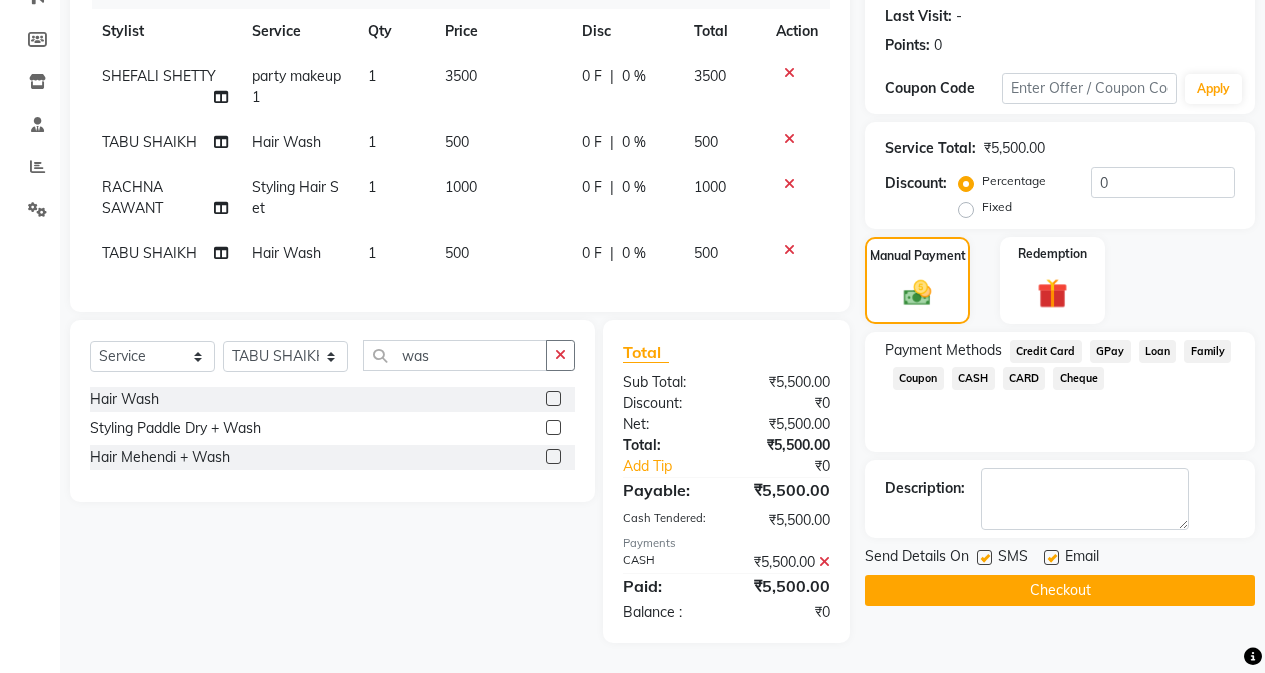 scroll, scrollTop: 291, scrollLeft: 0, axis: vertical 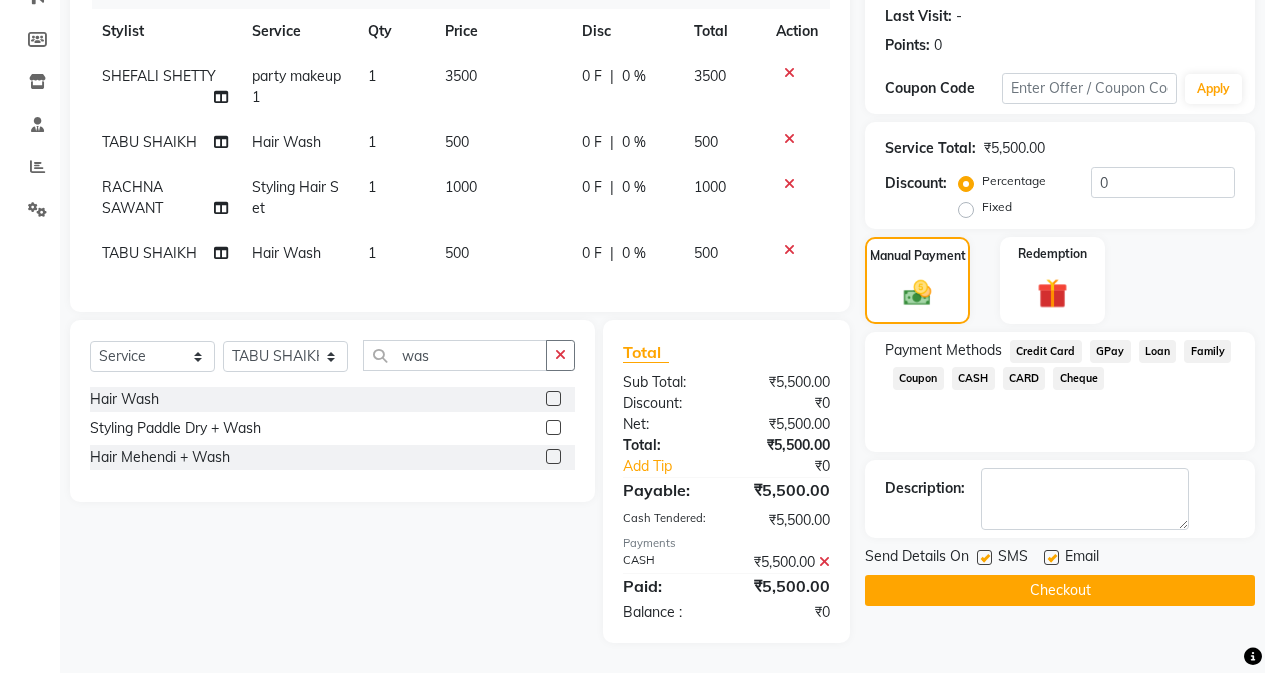 drag, startPoint x: 978, startPoint y: 570, endPoint x: 912, endPoint y: 520, distance: 82.800964 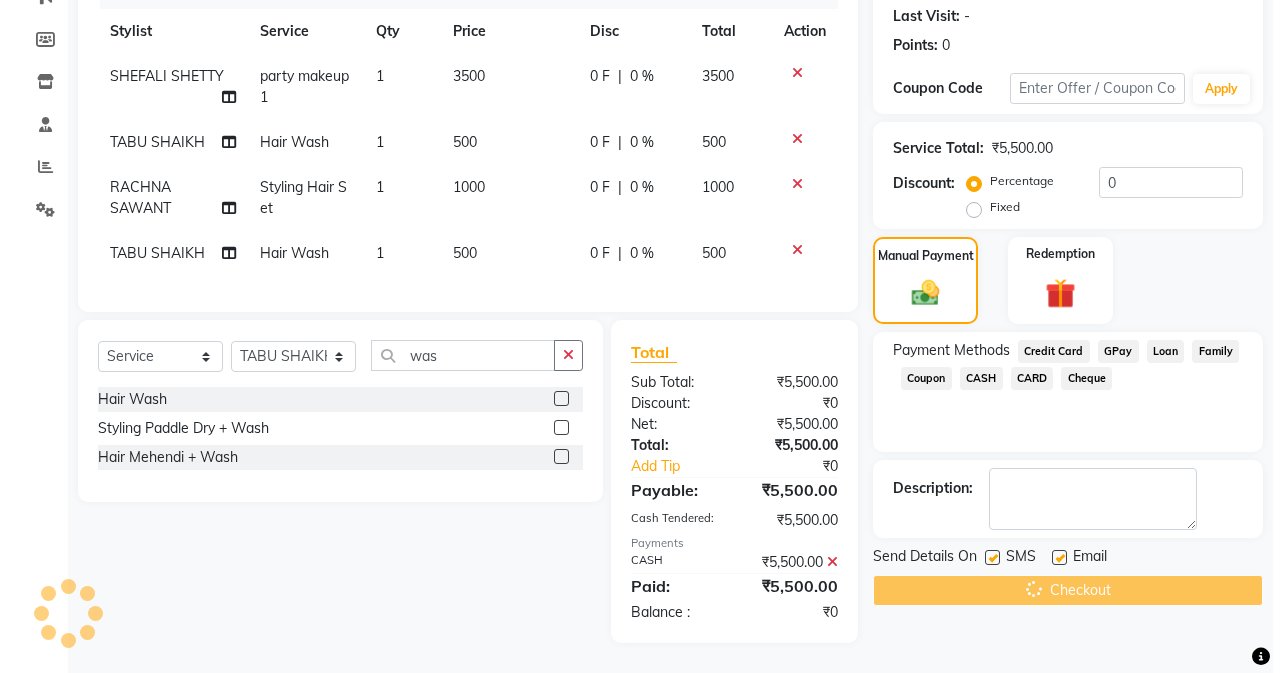 scroll, scrollTop: 0, scrollLeft: 0, axis: both 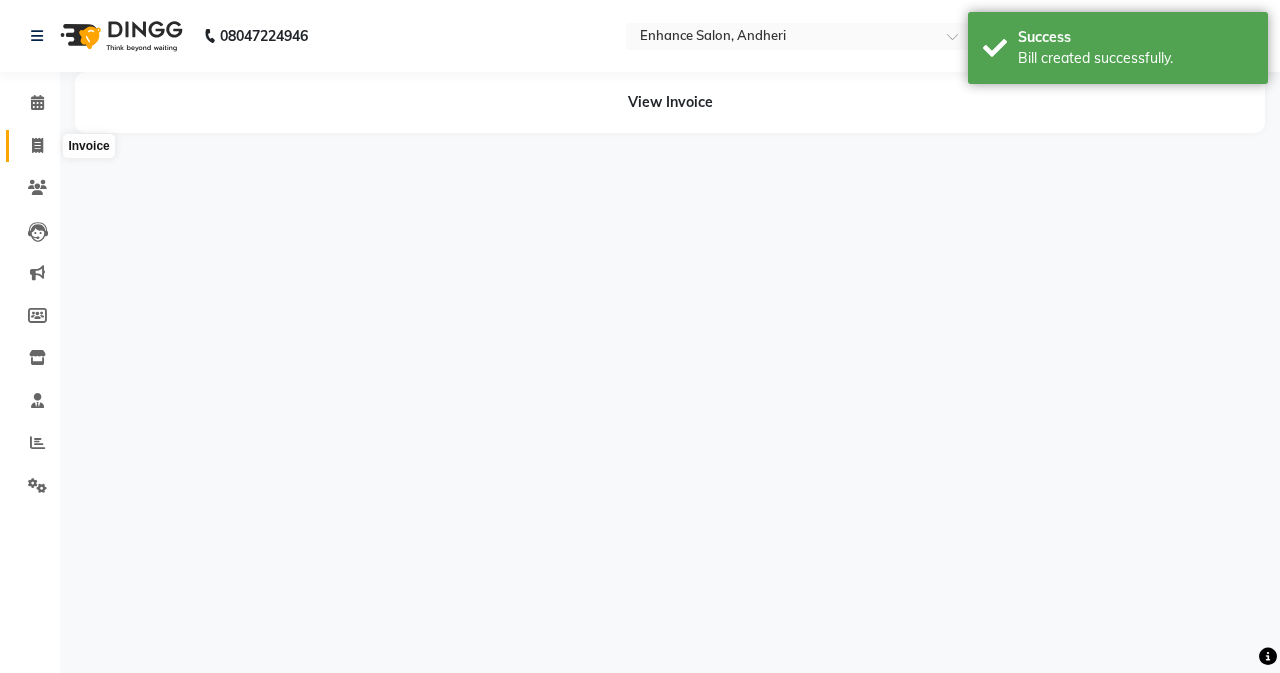 select on "61730" 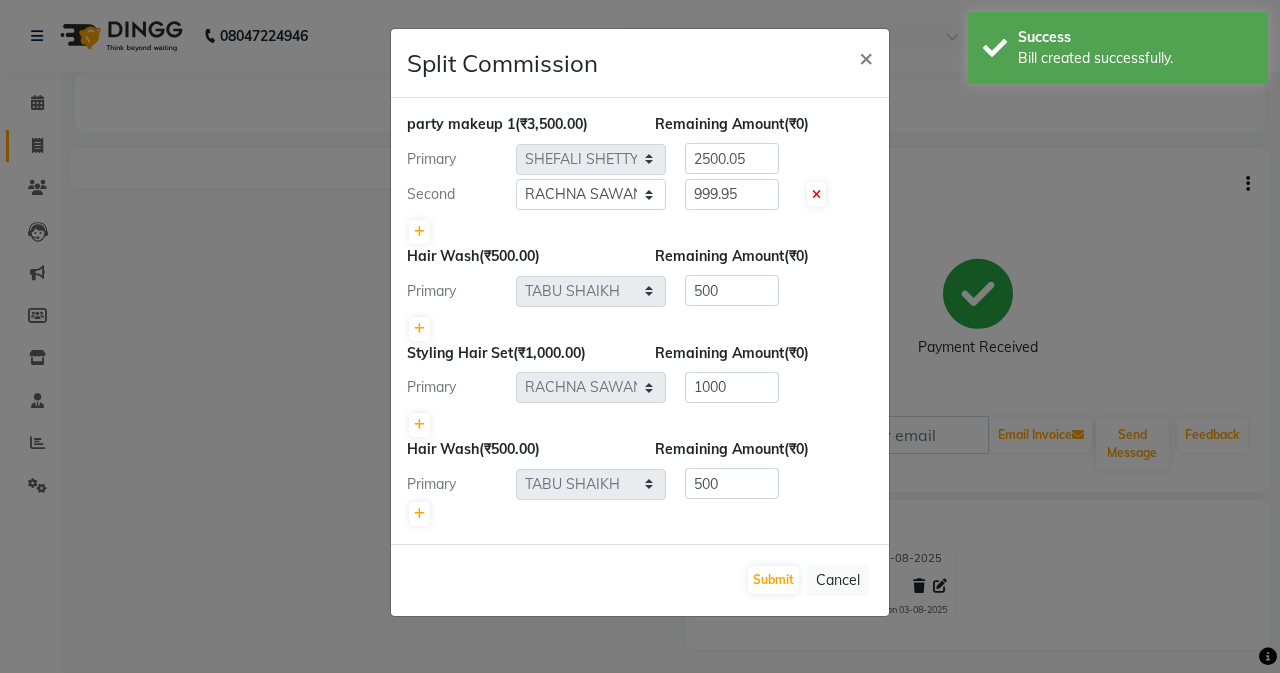click on "Split Commission × party makeup 1  (₹3,500.00) Remaining Amount  (₹0) Primary Select  Admin   Arifa    ESHA CHAUHAN   FARIDA SHAIKH   Manager   MEENA MISALKAR   Minal   NAMYA SALIAN   POONAM KATEL   RACHNA SAWANT   Ranu nails   REEMA MANGELA   SHAMINA SHAIKH   SHEFALI SHETTY   TABU SHAIKH  2500.05 Second Select  Admin   Arifa    ESHA CHAUHAN   FARIDA SHAIKH   Manager   MEENA MISALKAR   Minal   NAMYA SALIAN   POONAM KATEL   RACHNA SAWANT   Ranu nails   REEMA MANGELA   SHAMINA SHAIKH   SHEFALI SHETTY   TABU SHAIKH  999.95 Hair Wash  (₹500.00) Remaining Amount  (₹0) Primary Select  Admin   Arifa    ESHA CHAUHAN   FARIDA SHAIKH   Manager   MEENA MISALKAR   Minal   NAMYA SALIAN   POONAM KATEL   RACHNA SAWANT   Ranu nails   REEMA MANGELA   SHAMINA SHAIKH   SHEFALI SHETTY   TABU SHAIKH  500 Styling Hair Set  (₹1,000.00) Remaining Amount  (₹0) Primary Select  Admin   Arifa    ESHA CHAUHAN   FARIDA SHAIKH   Manager   MEENA MISALKAR   Minal   NAMYA SALIAN   POONAM KATEL   RACHNA SAWANT   Ranu nails  1000" 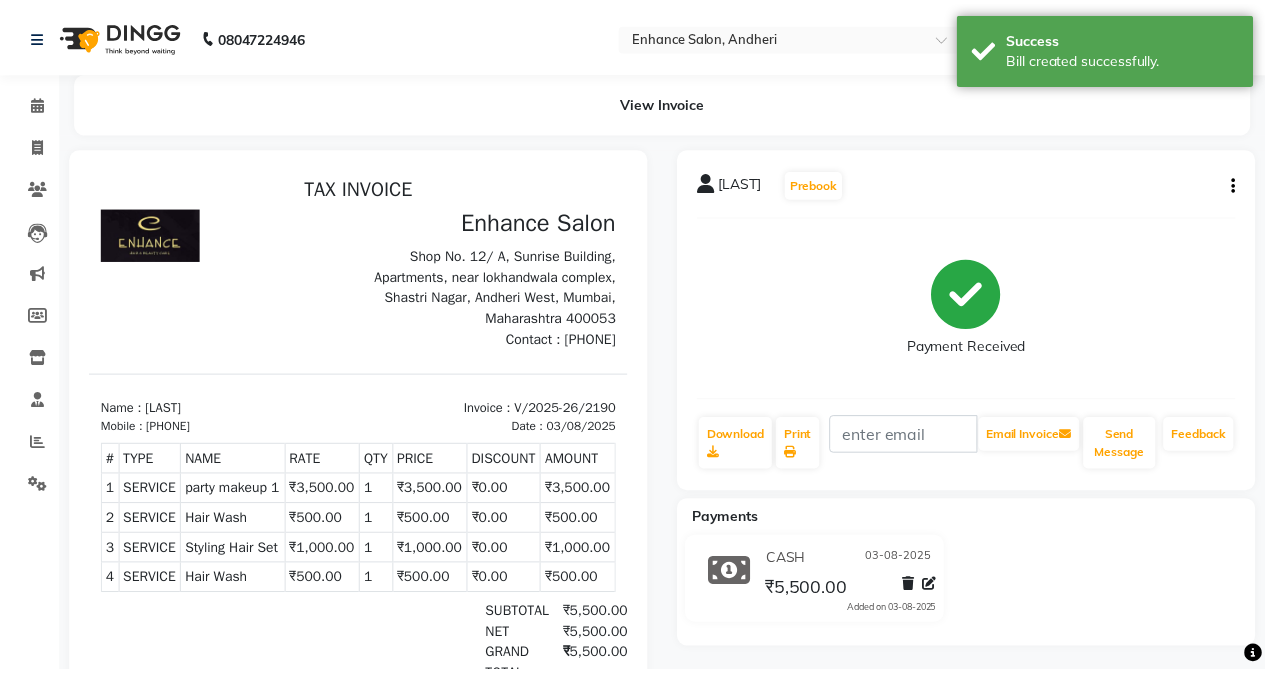 scroll, scrollTop: 0, scrollLeft: 0, axis: both 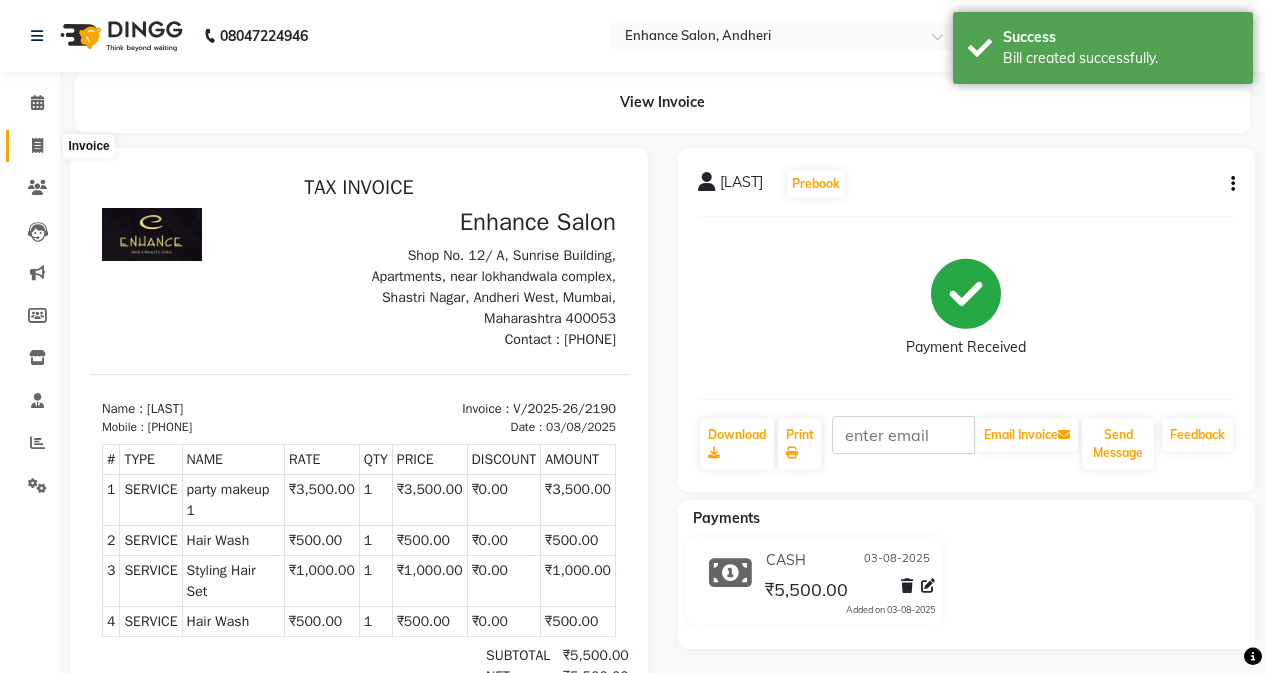 click 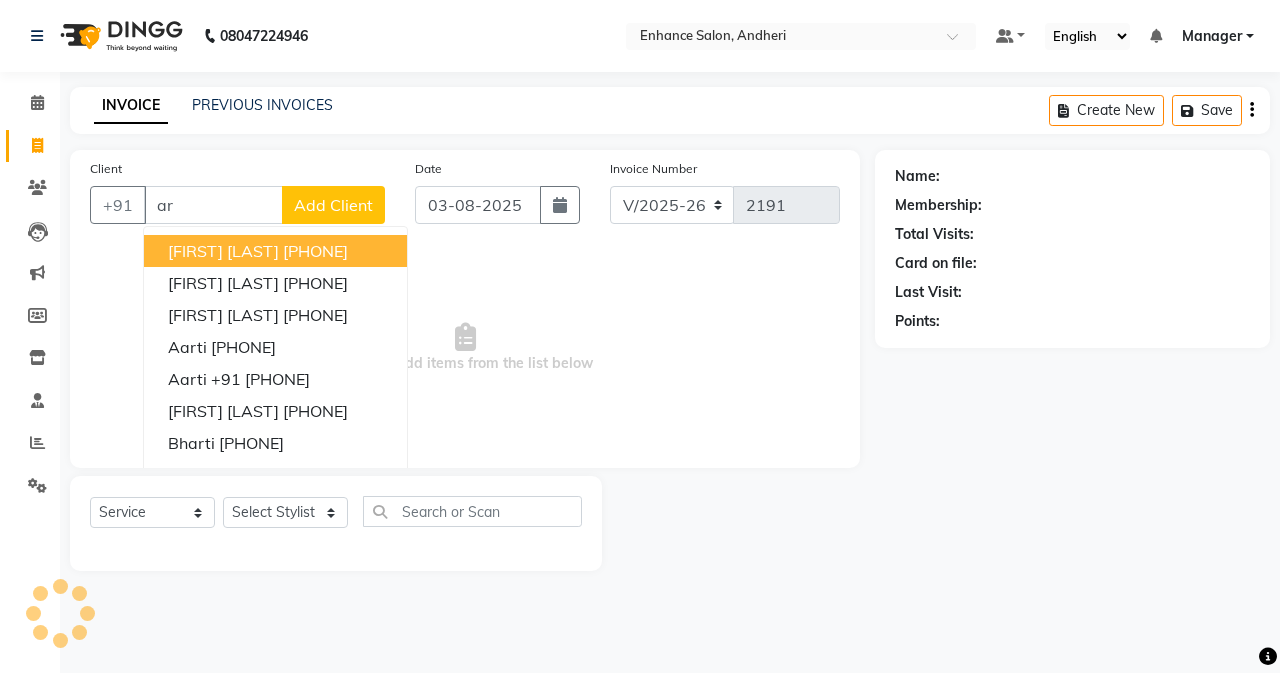 type on "a" 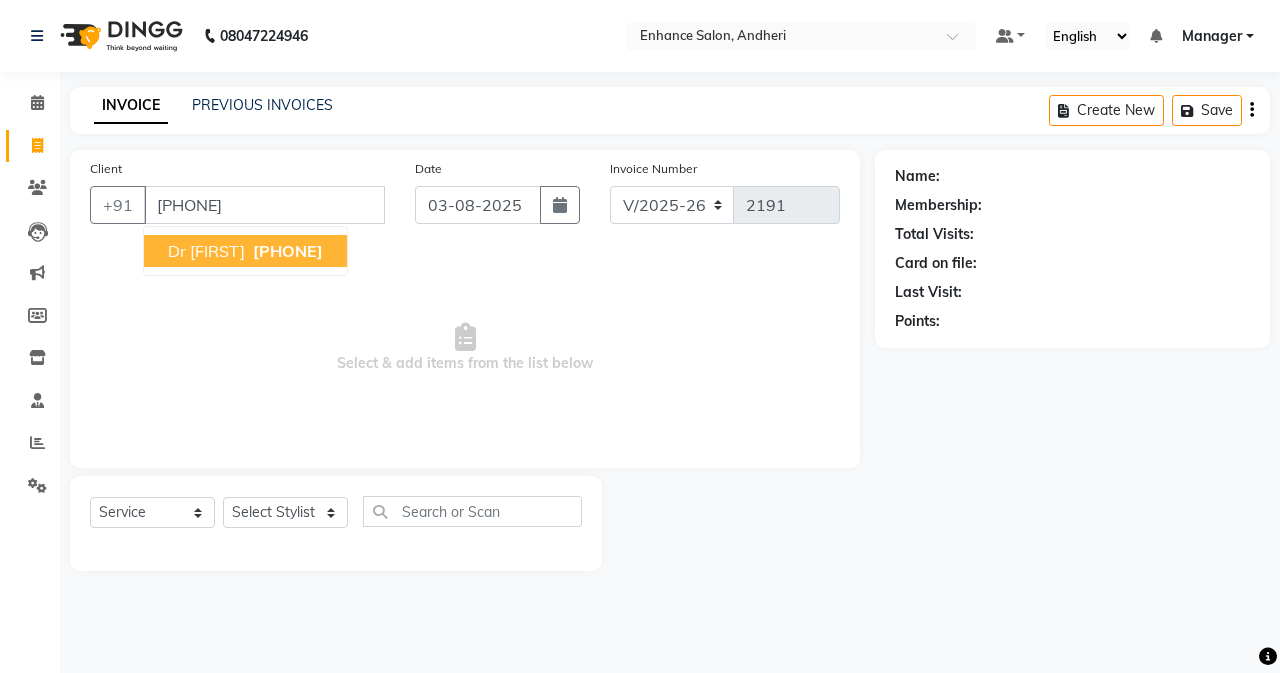 type on "[PHONE]" 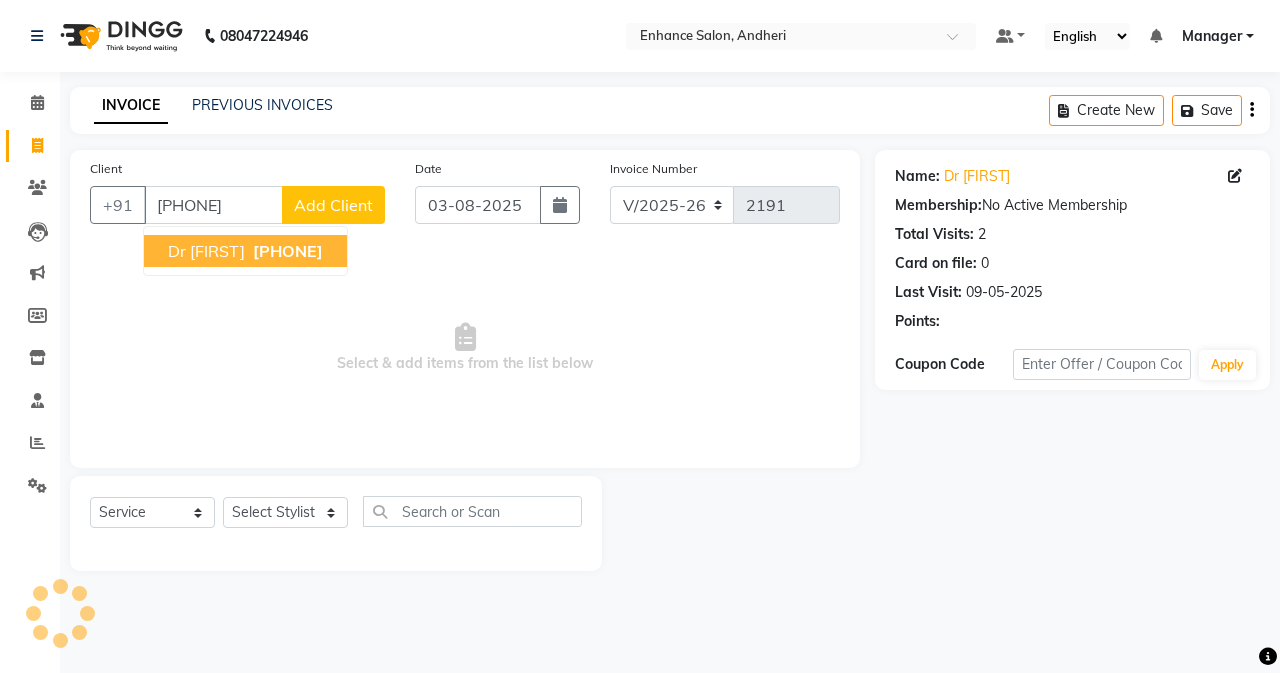 click on "[PHONE]" at bounding box center [288, 251] 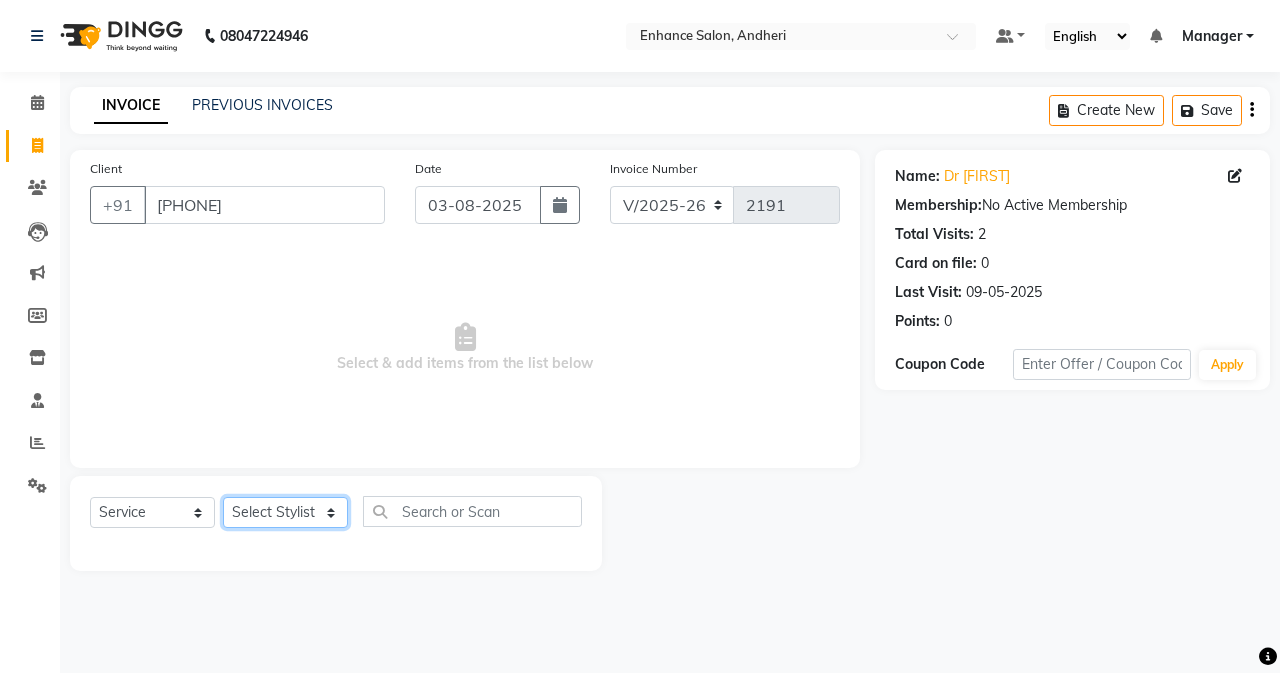 click on "Select Stylist Admin Arifa  ESHA CHAUHAN FARIDA SHAIKH Manager MEENA MISALKAR Minal NAMYA SALIAN POONAM KATEL RACHNA SAWANT Ranu nails REEMA MANGELA SHAMINA SHAIKH SHEFALI SHETTY TABU SHAIKH" 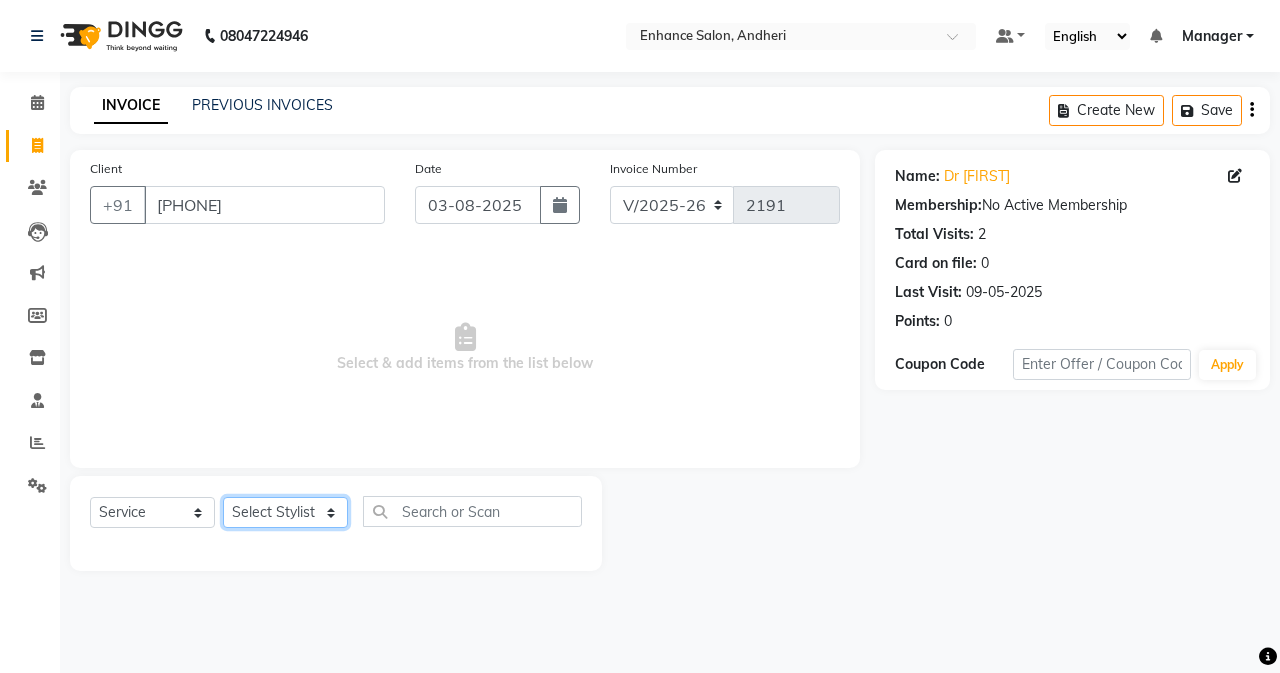 select on "[PHONE]" 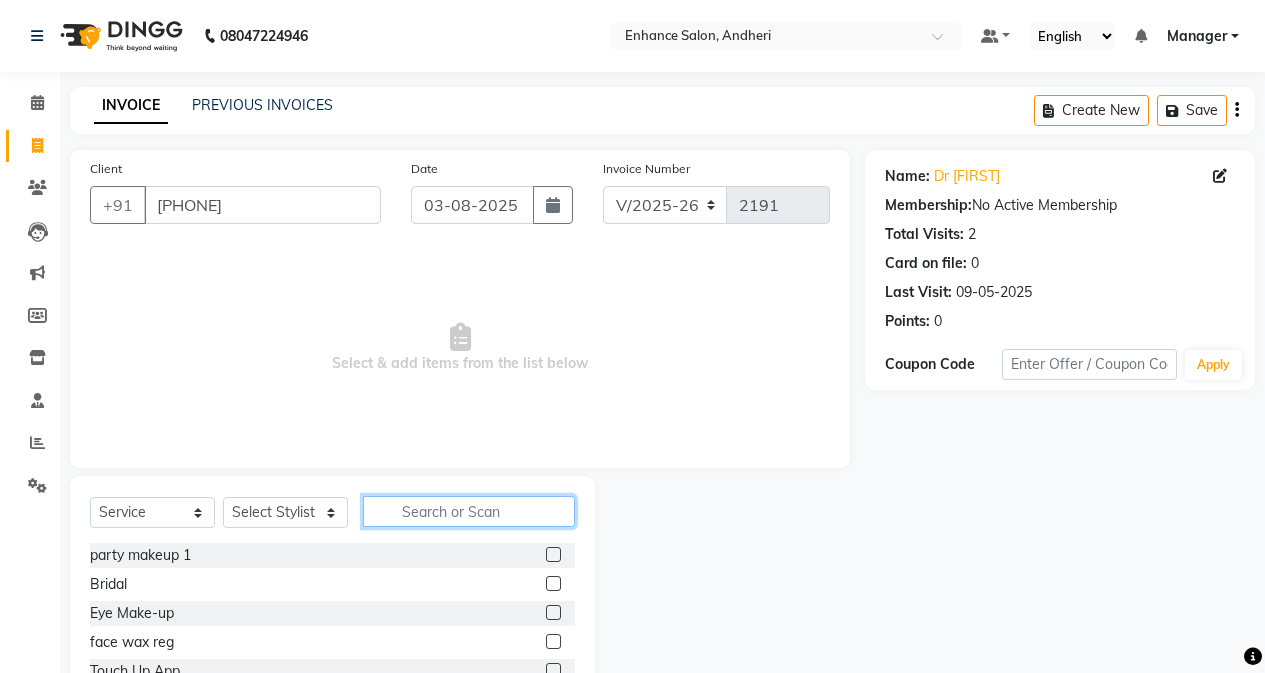 click 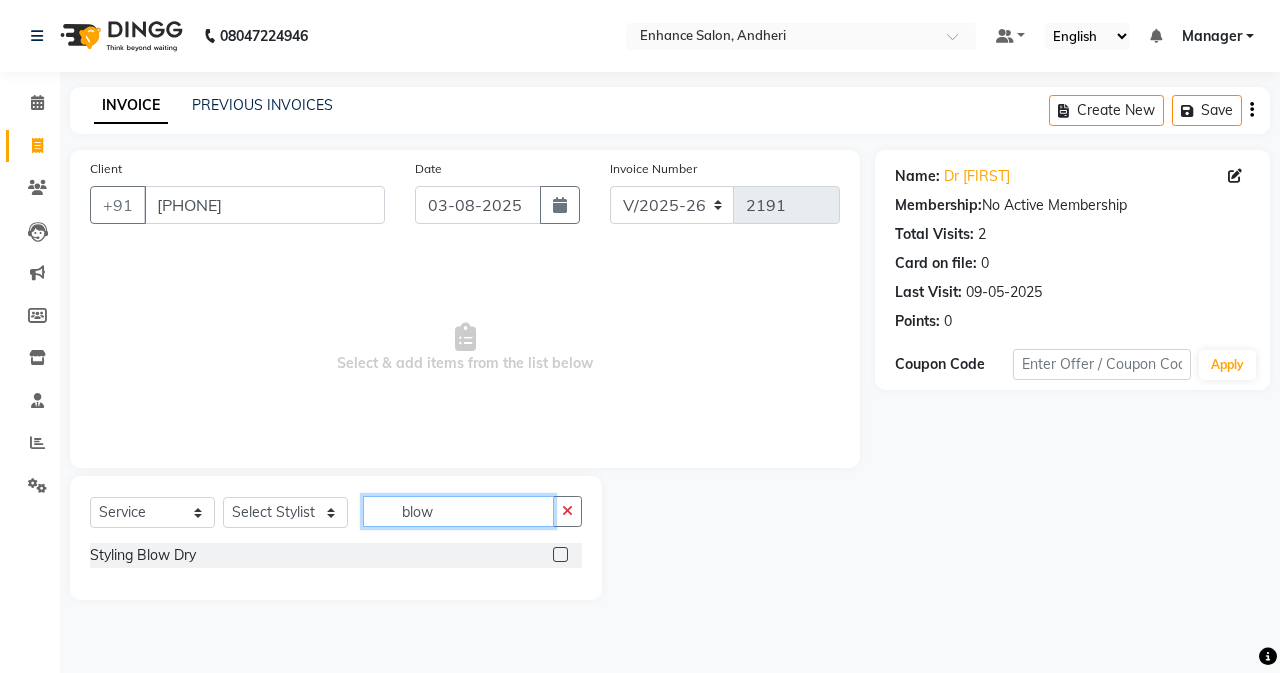 type on "blow" 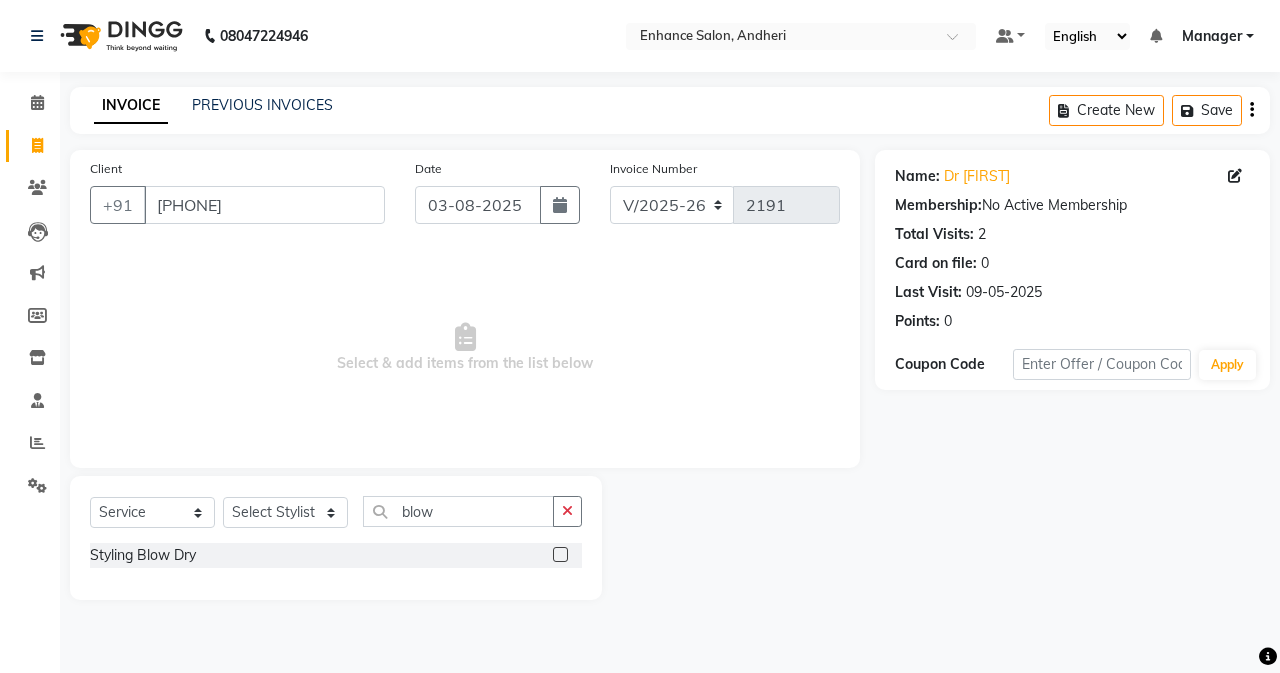 click 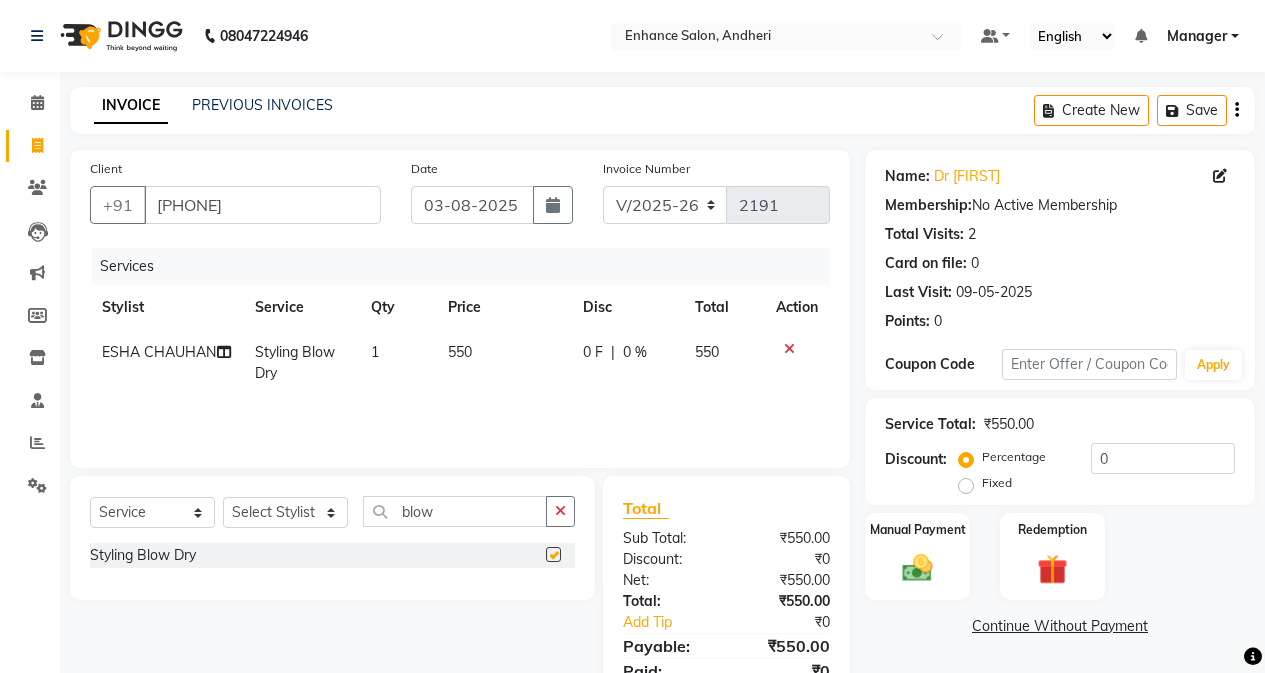 checkbox on "false" 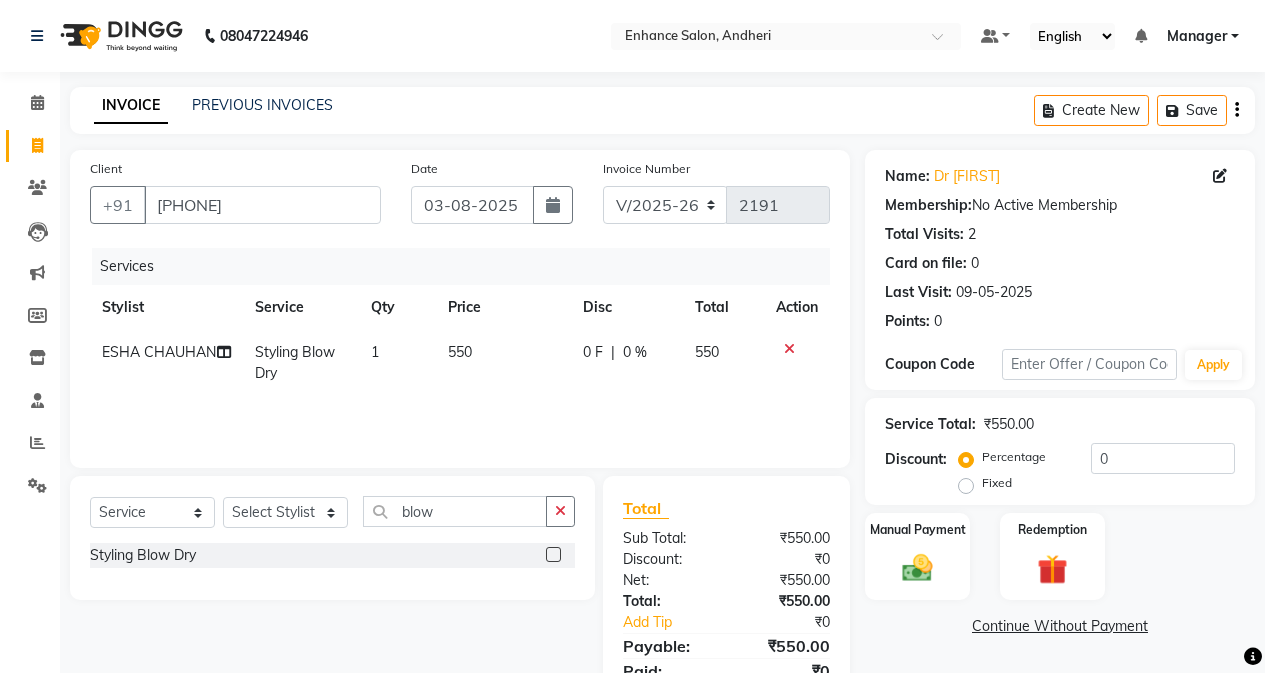scroll, scrollTop: 85, scrollLeft: 0, axis: vertical 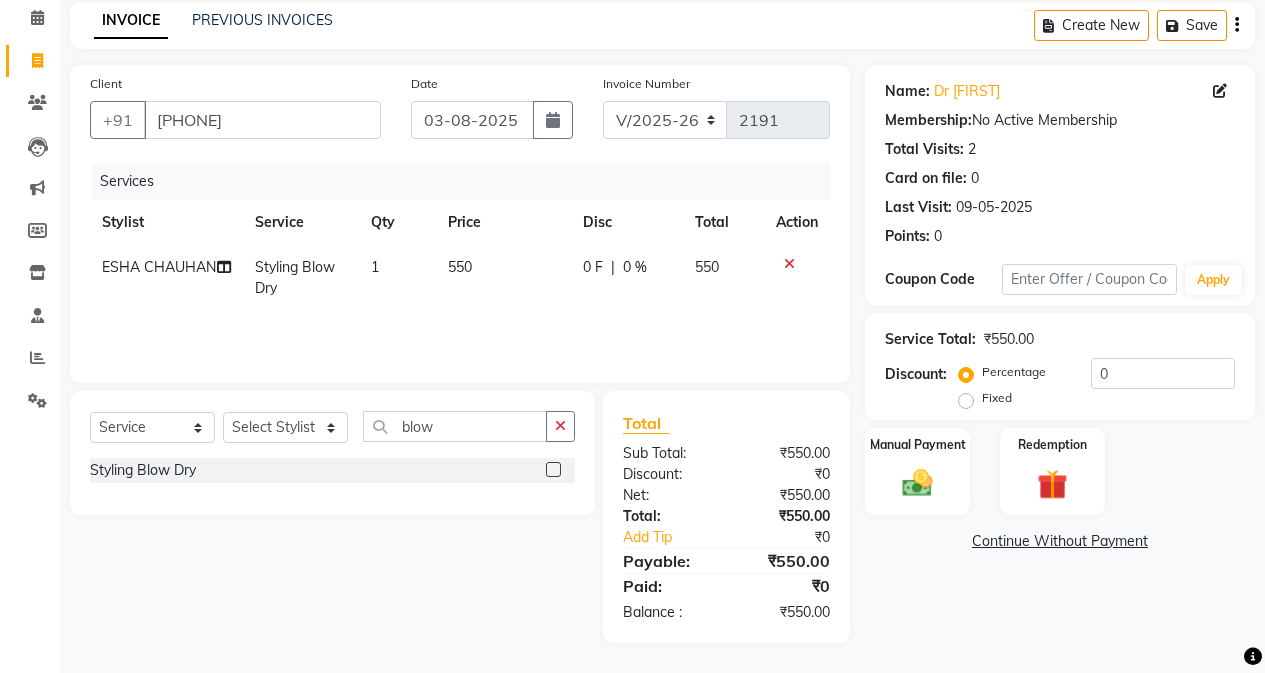 click on "Name: Dr [FIRST] Membership:  No Active Membership  Total Visits:  2 Card on file:  0 Last Visit:   09-05-2025 Points:   0  Coupon Code Apply Service Total:  ₹550.00  Discount:  Percentage   Fixed  0 Manual Payment Redemption  Continue Without Payment" 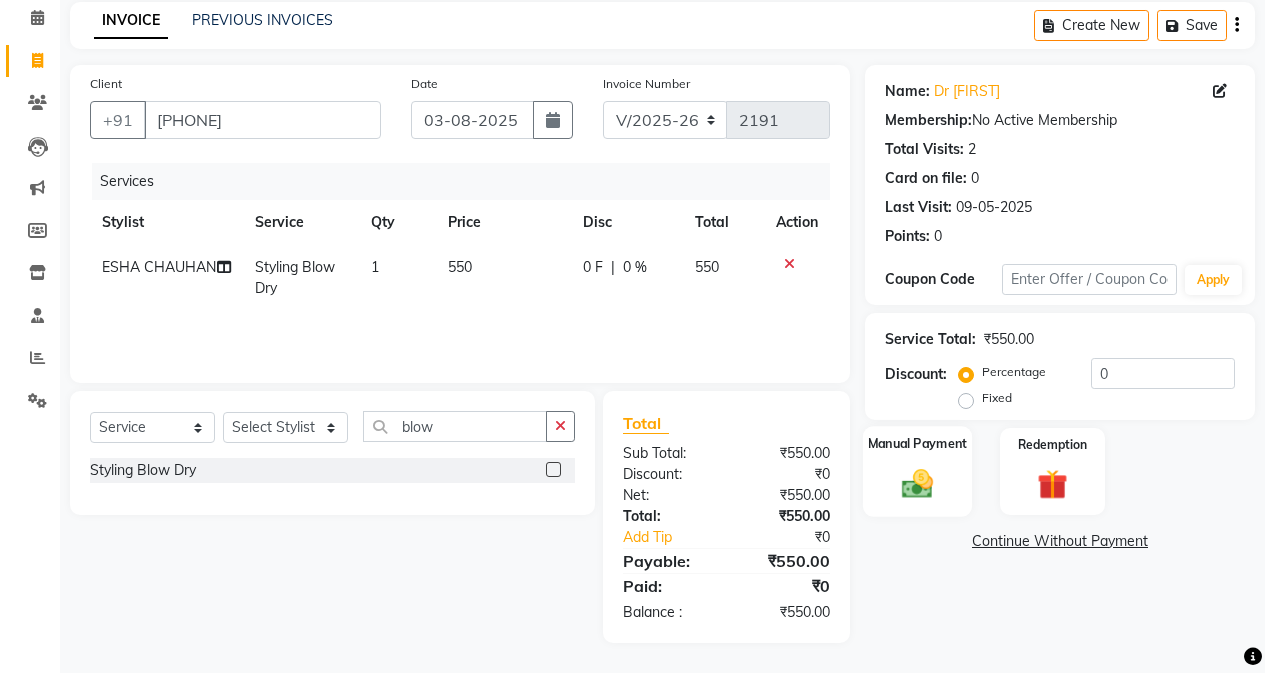 click 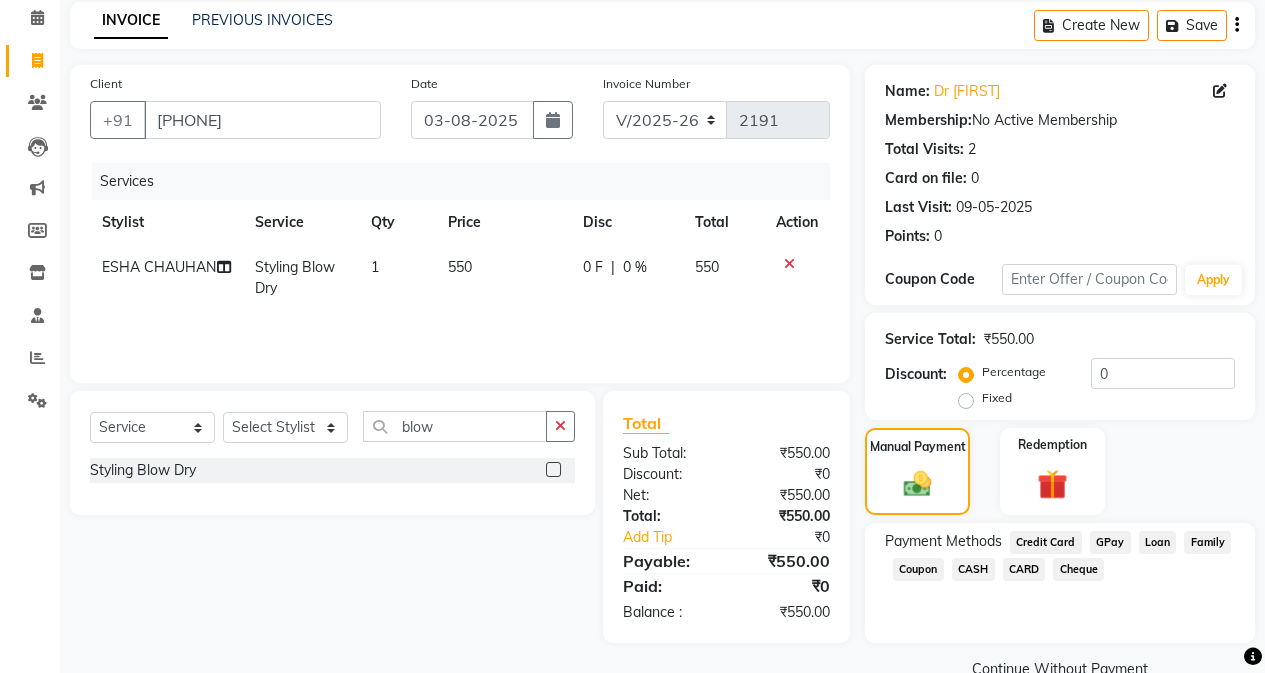 click on "CASH" 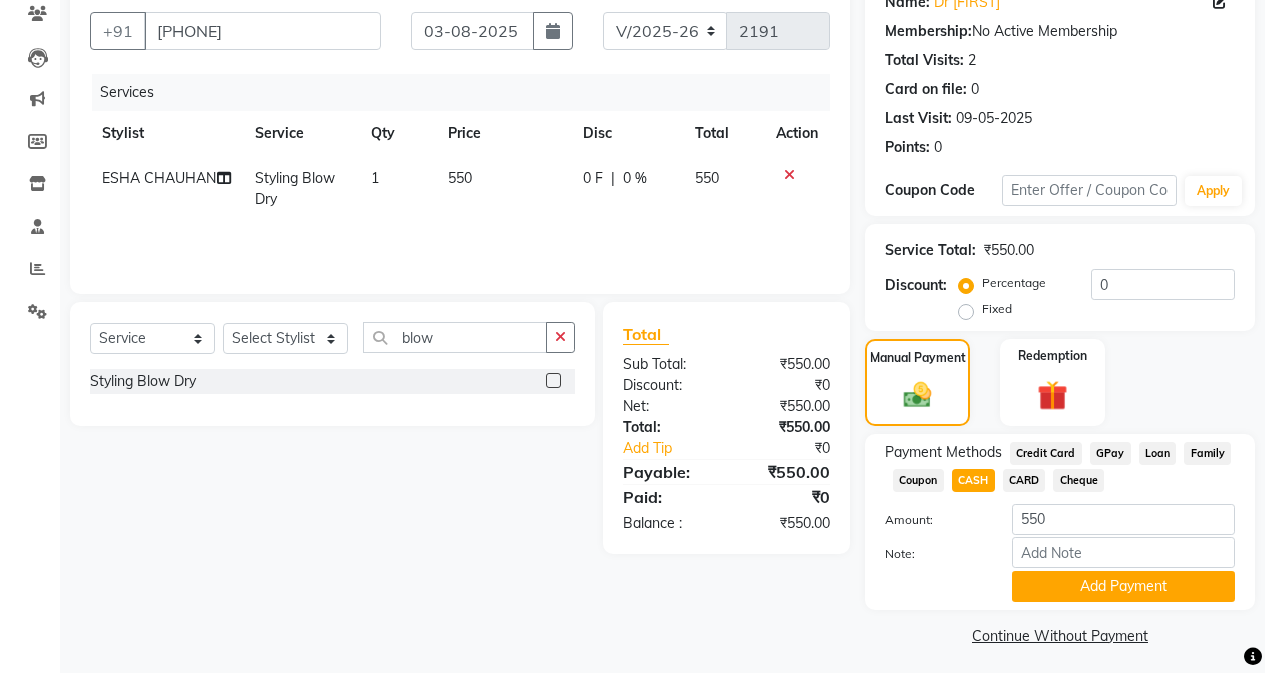 scroll, scrollTop: 182, scrollLeft: 0, axis: vertical 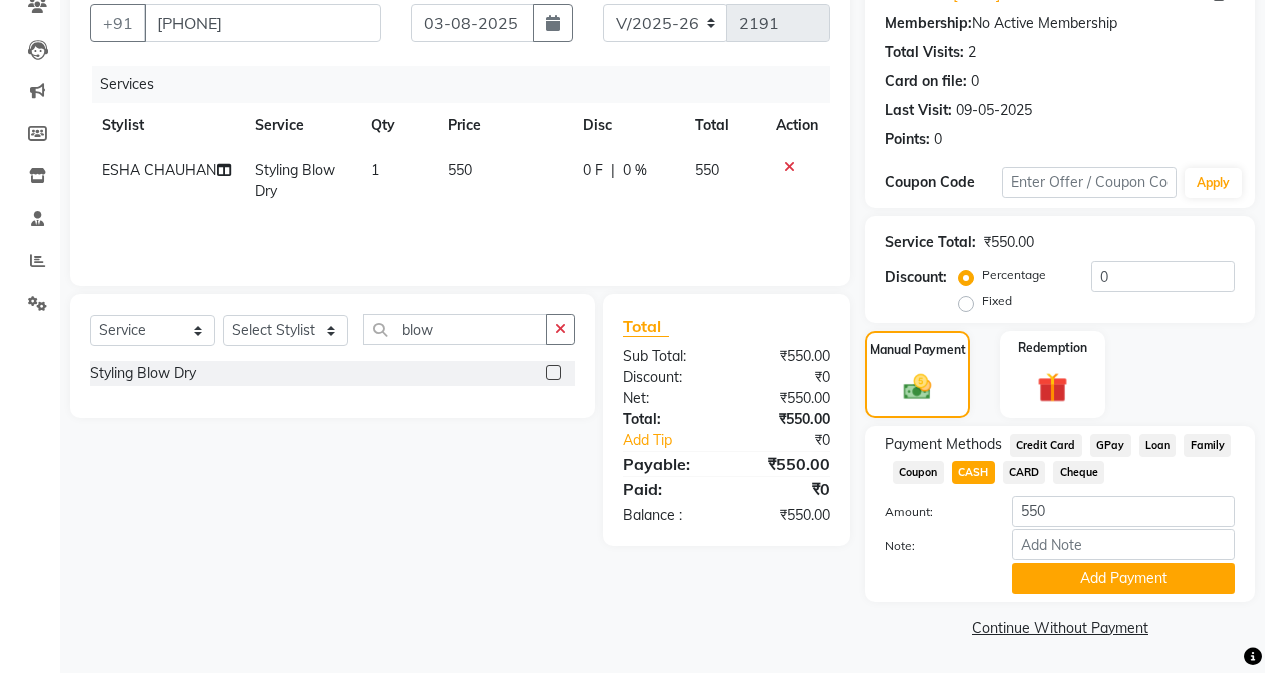 click on "Payment Methods  Credit Card   GPay   Loan   Family   Coupon   CASH   CARD   Cheque  Amount: 550 Note: Add Payment" 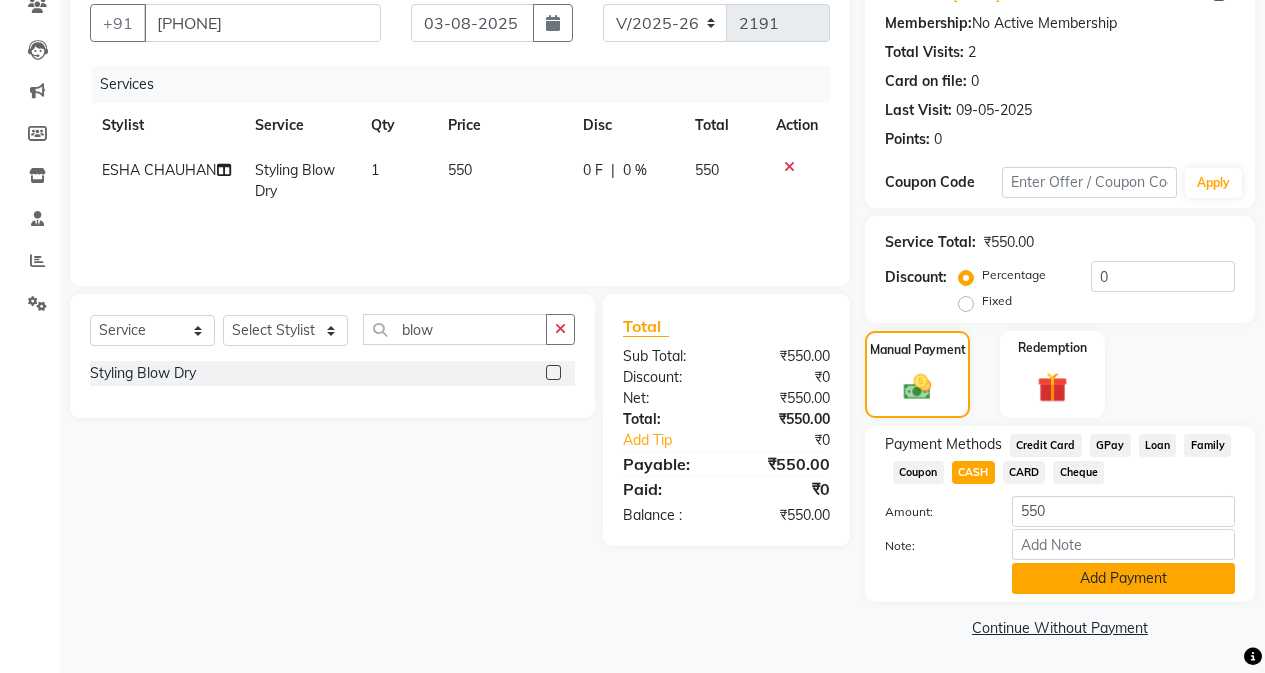 click on "Add Payment" 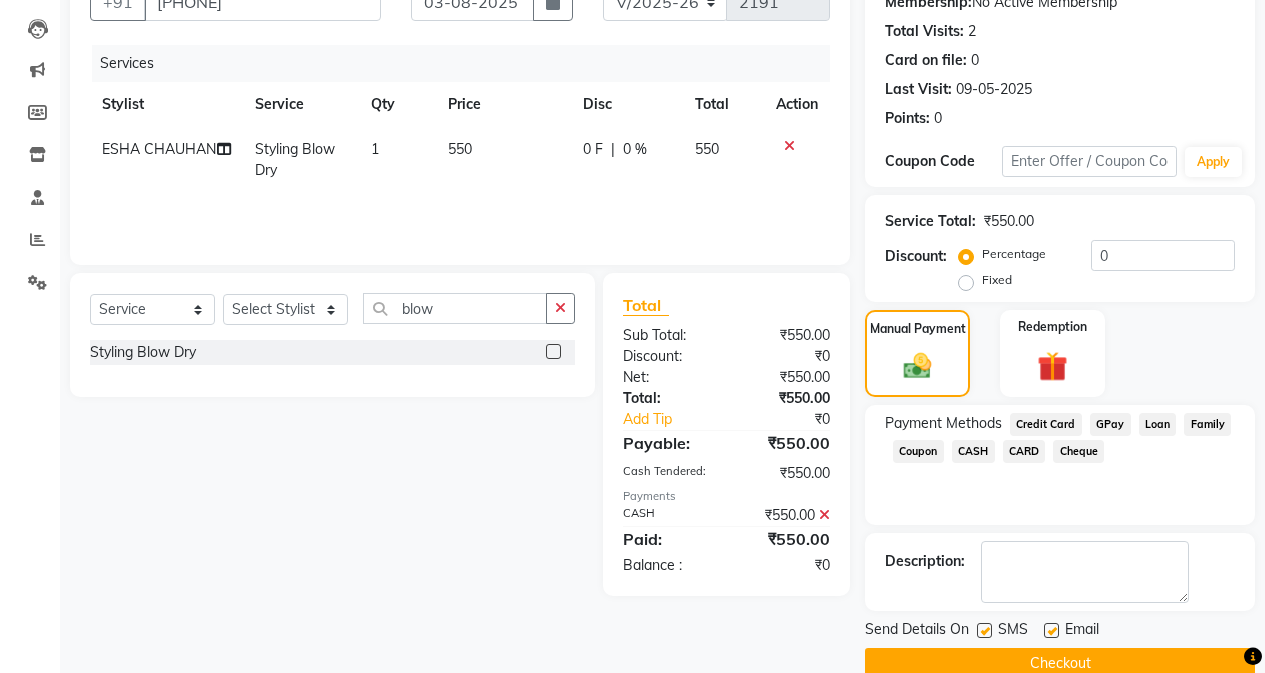 scroll, scrollTop: 239, scrollLeft: 0, axis: vertical 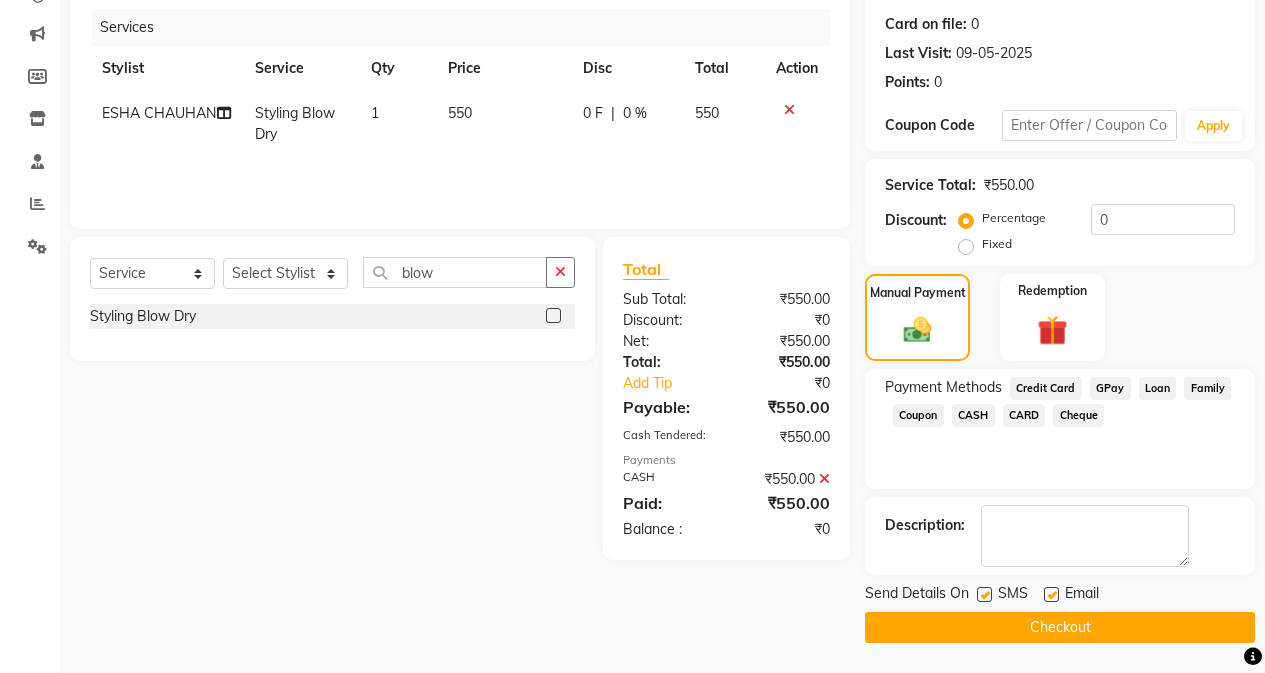 click on "Checkout" 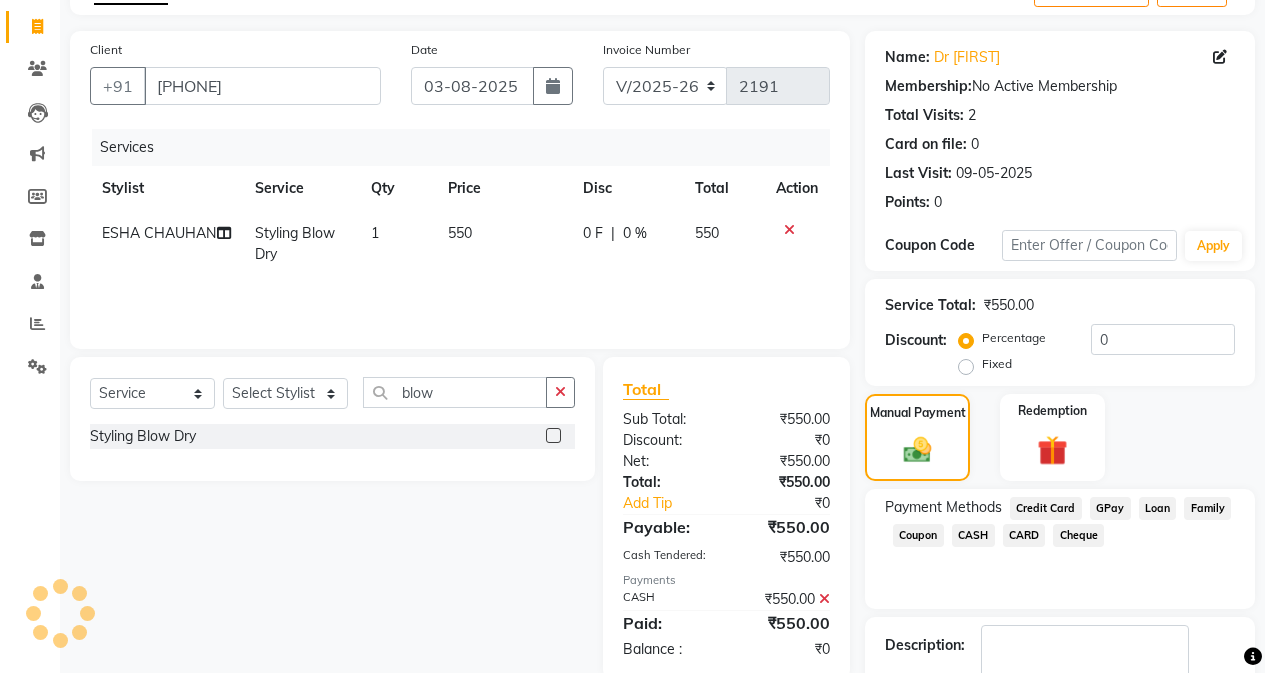 scroll, scrollTop: 0, scrollLeft: 0, axis: both 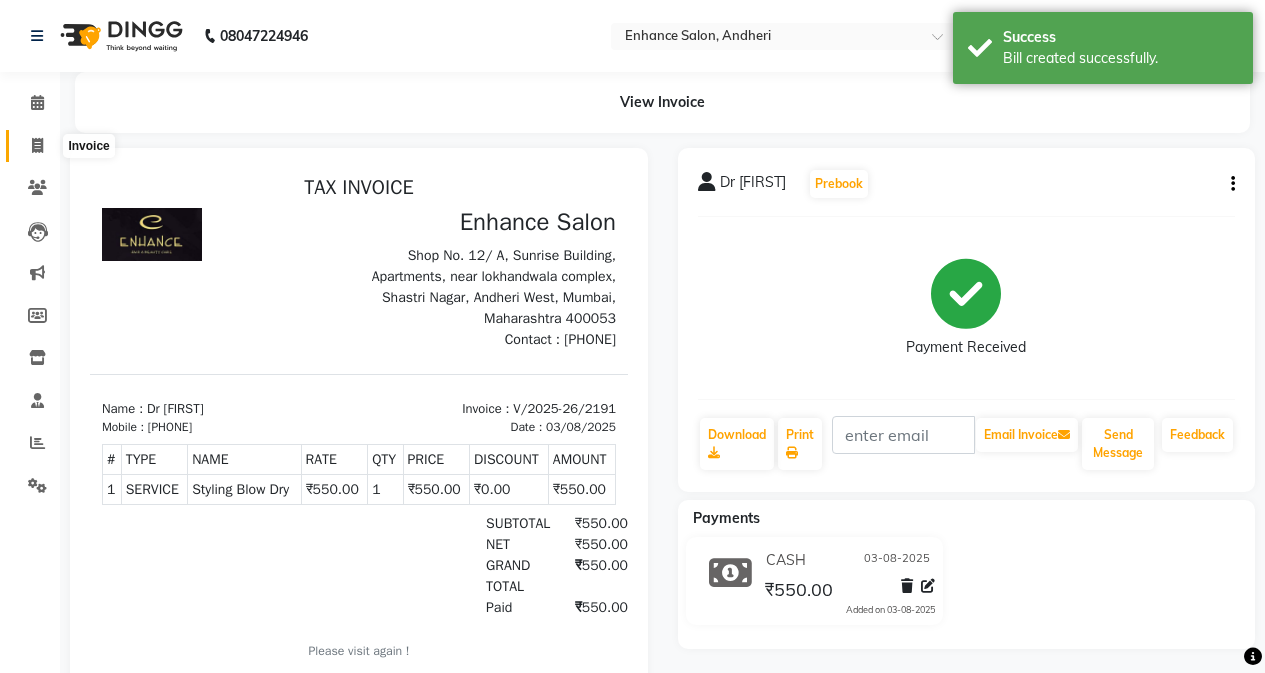 click 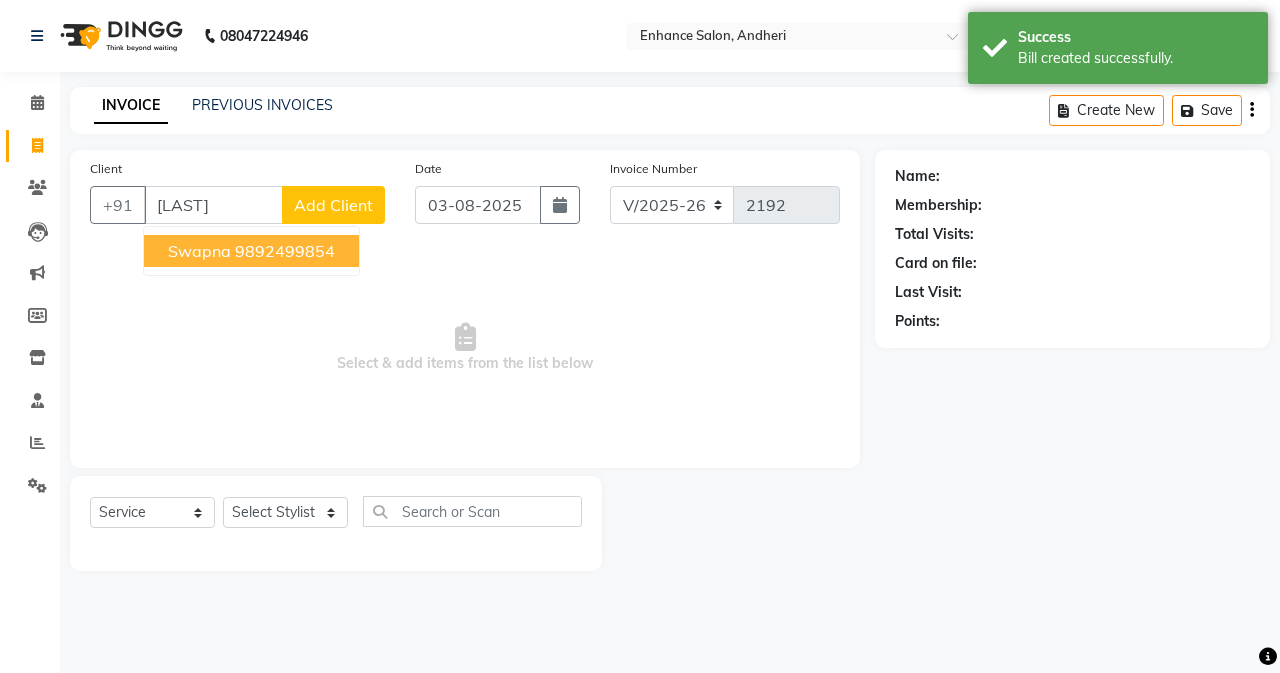 click on "Swapna" at bounding box center (199, 251) 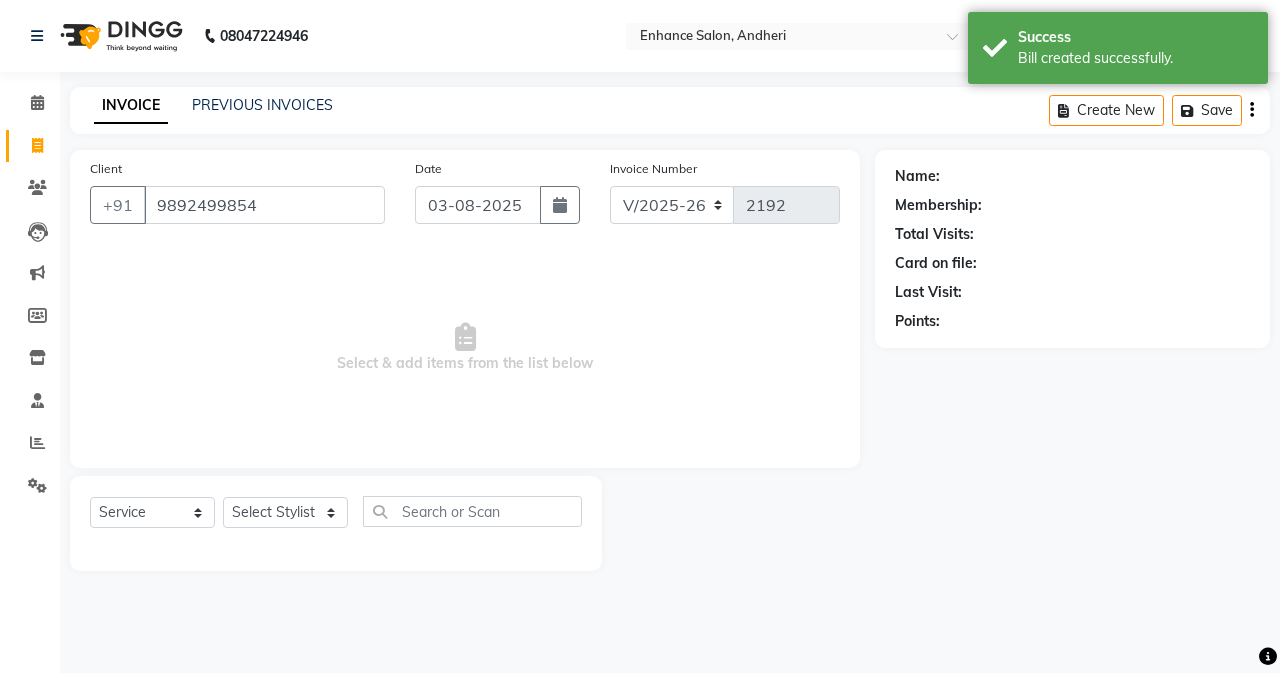 type on "9892499854" 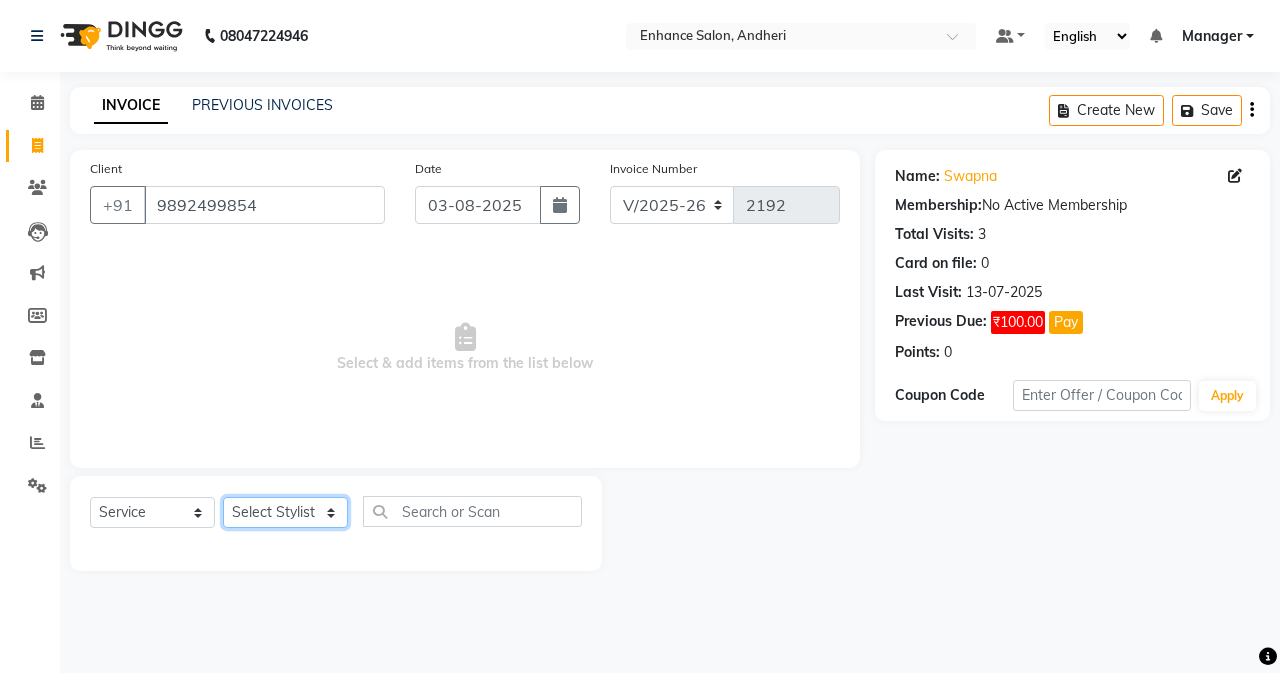 click on "Select Stylist Admin Arifa  ESHA CHAUHAN FARIDA SHAIKH Manager MEENA MISALKAR Minal NAMYA SALIAN POONAM KATEL RACHNA SAWANT Ranu nails REEMA MANGELA SHAMINA SHAIKH SHEFALI SHETTY TABU SHAIKH" 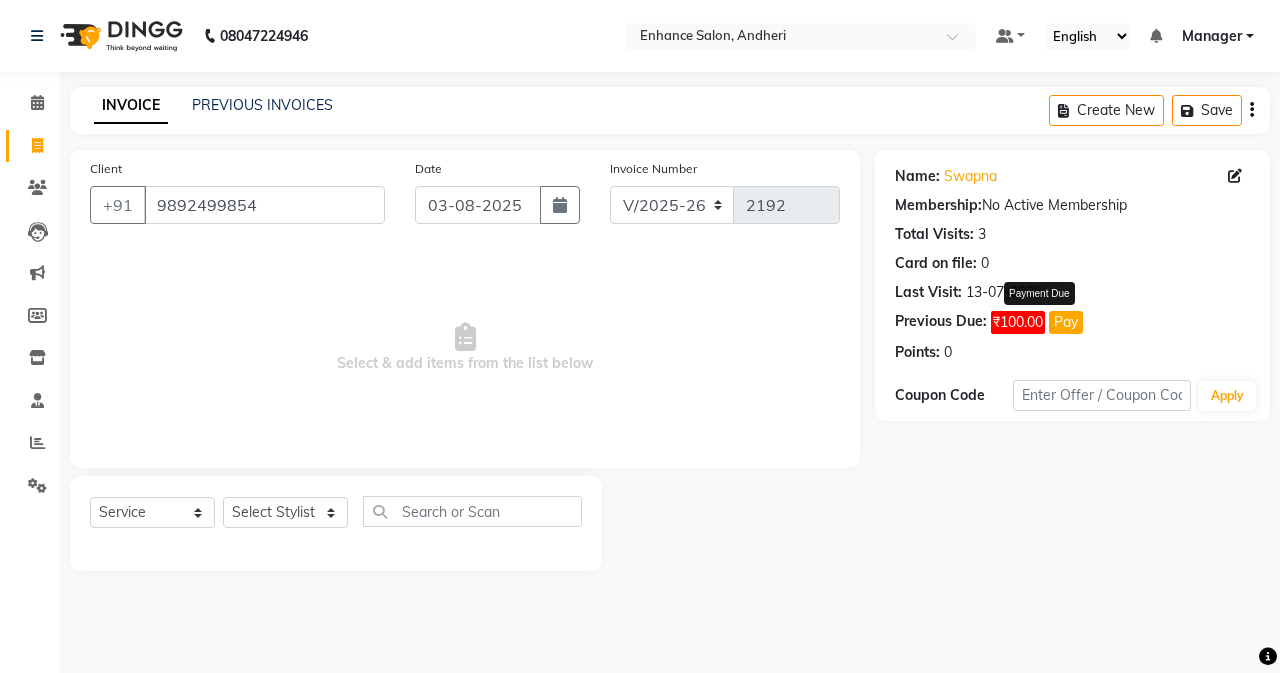 click on "Pay" 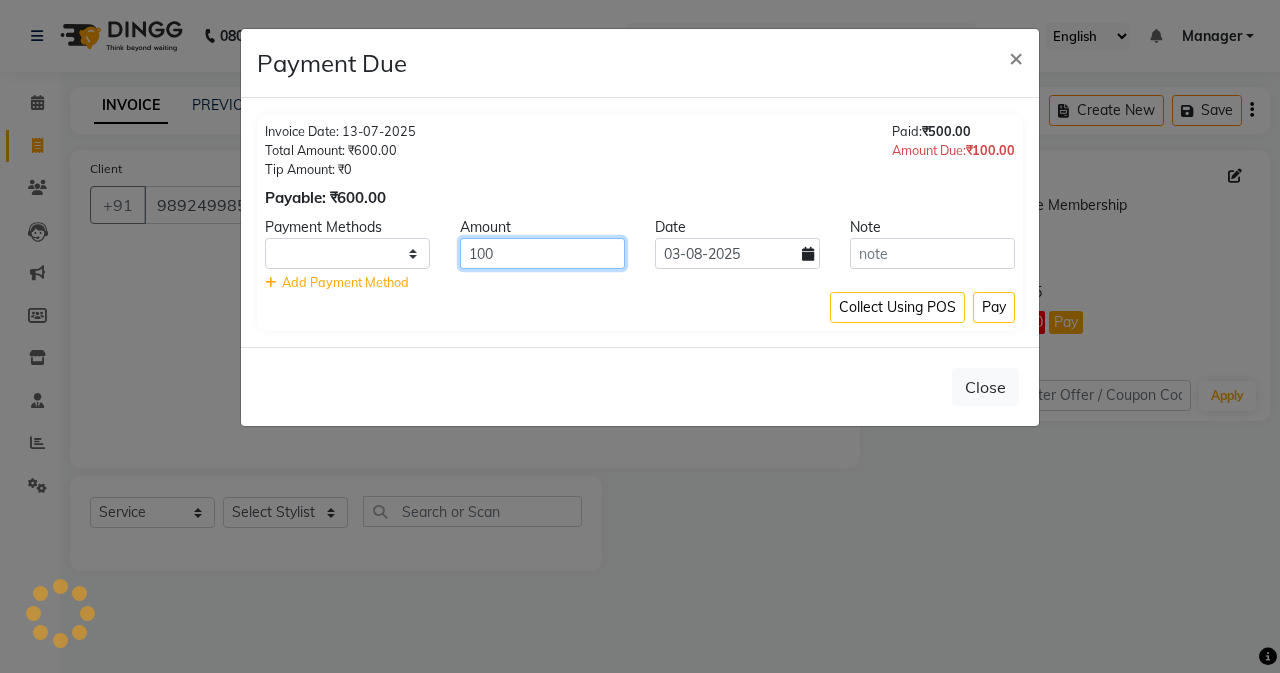 click on "100" 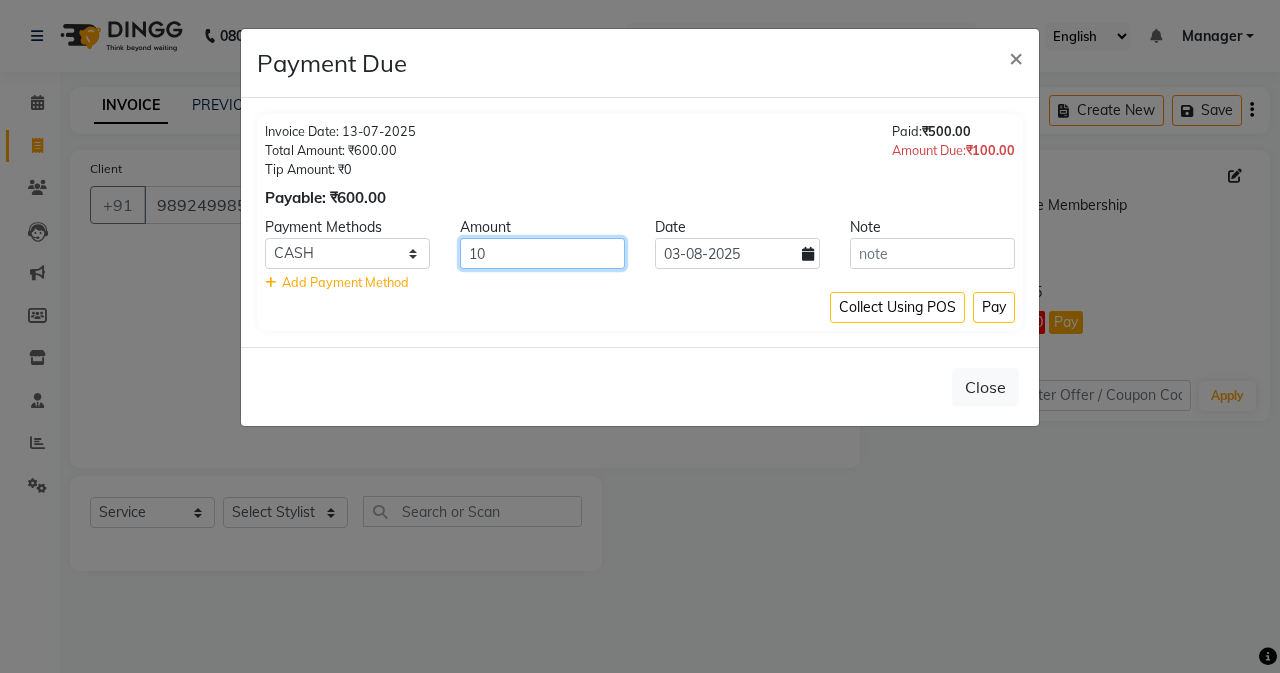 type on "1" 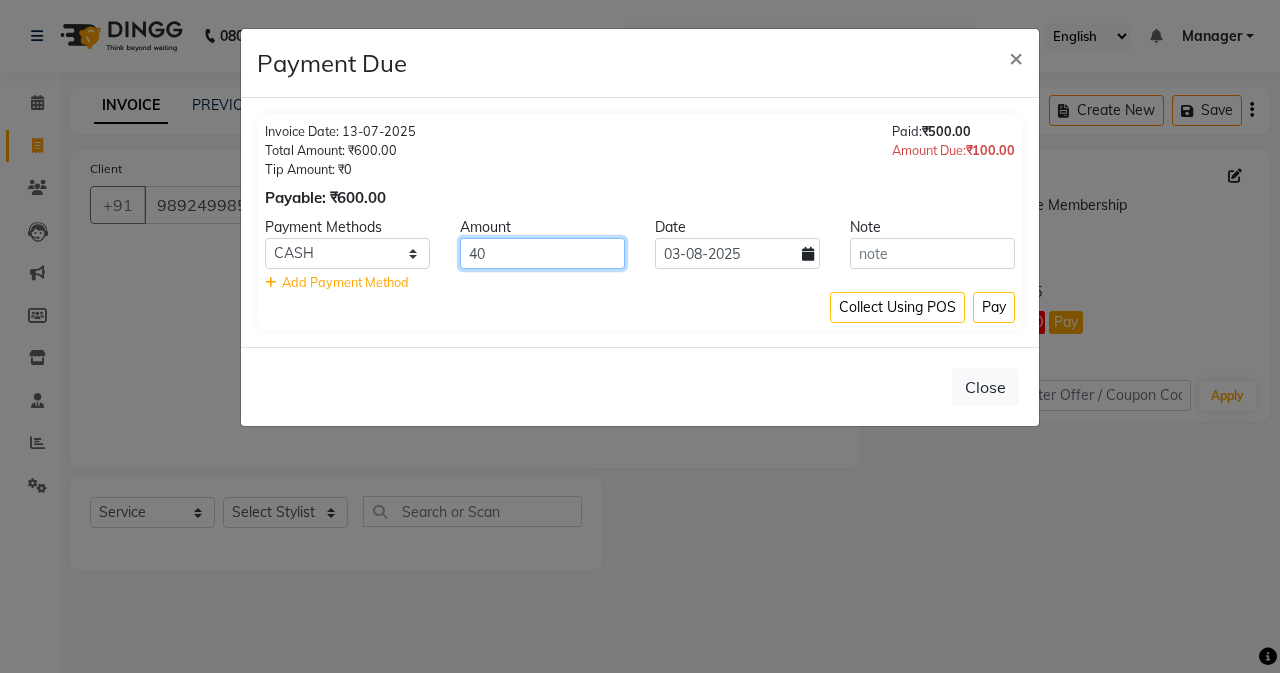 type on "40" 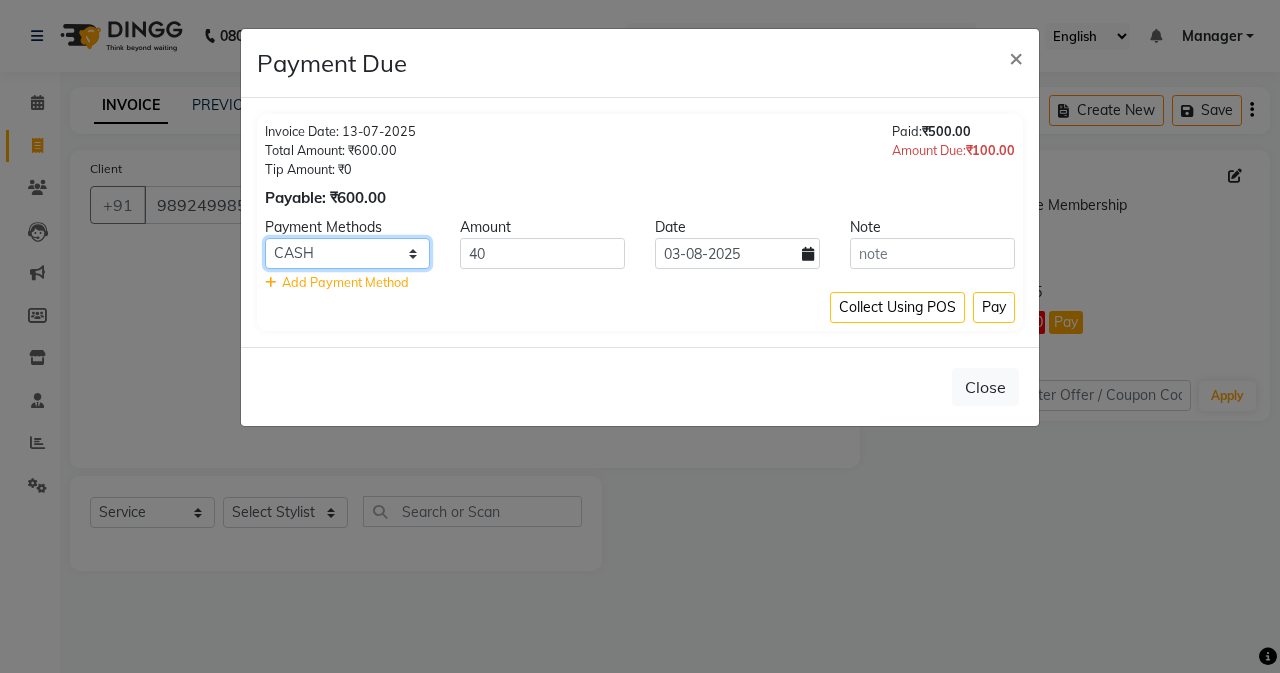 click on "Credit Card GPay Loan Family Coupon CASH CARD Cheque" 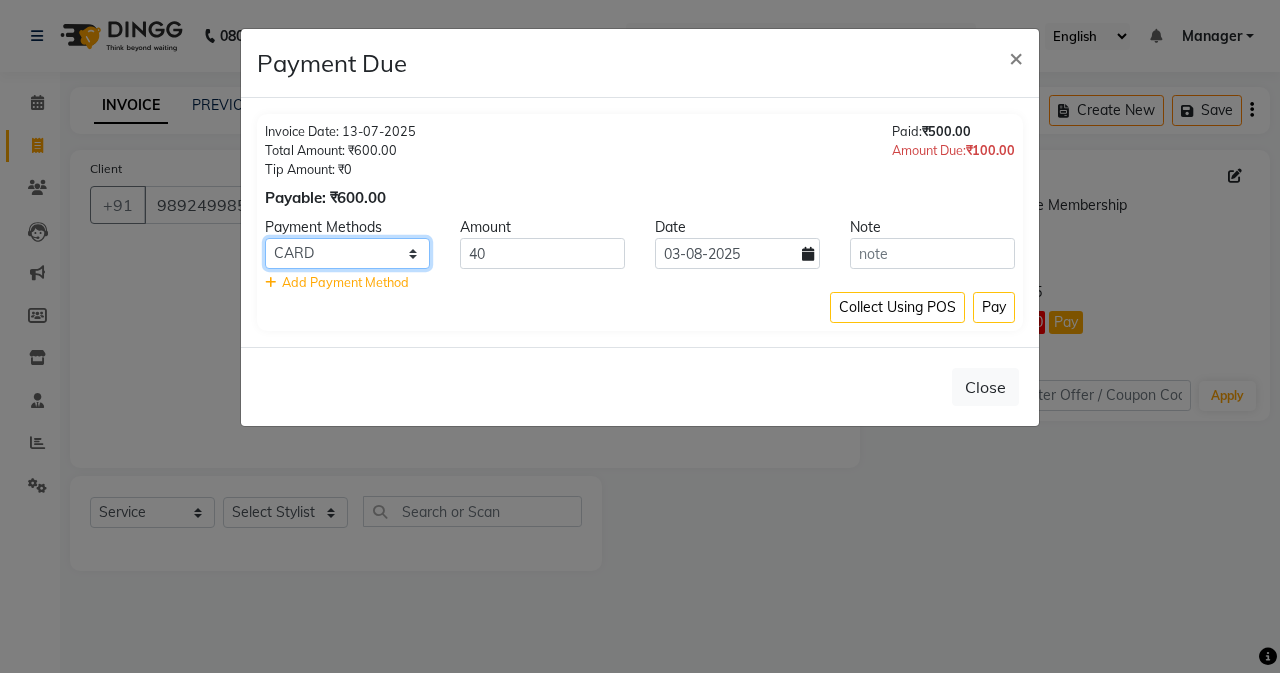 click on "Credit Card GPay Loan Family Coupon CASH CARD Cheque" 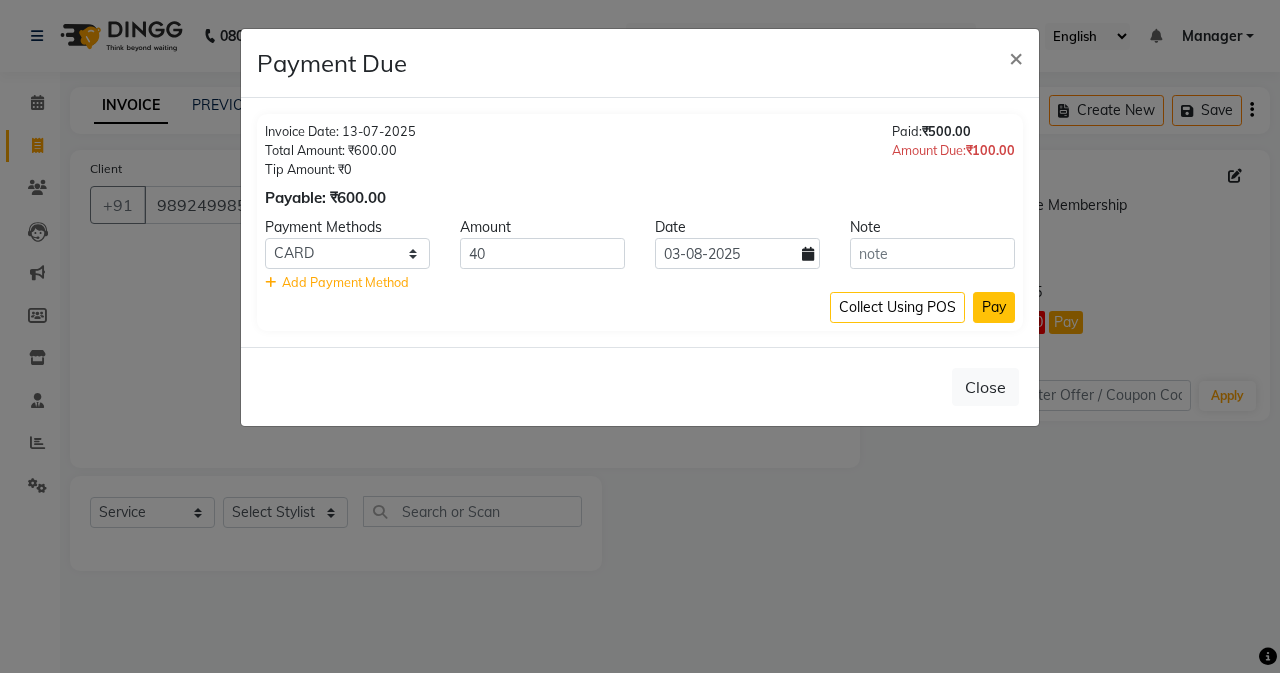 click on "Pay" 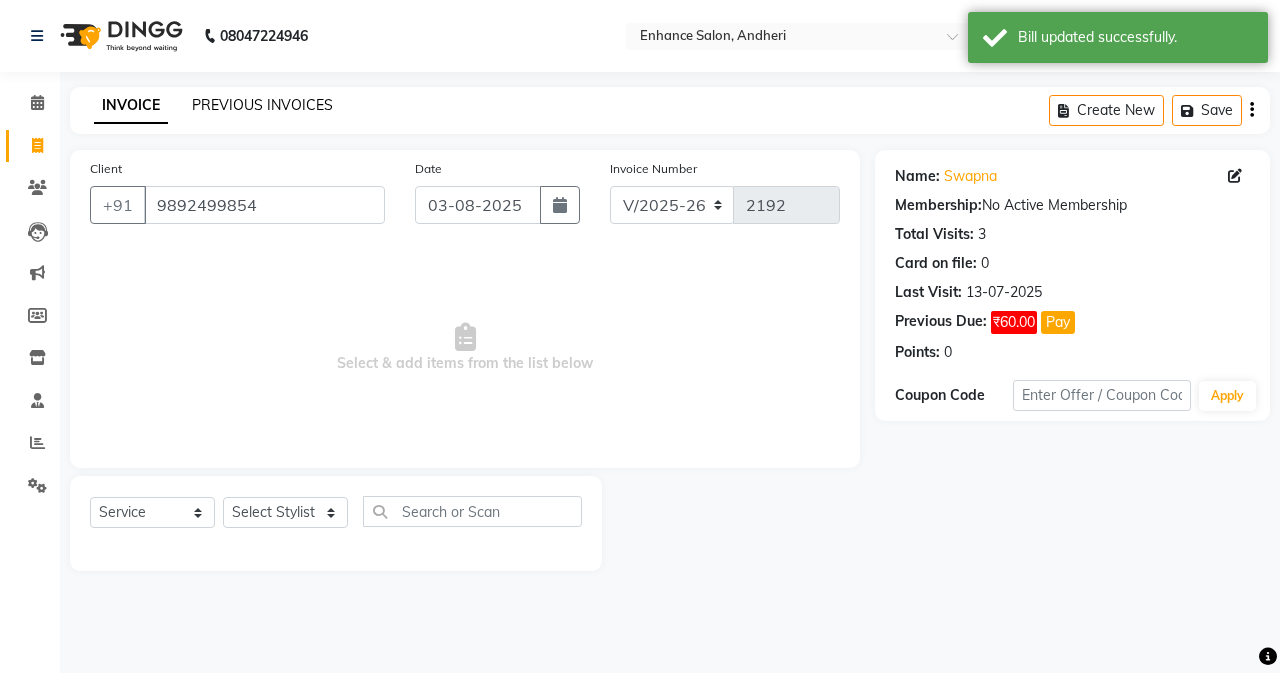 click on "PREVIOUS INVOICES" 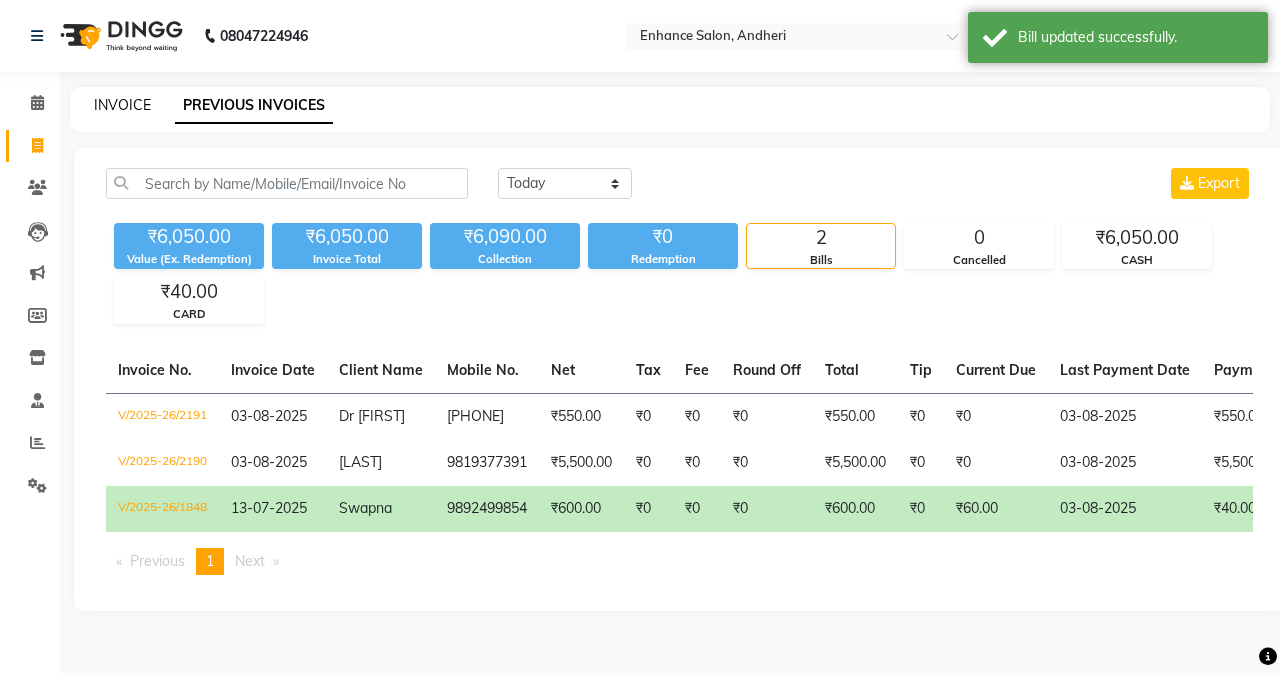 click on "INVOICE" 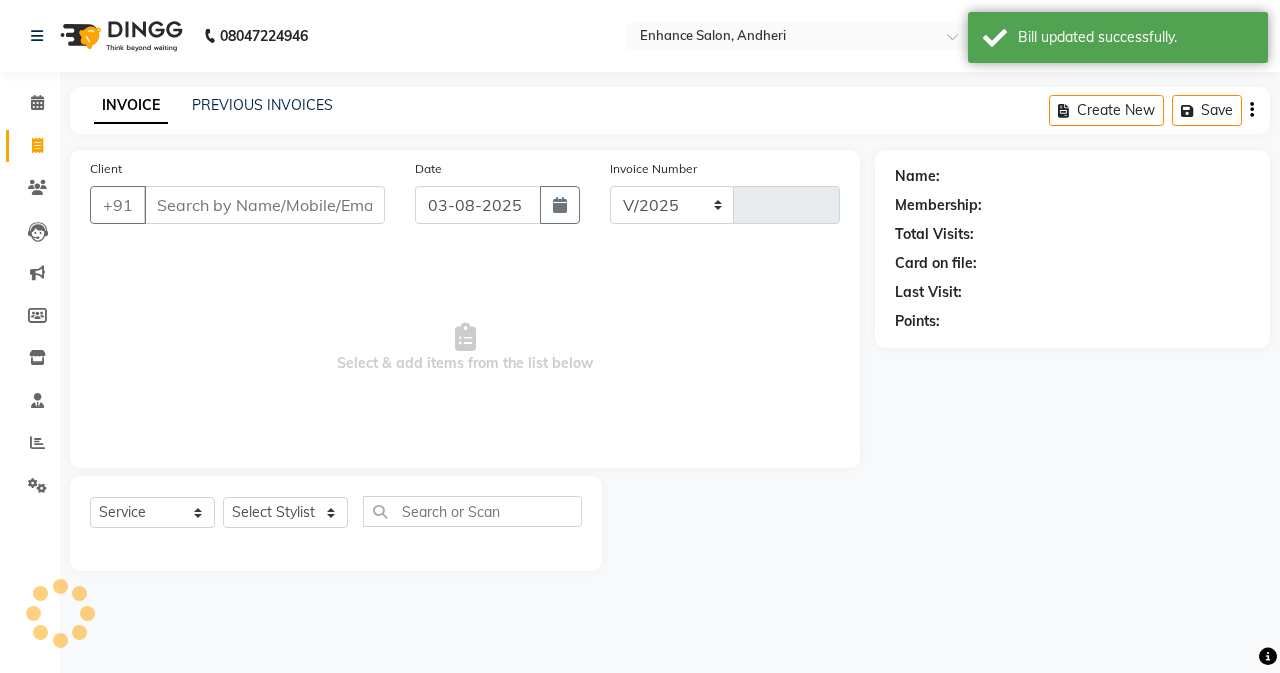 select on "7236" 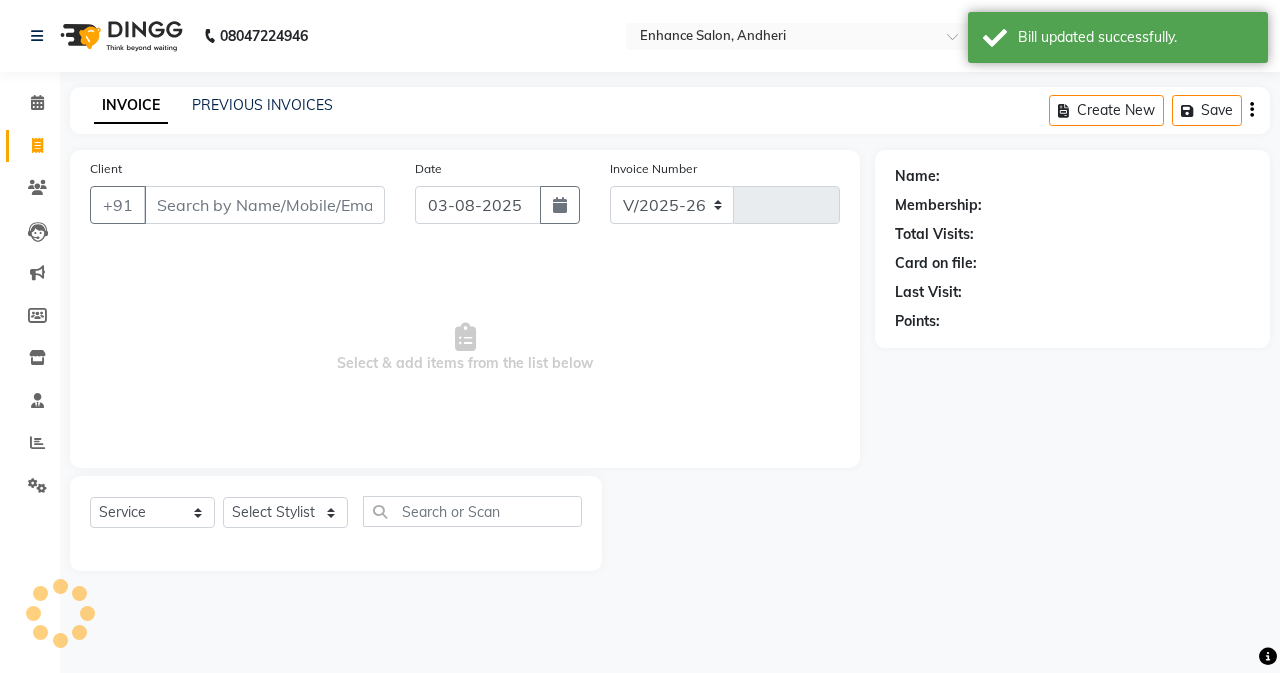 type on "2192" 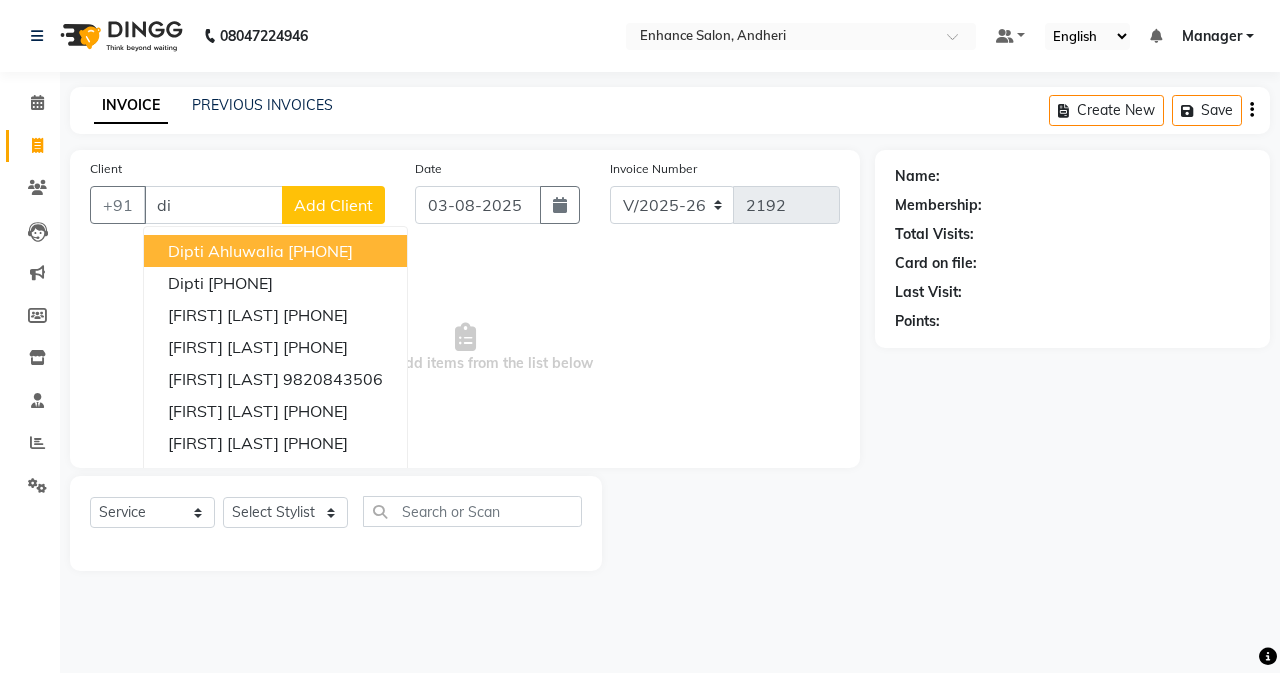type on "d" 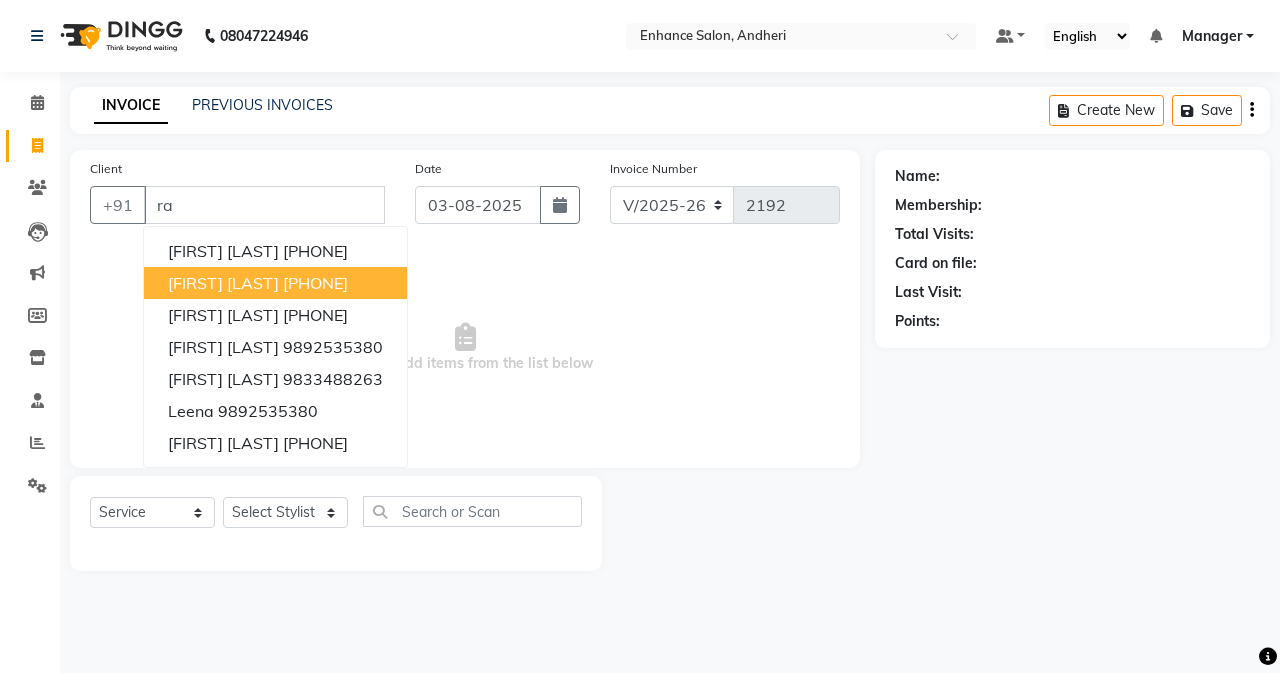 type on "r" 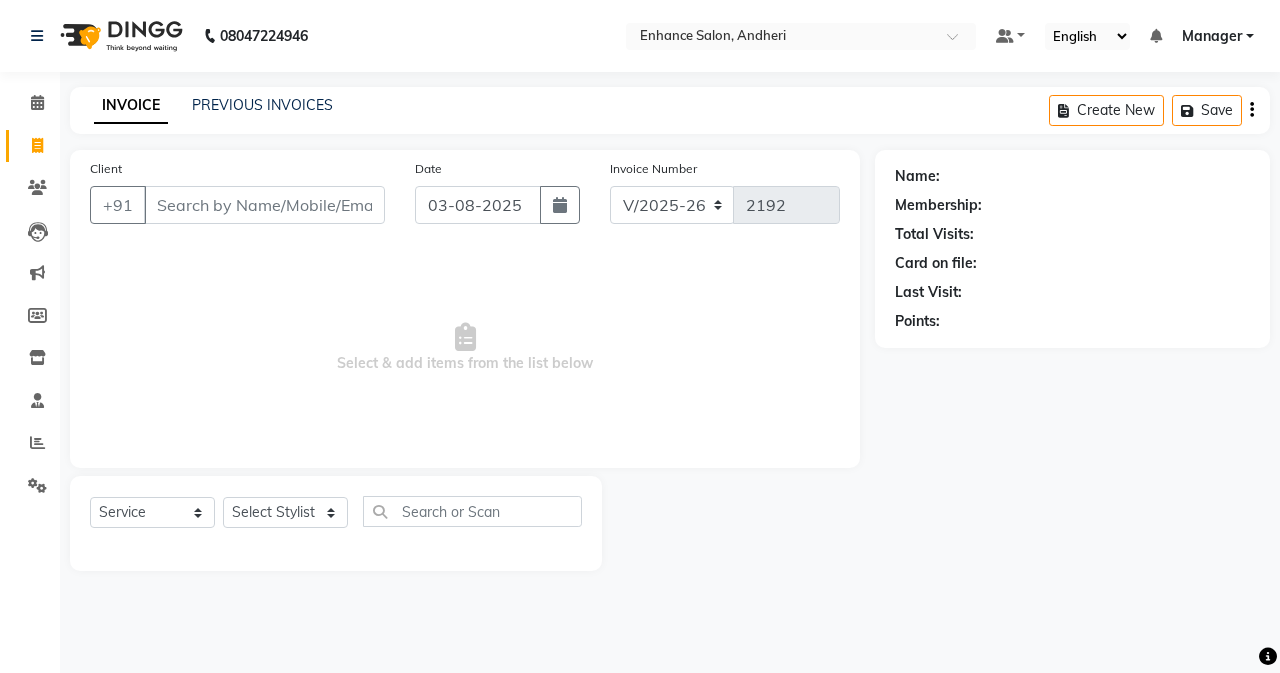 type on "r" 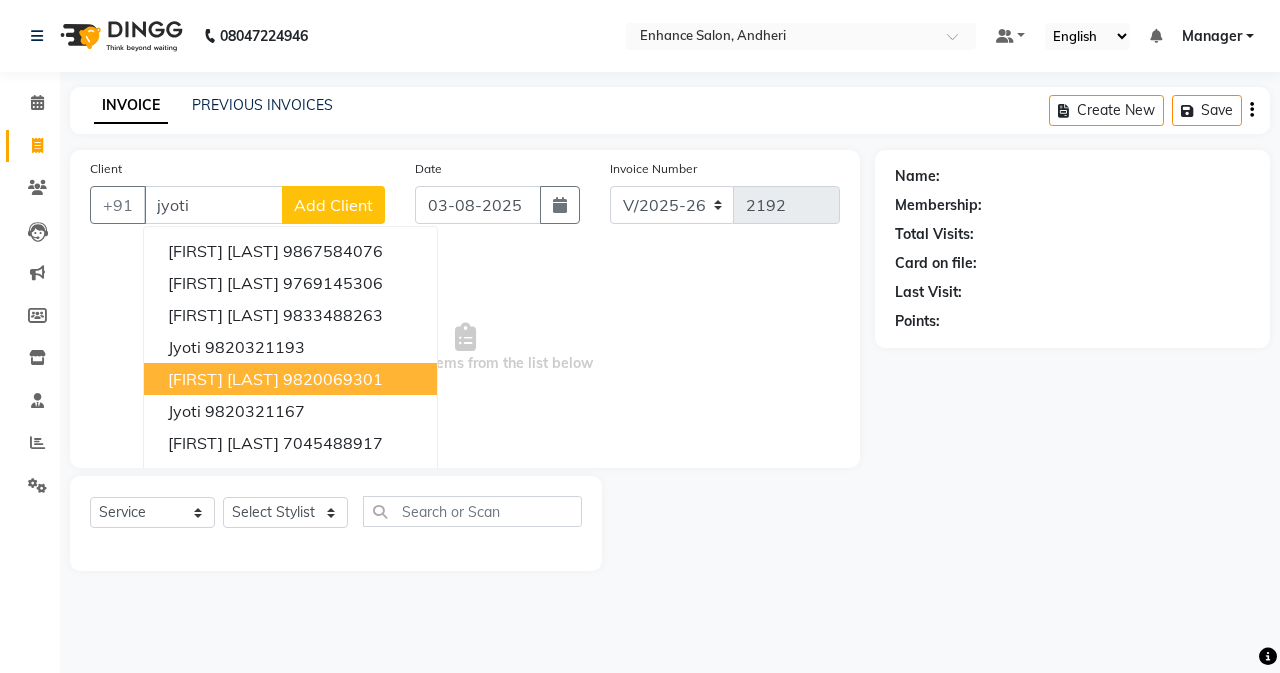 click on "[FIRST] [LAST]" at bounding box center [223, 379] 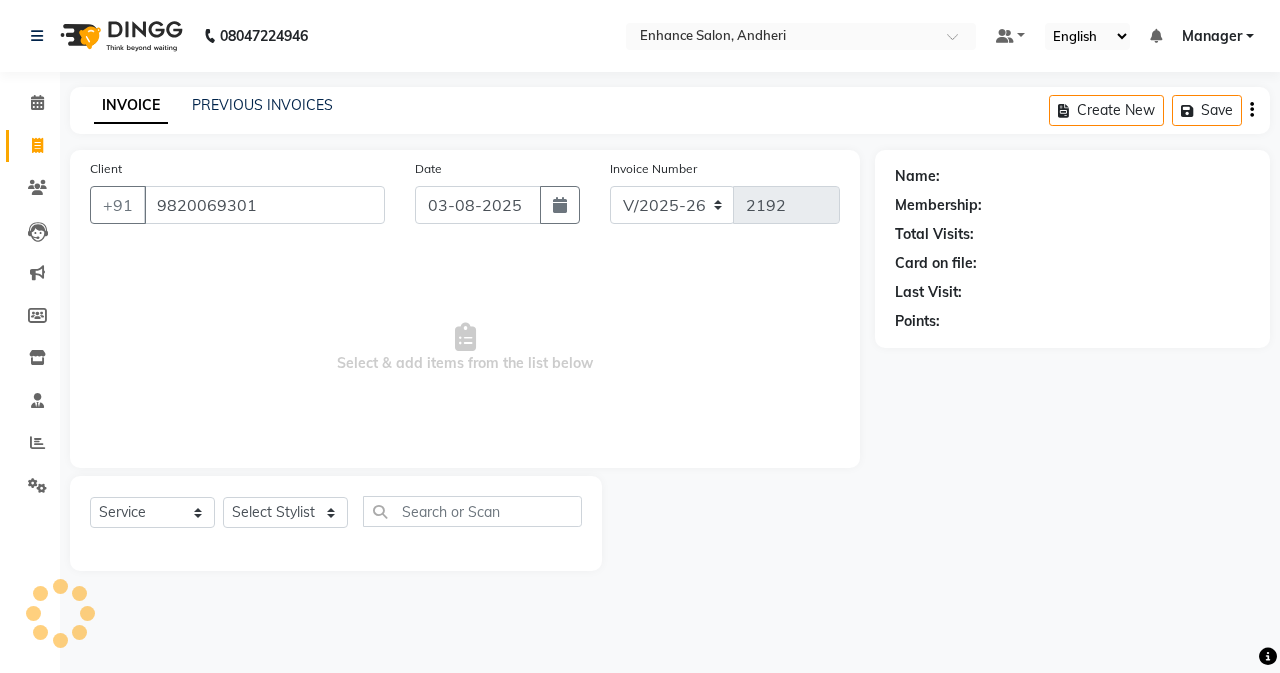 type on "9820069301" 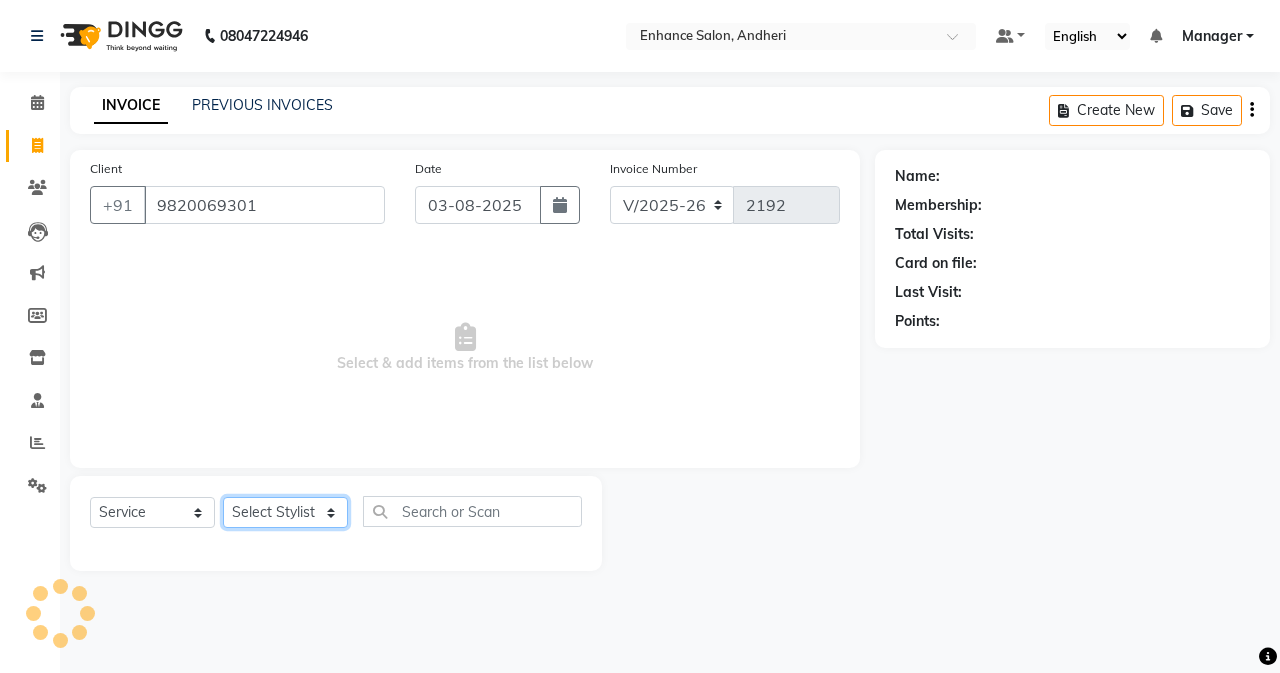click on "Select Stylist Admin Arifa  ESHA CHAUHAN FARIDA SHAIKH Manager MEENA MISALKAR Minal NAMYA SALIAN POONAM KATEL RACHNA SAWANT Ranu nails REEMA MANGELA SHAMINA SHAIKH SHEFALI SHETTY TABU SHAIKH" 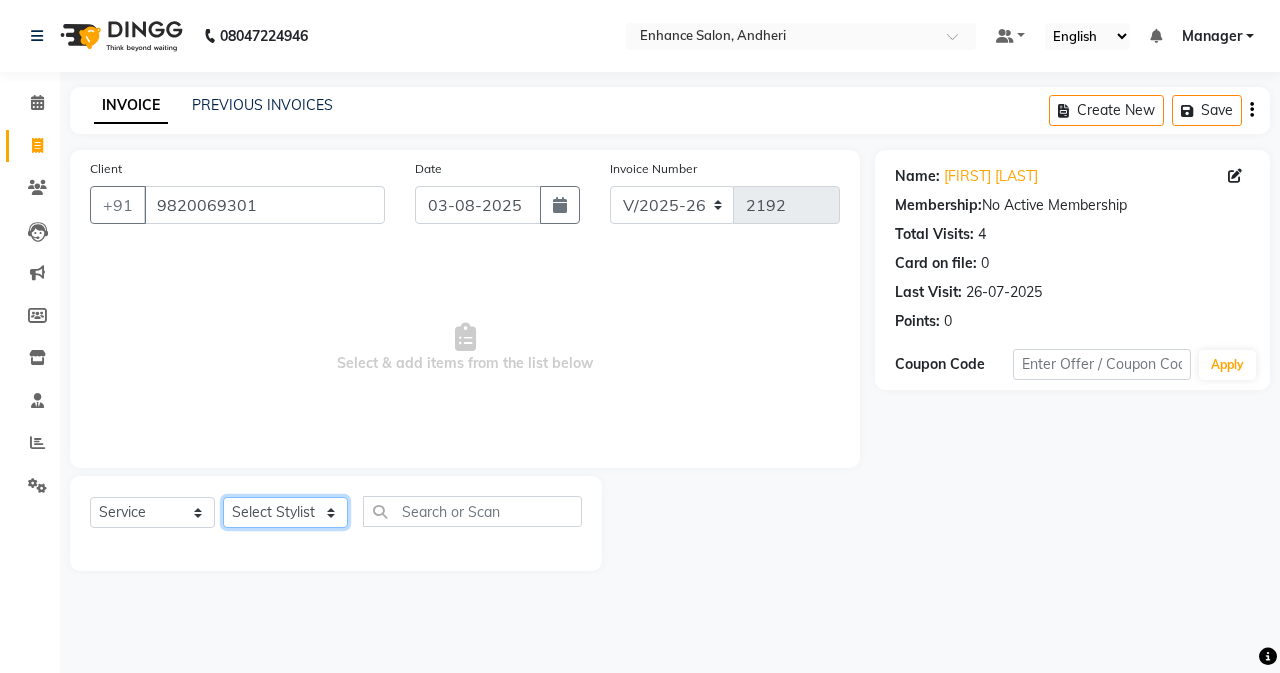 select on "61736" 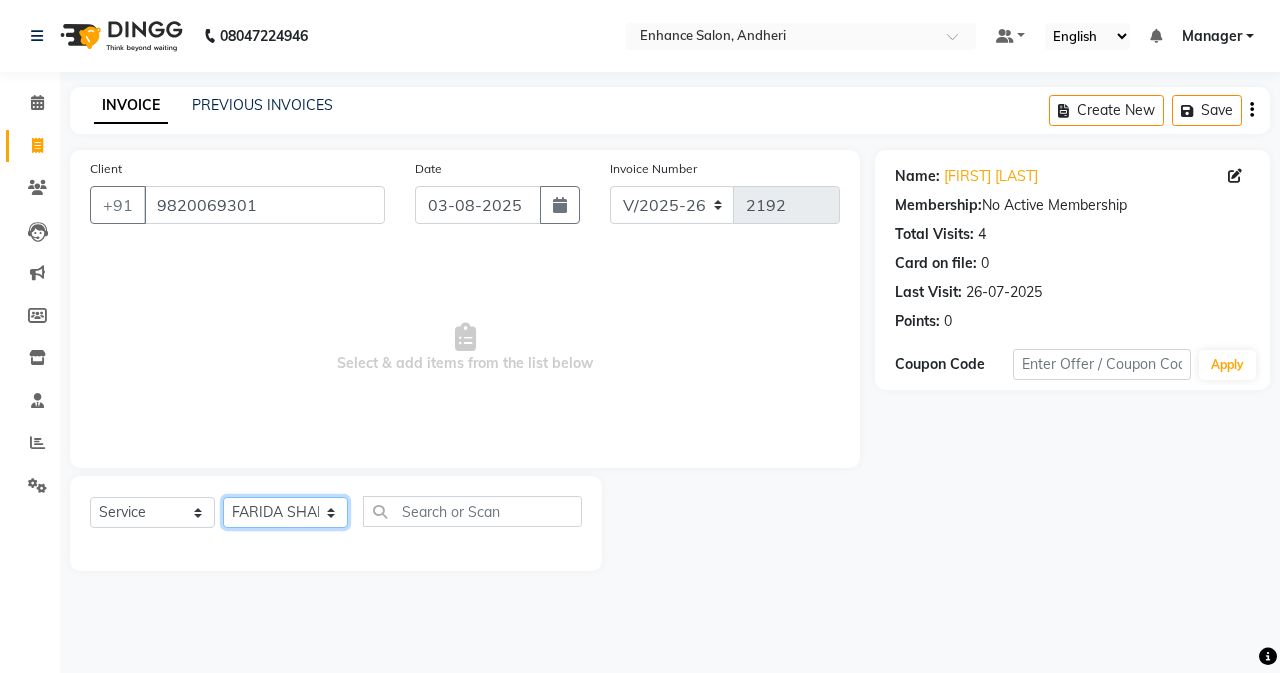 click on "Select Stylist Admin Arifa  ESHA CHAUHAN FARIDA SHAIKH Manager MEENA MISALKAR Minal NAMYA SALIAN POONAM KATEL RACHNA SAWANT Ranu nails REEMA MANGELA SHAMINA SHAIKH SHEFALI SHETTY TABU SHAIKH" 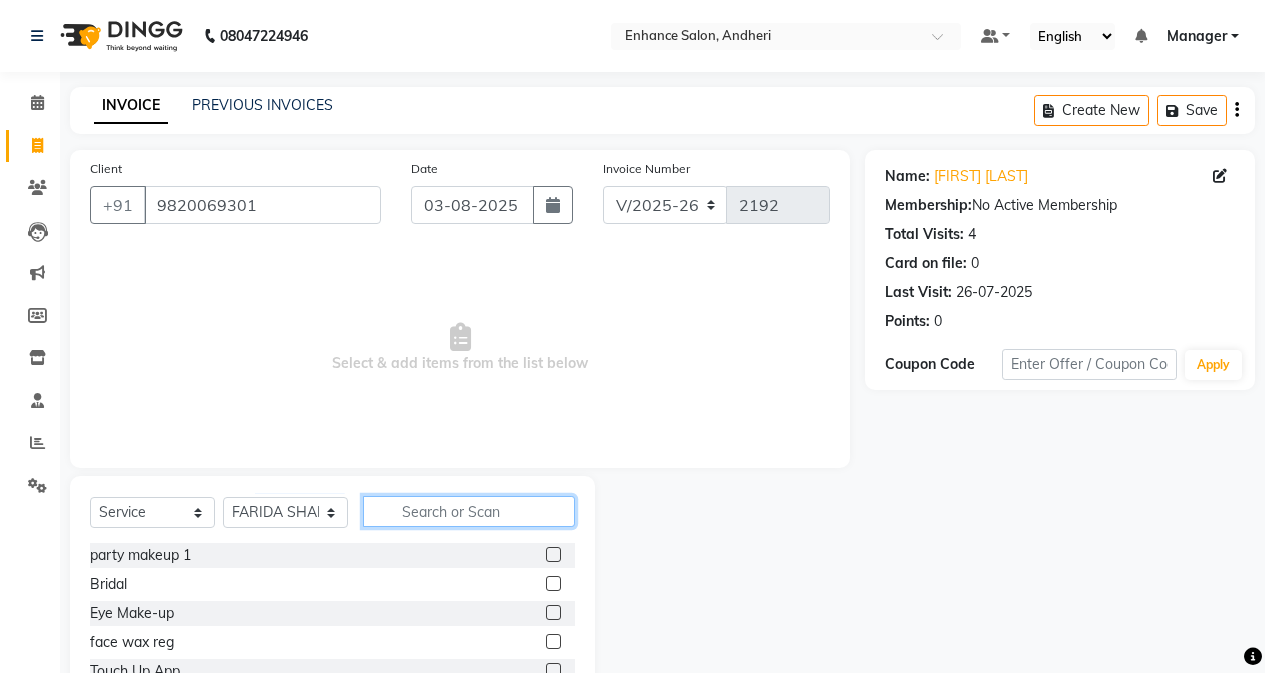 click 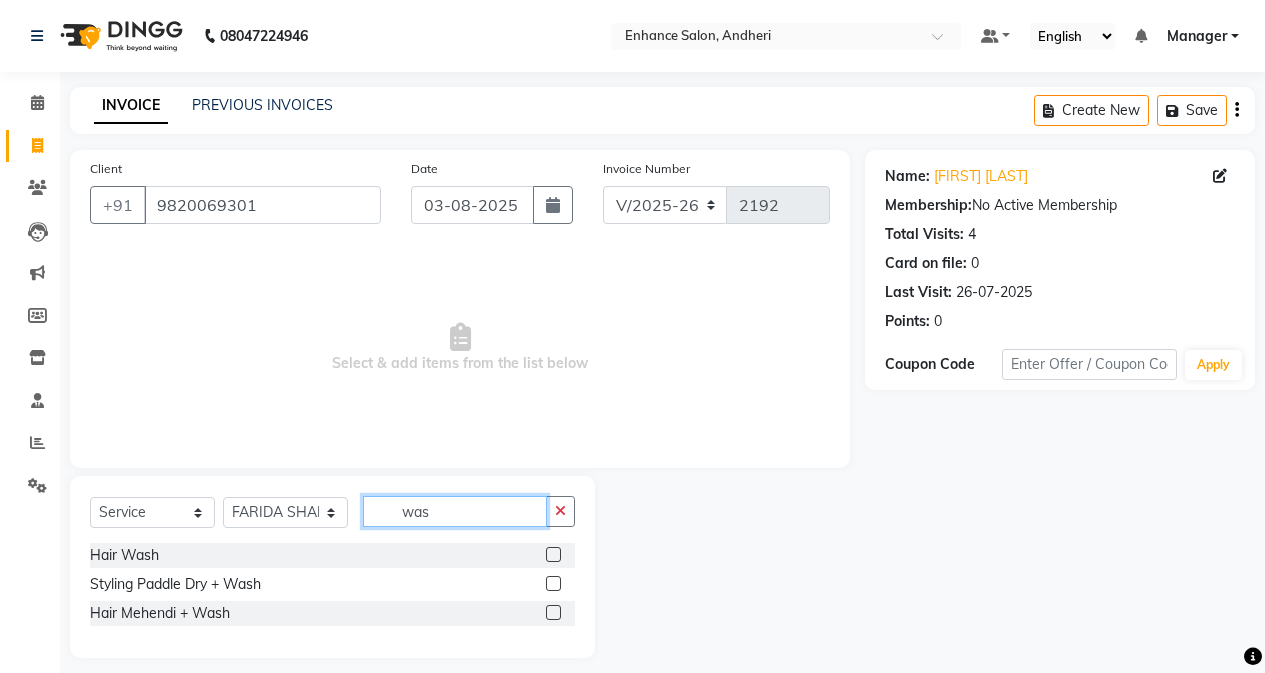 type on "was" 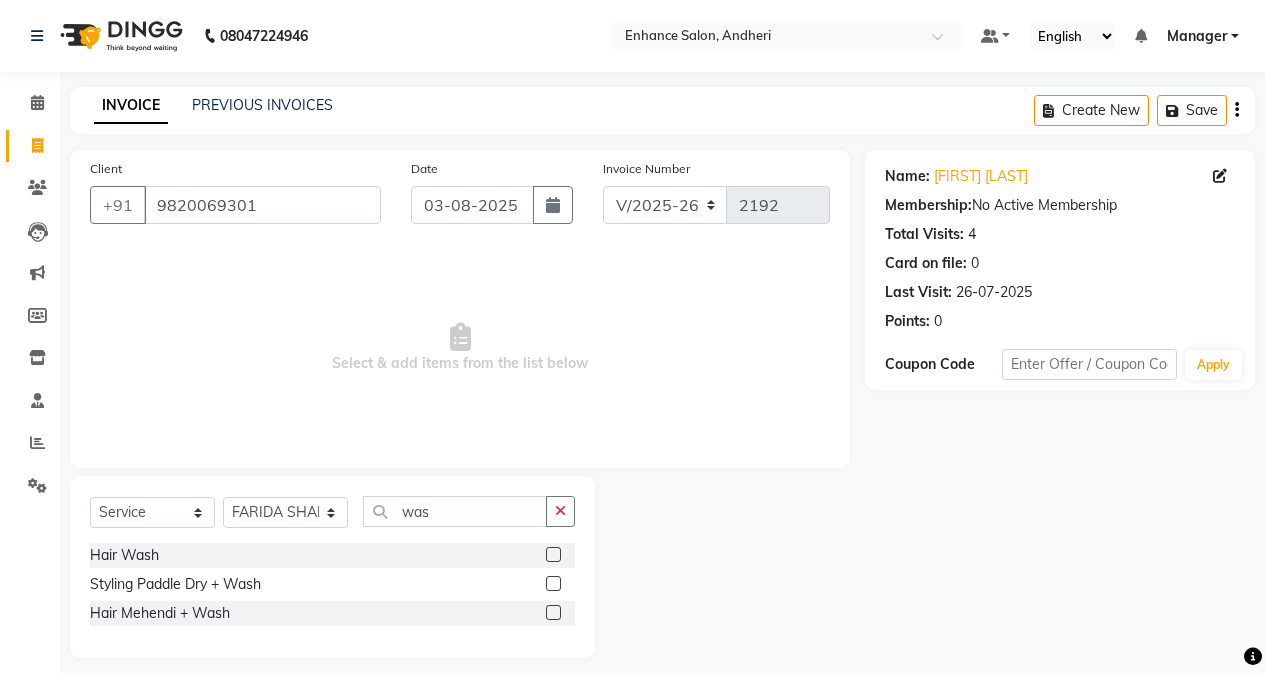drag, startPoint x: 547, startPoint y: 553, endPoint x: 433, endPoint y: 552, distance: 114.00439 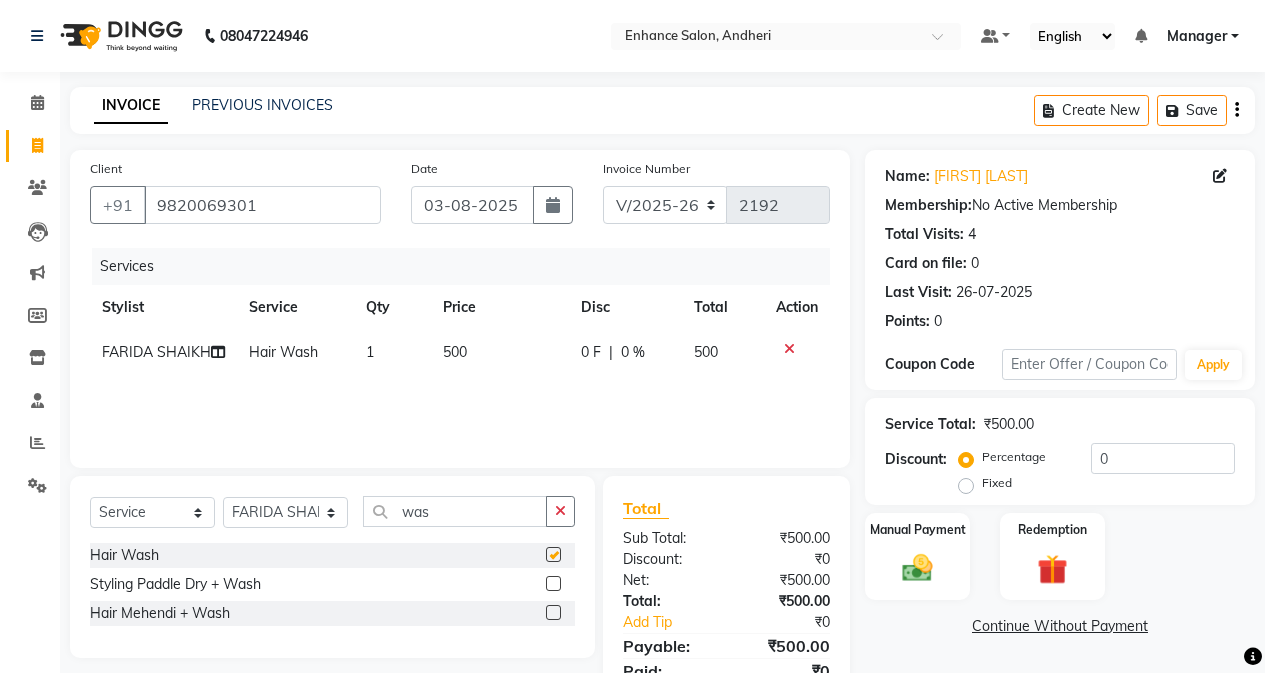 checkbox on "false" 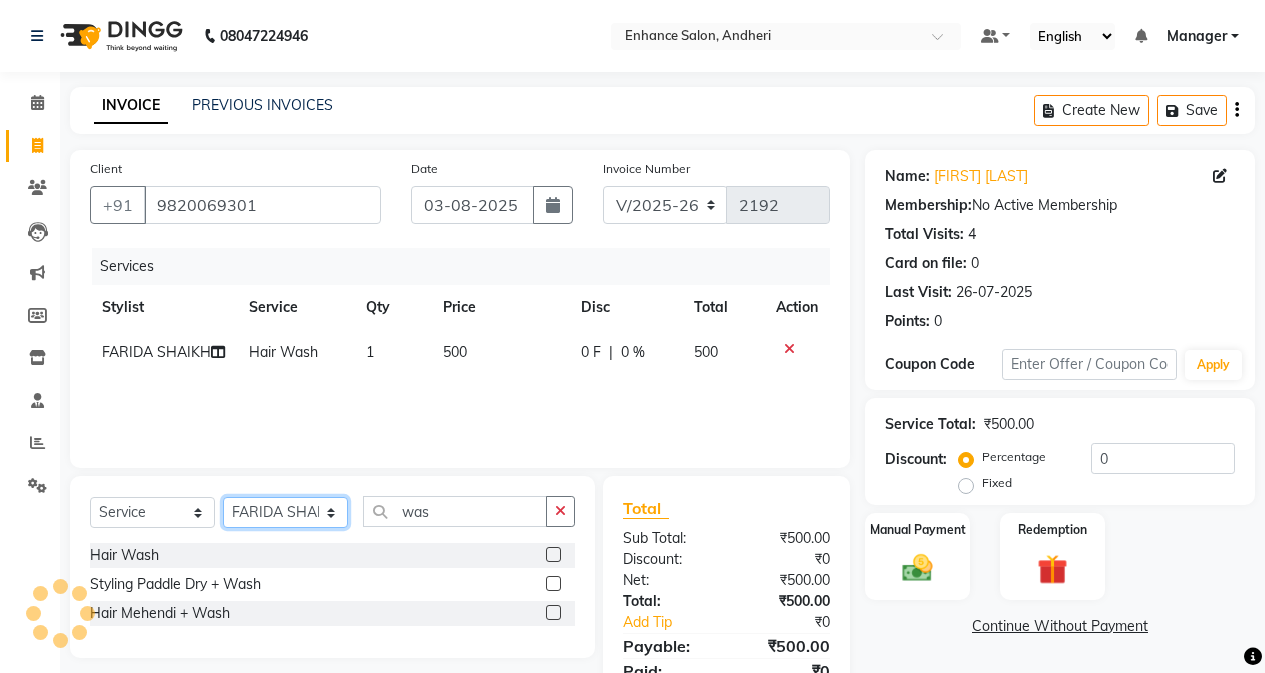 click on "Select Stylist Admin Arifa  ESHA CHAUHAN FARIDA SHAIKH Manager MEENA MISALKAR Minal NAMYA SALIAN POONAM KATEL RACHNA SAWANT Ranu nails REEMA MANGELA SHAMINA SHAIKH SHEFALI SHETTY TABU SHAIKH" 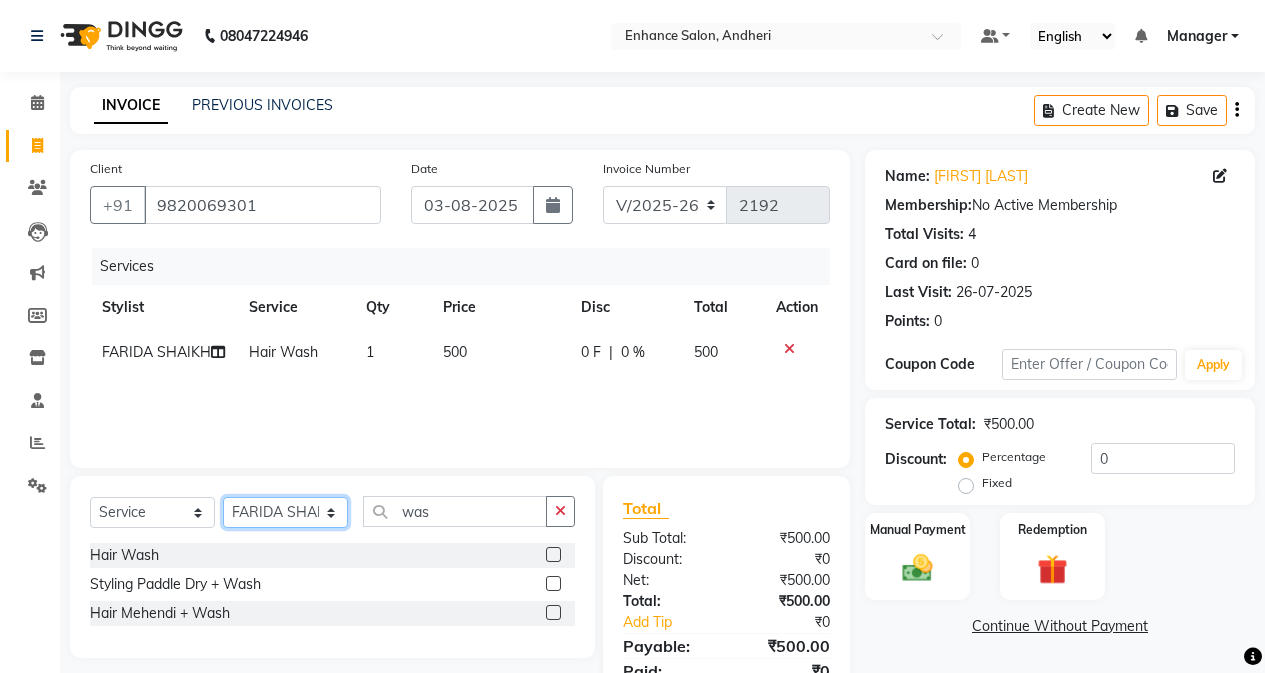 select on "61730" 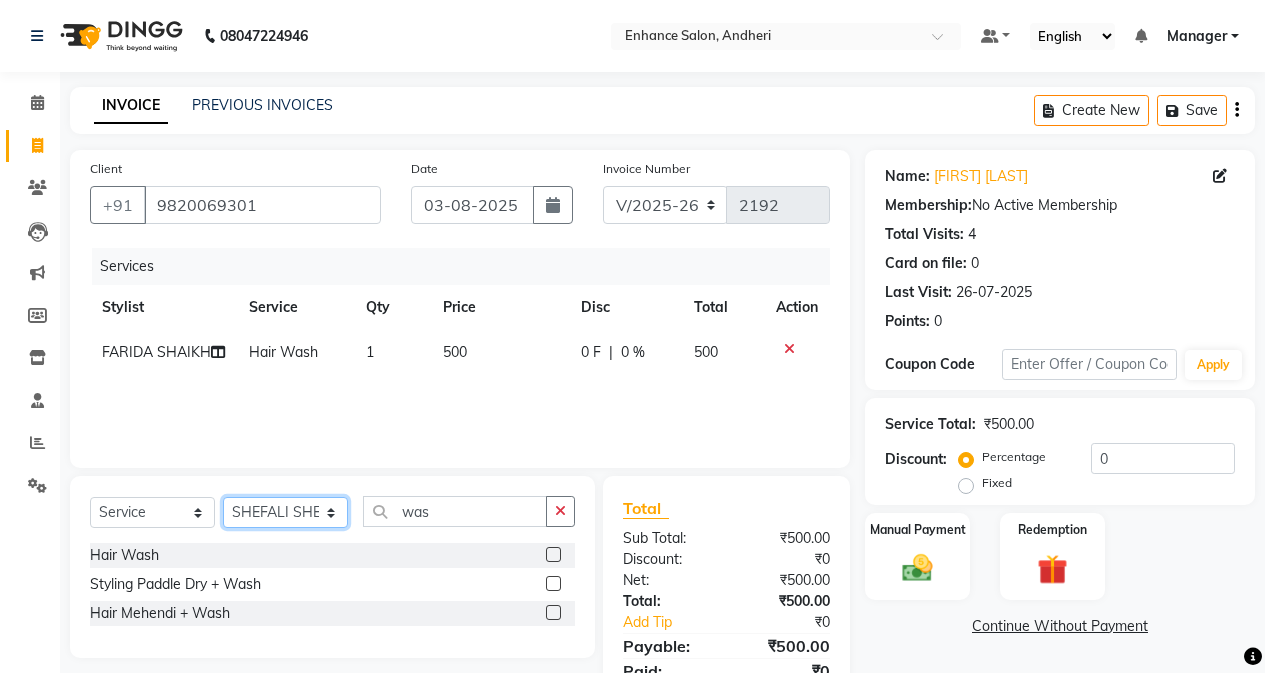 click on "Select Stylist Admin Arifa  ESHA CHAUHAN FARIDA SHAIKH Manager MEENA MISALKAR Minal NAMYA SALIAN POONAM KATEL RACHNA SAWANT Ranu nails REEMA MANGELA SHAMINA SHAIKH SHEFALI SHETTY TABU SHAIKH" 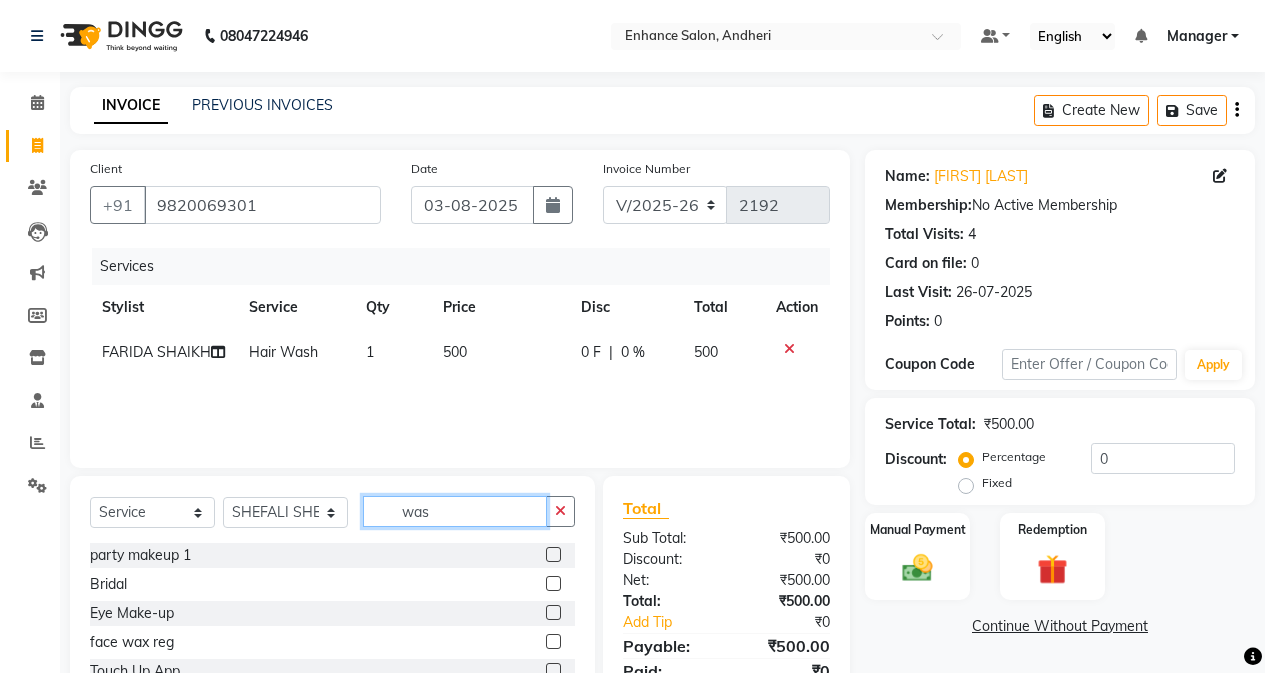 click on "was" 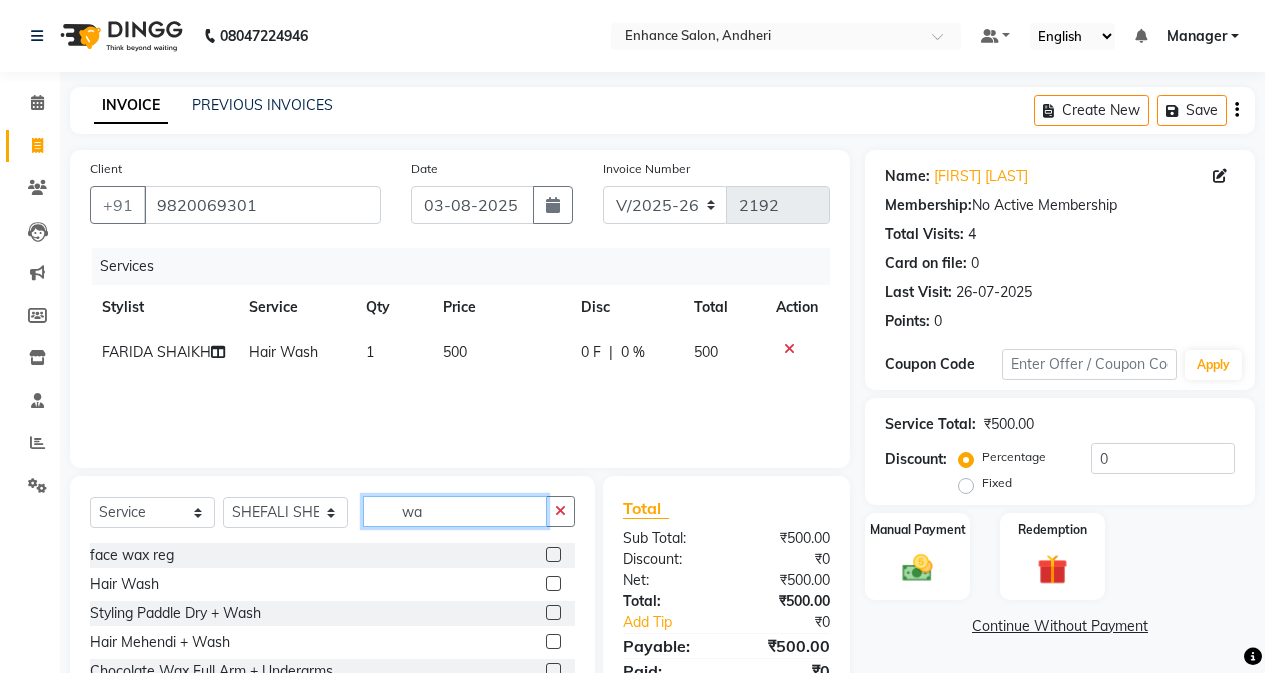 type on "w" 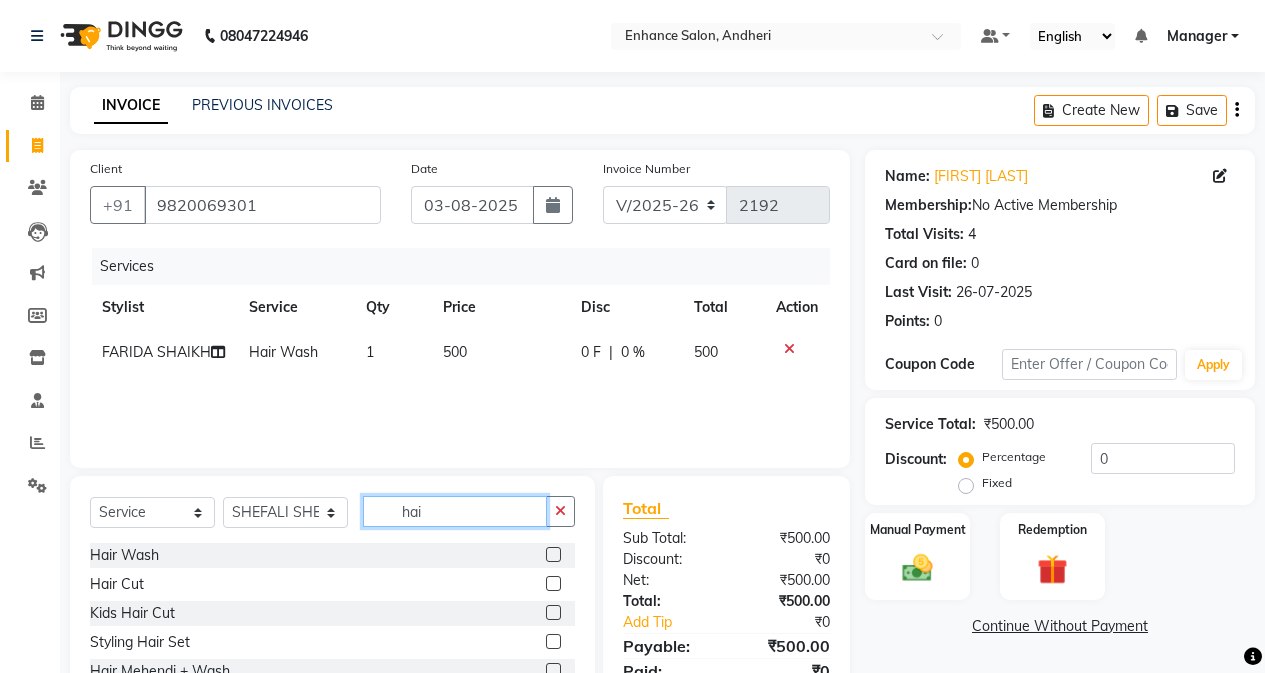 type on "hai" 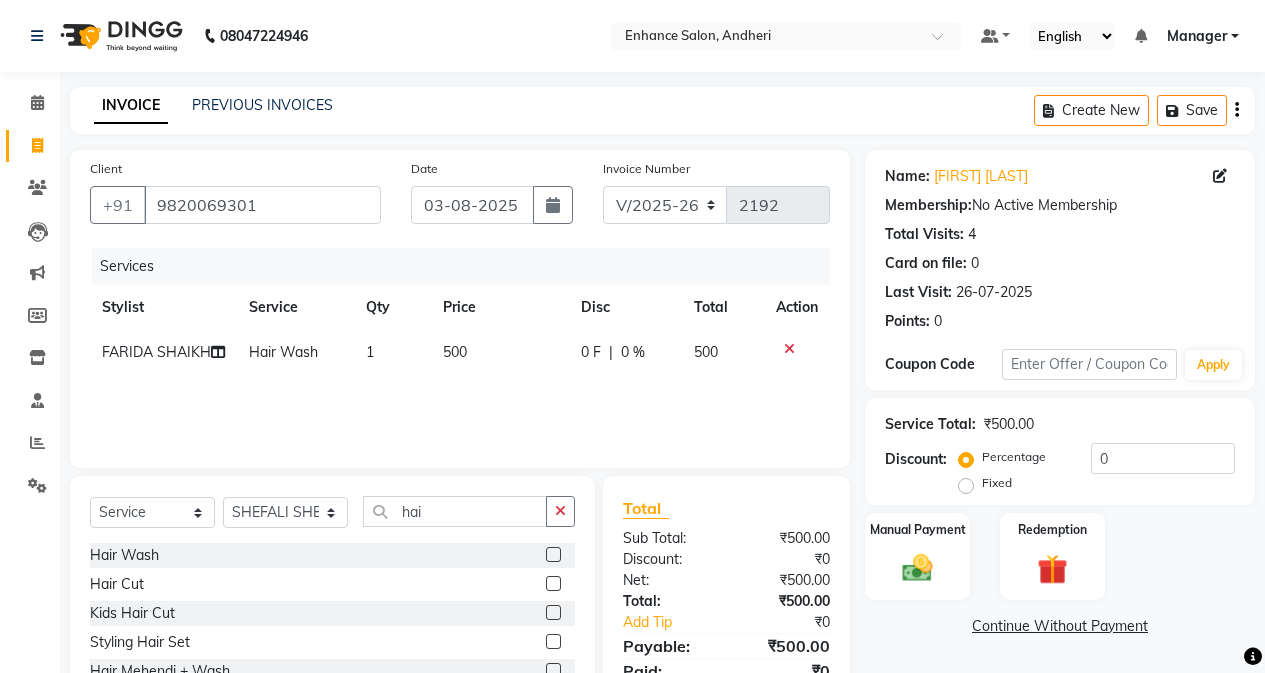 drag, startPoint x: 551, startPoint y: 585, endPoint x: 539, endPoint y: 562, distance: 25.942244 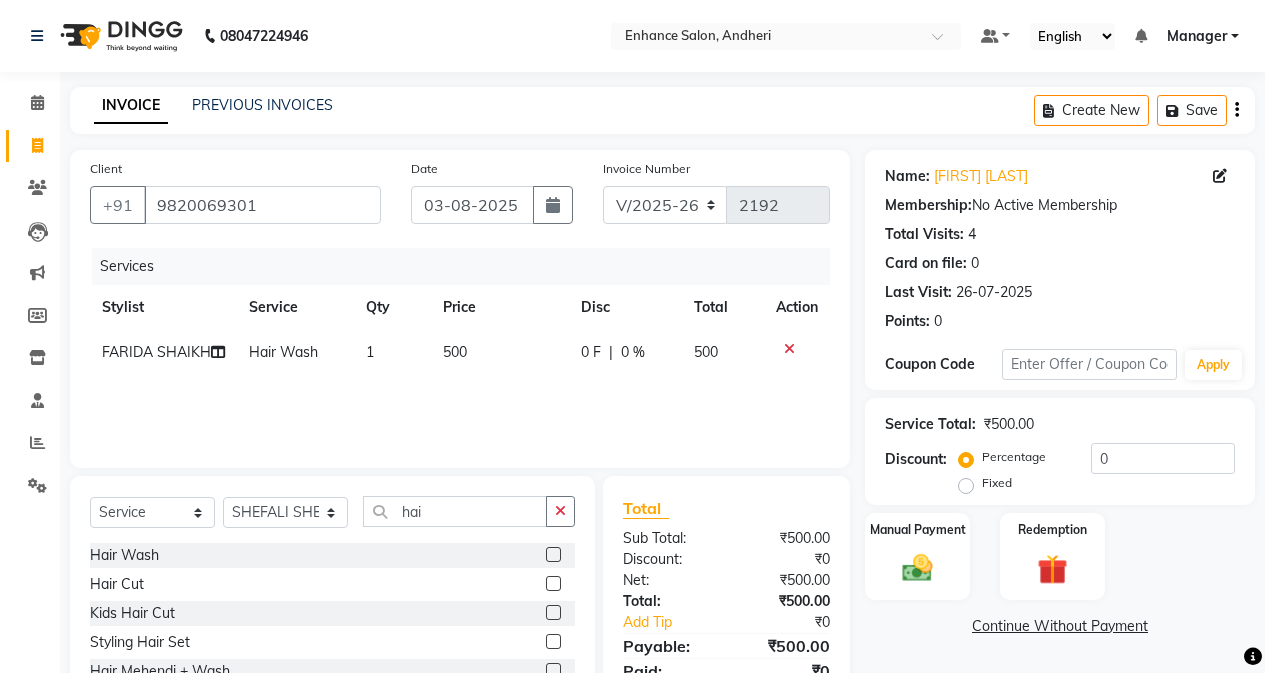 click 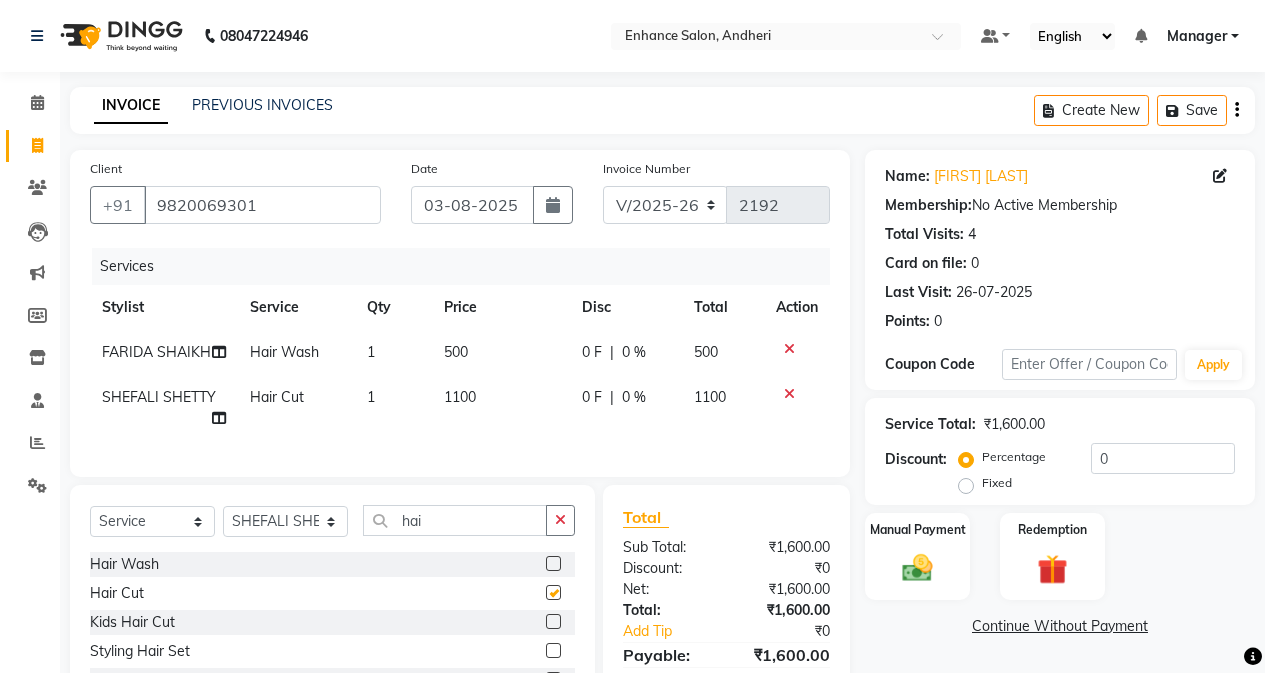 checkbox on "false" 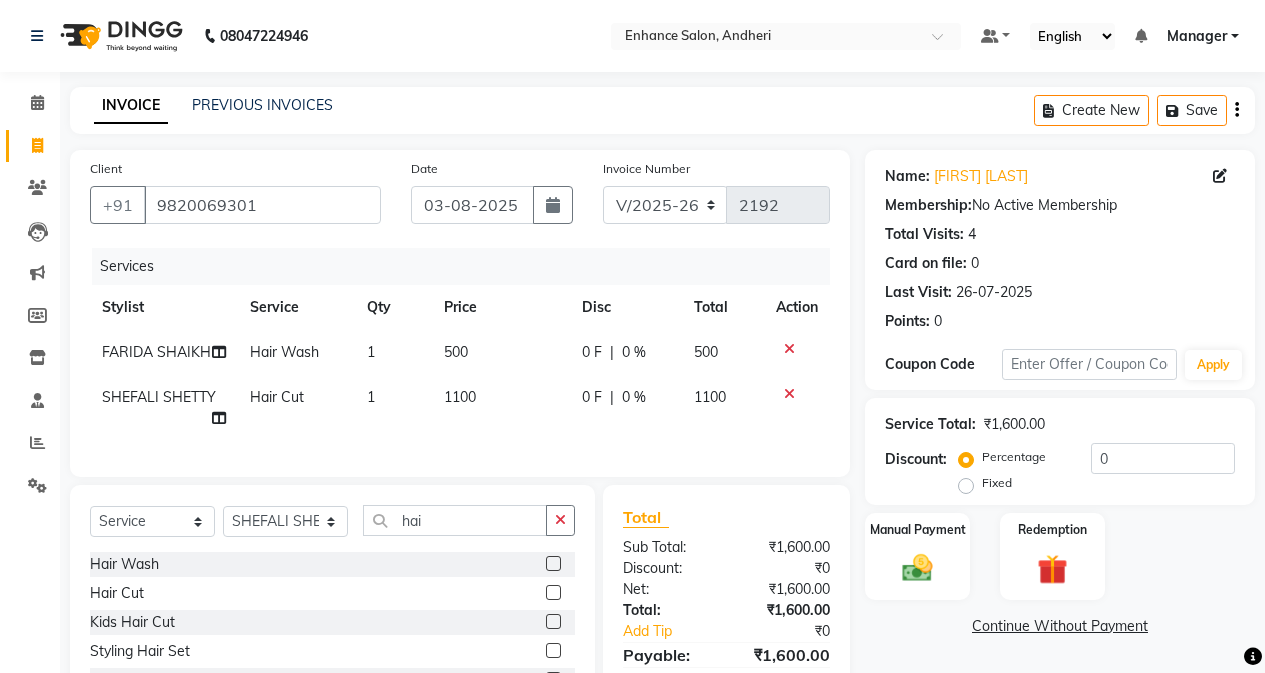 click on "500" 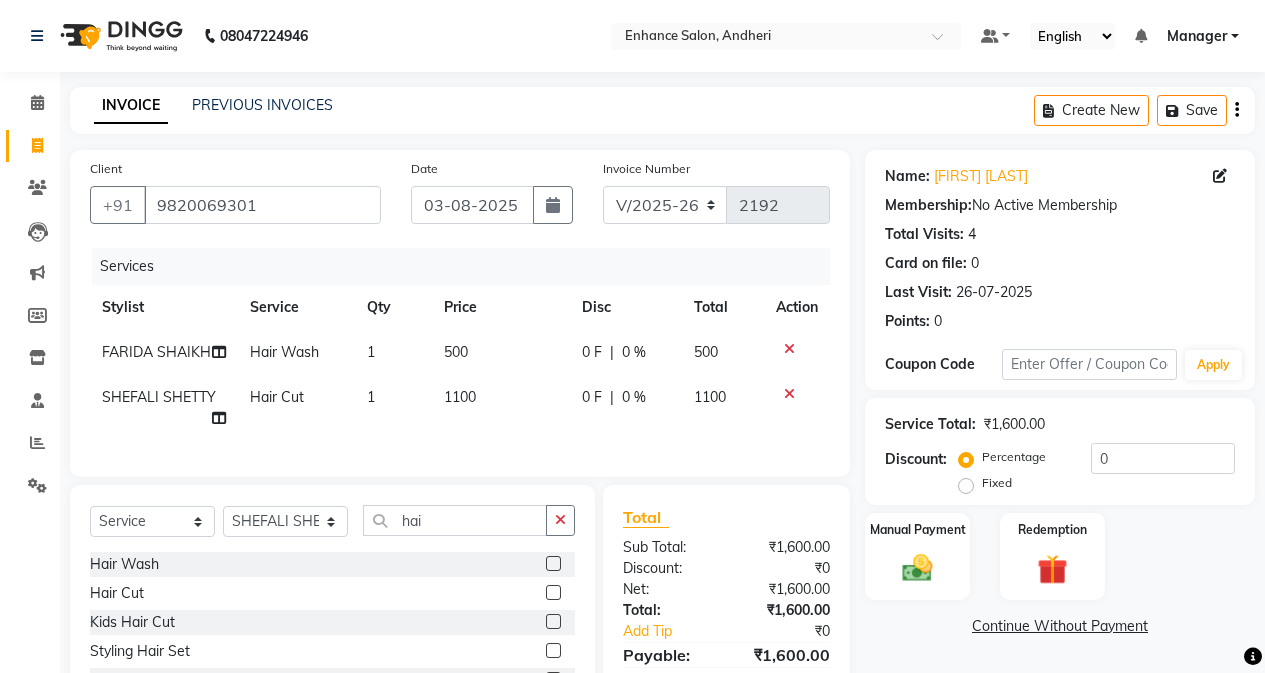 select on "61736" 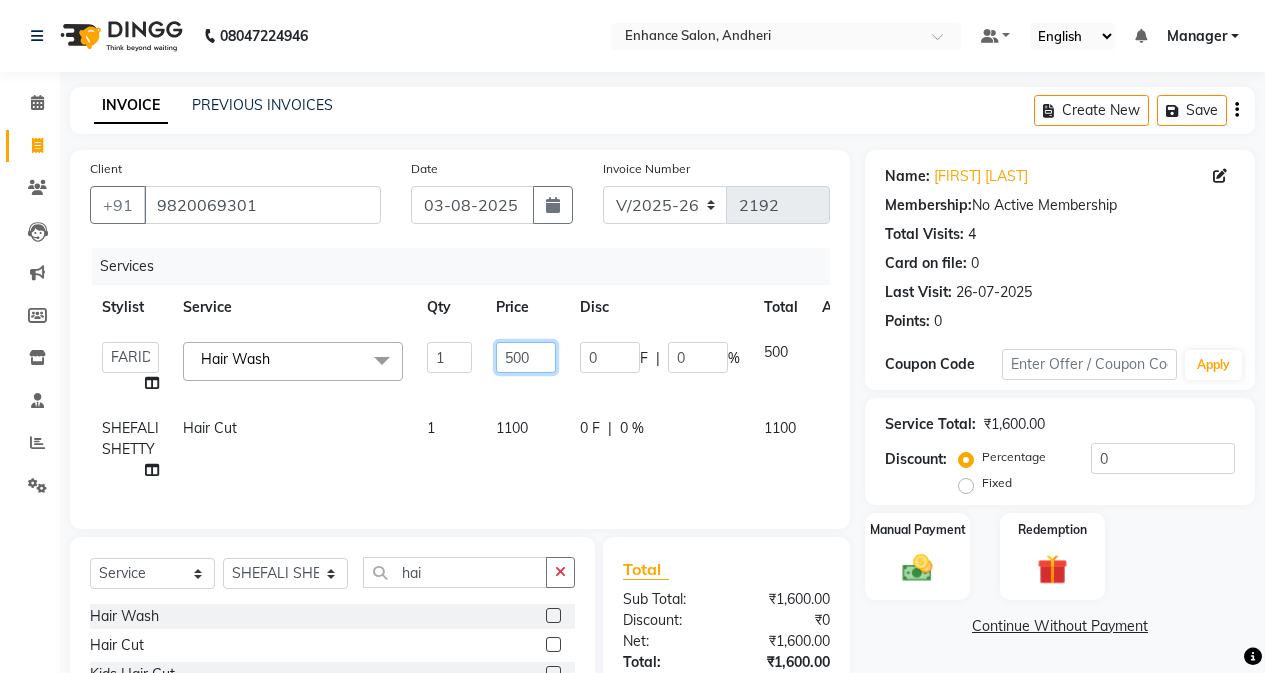 click on "500" 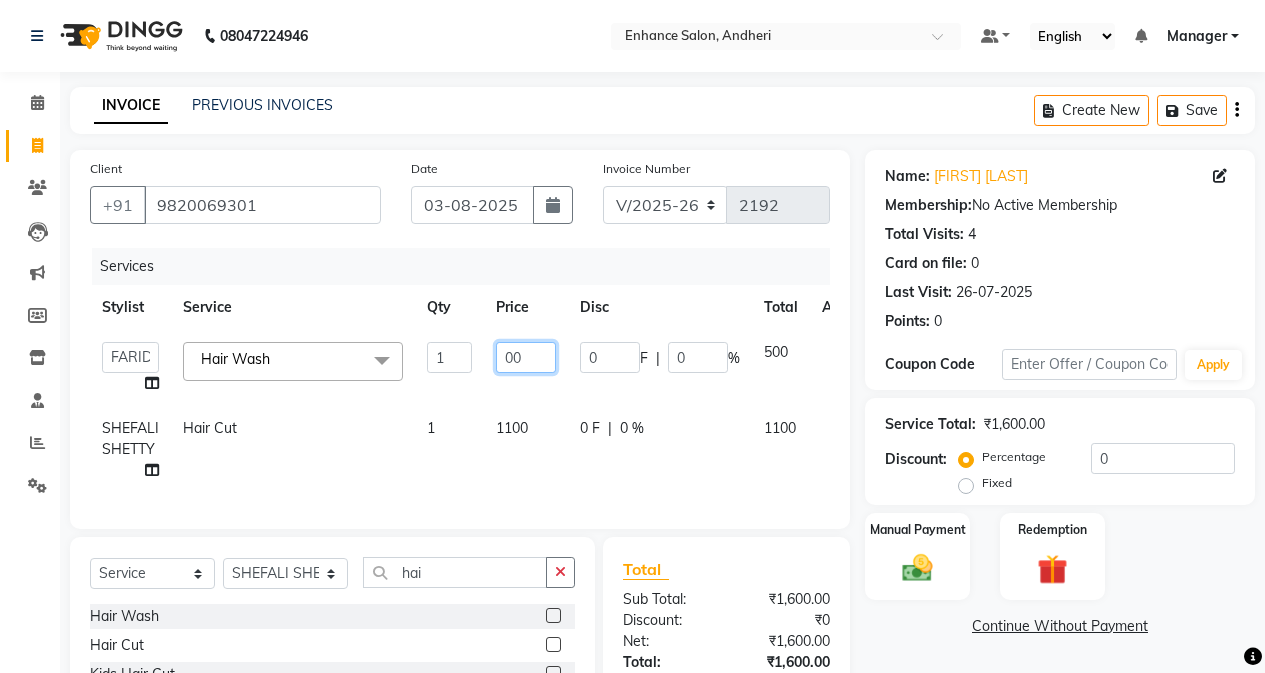 type on "400" 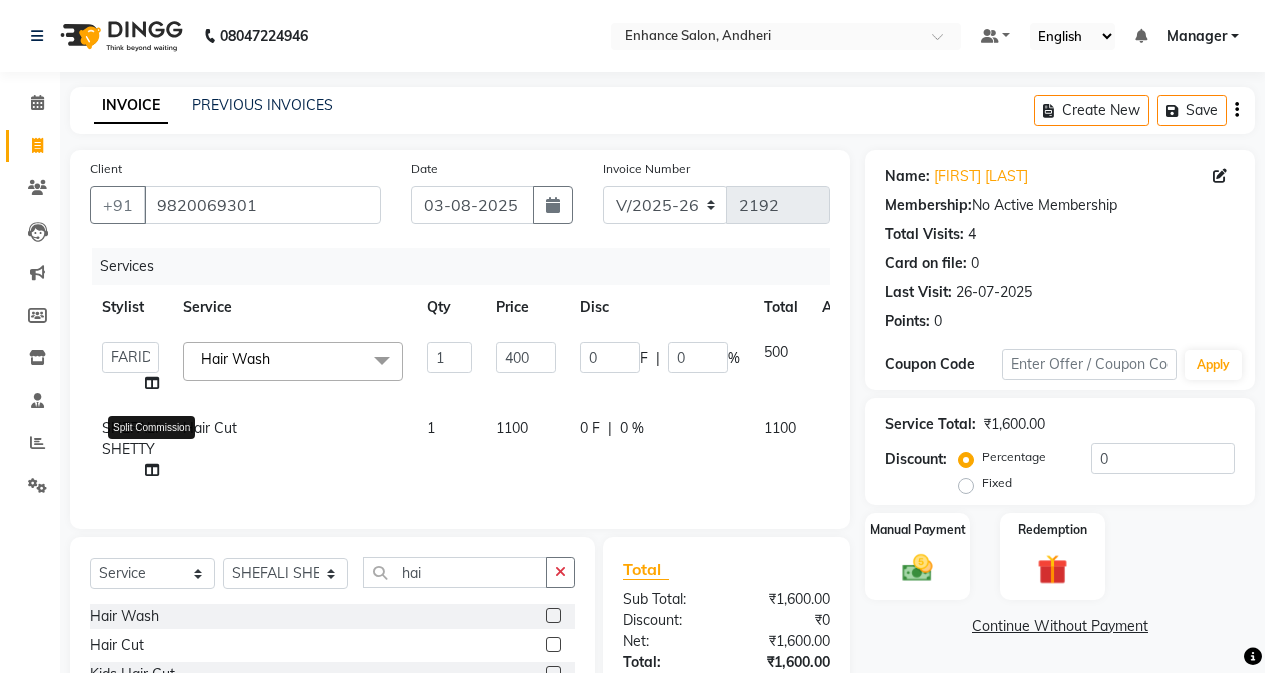 click on "Services Stylist Service Qty Price Disc Total Action  Admin   Arifa    ESHA CHAUHAN   FARIDA SHAIKH   Manager   MEENA MISALKAR   Minal   NAMYA SALIAN   POONAM KATEL   RACHNA SAWANT   Ranu nails   REEMA MANGELA   SHAMINA SHAIKH   SHEFALI SHETTY   TABU SHAIKH  Hair Wash  x party makeup 1 Bridal Eye Make-up face wax reg Touch Up App High Lights Only touchup App Side locks peel 400 inner spa inner spa tube service tip previous balance food Dandruff treatment Prepaid Deposit Aroma Gold serum K18 saree drape Moisture Plus shampoo Colour conditioner MilkShake Malibu SPF 50 Massage Head Massage Neck & Shoulder Massage Neck, Shoulder & Back Massage Arms Massage Legs Massage Feet Massage Body wedding sangeet cocktail Mehendi reception Student Maji Full (Touch-up)  Maji Crown  Maji Deep Crown  Maji Global  Inoa Full (Touch-up)  Inoa Global  Inoa Crown  Inoa Deep Crown  Nanoplatia  Botox  Deep Conditioning  Hair Wash  Hair Cut  Straight Cut  Kids Hair Cut  Styling Paddle Dry + Wash  Styling Blow Dry Styling Out Curls Styling Tong tip 1" 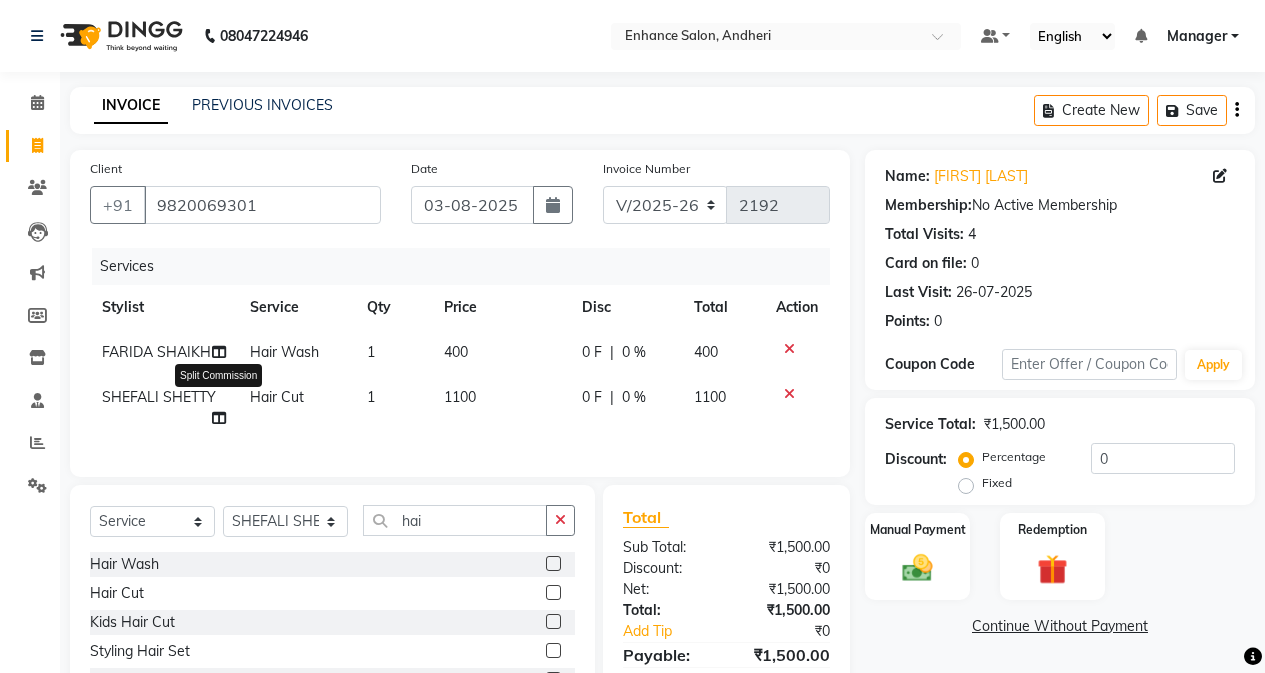 click 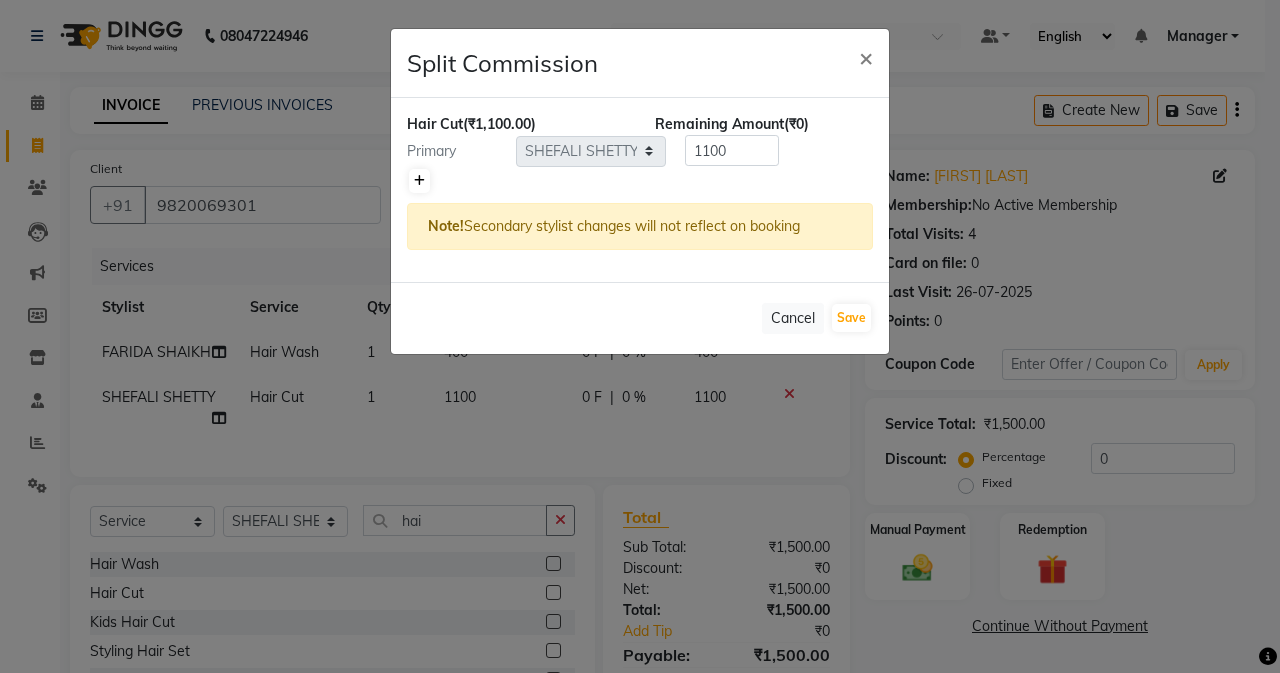 click 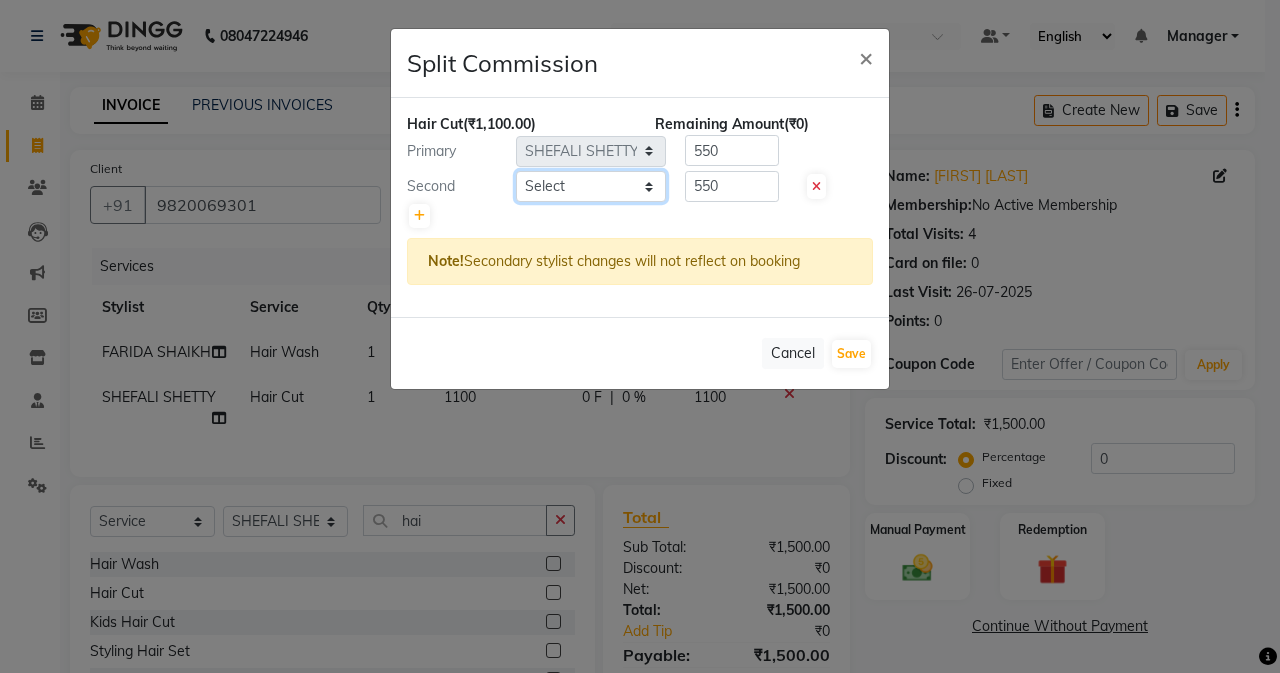 click on "Select  Admin   Arifa    ESHA CHAUHAN   FARIDA SHAIKH   Manager   MEENA MISALKAR   Minal   NAMYA SALIAN   POONAM KATEL   RACHNA SAWANT   Ranu nails   REEMA MANGELA   SHAMINA SHAIKH   SHEFALI SHETTY   TABU SHAIKH" 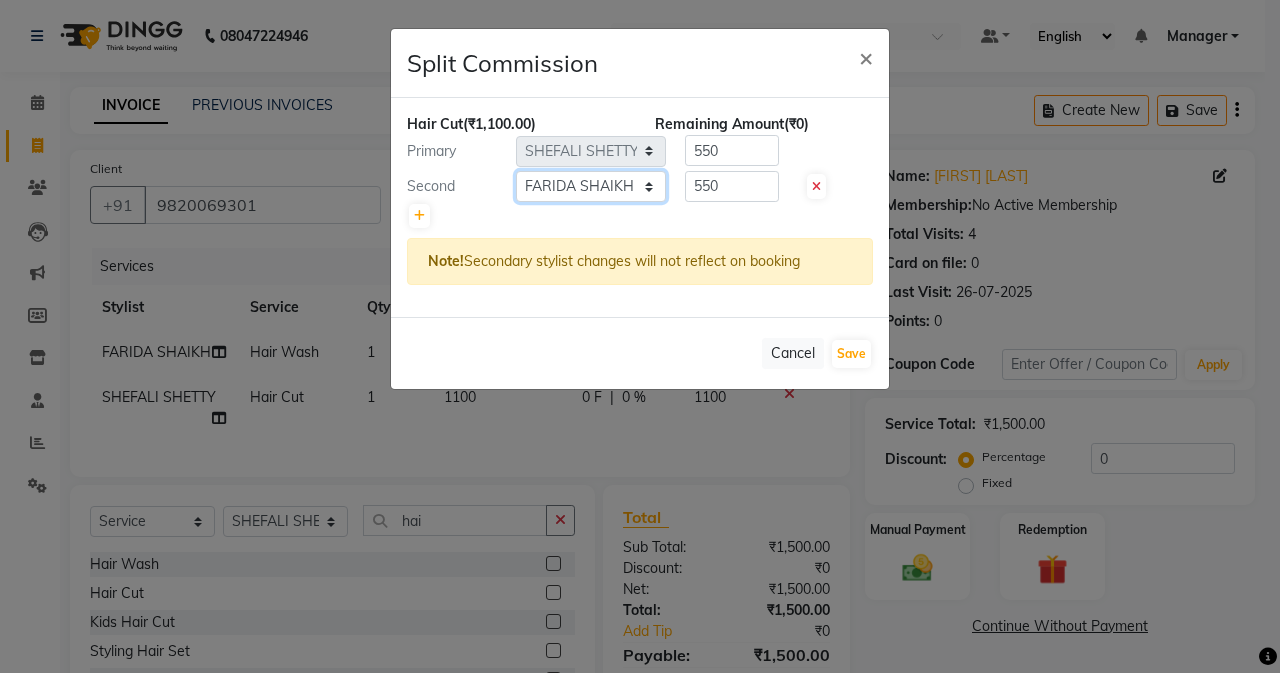 click on "Select  Admin   Arifa    ESHA CHAUHAN   FARIDA SHAIKH   Manager   MEENA MISALKAR   Minal   NAMYA SALIAN   POONAM KATEL   RACHNA SAWANT   Ranu nails   REEMA MANGELA   SHAMINA SHAIKH   SHEFALI SHETTY   TABU SHAIKH" 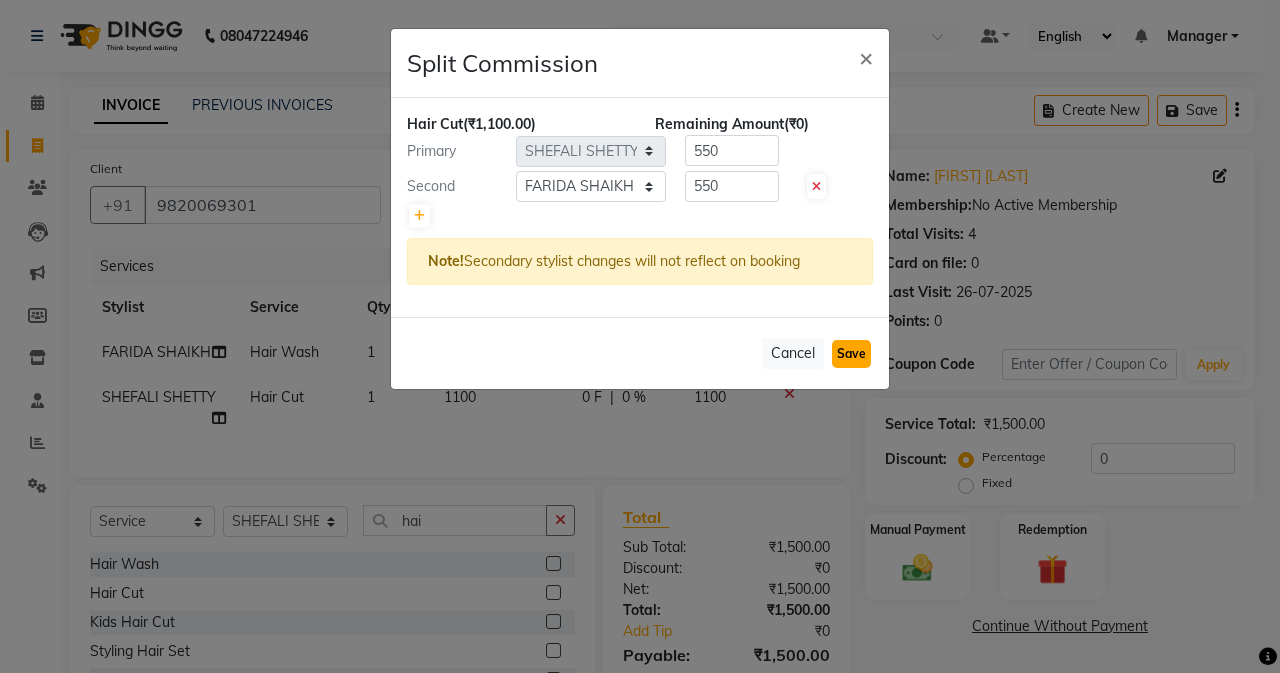 click on "Save" 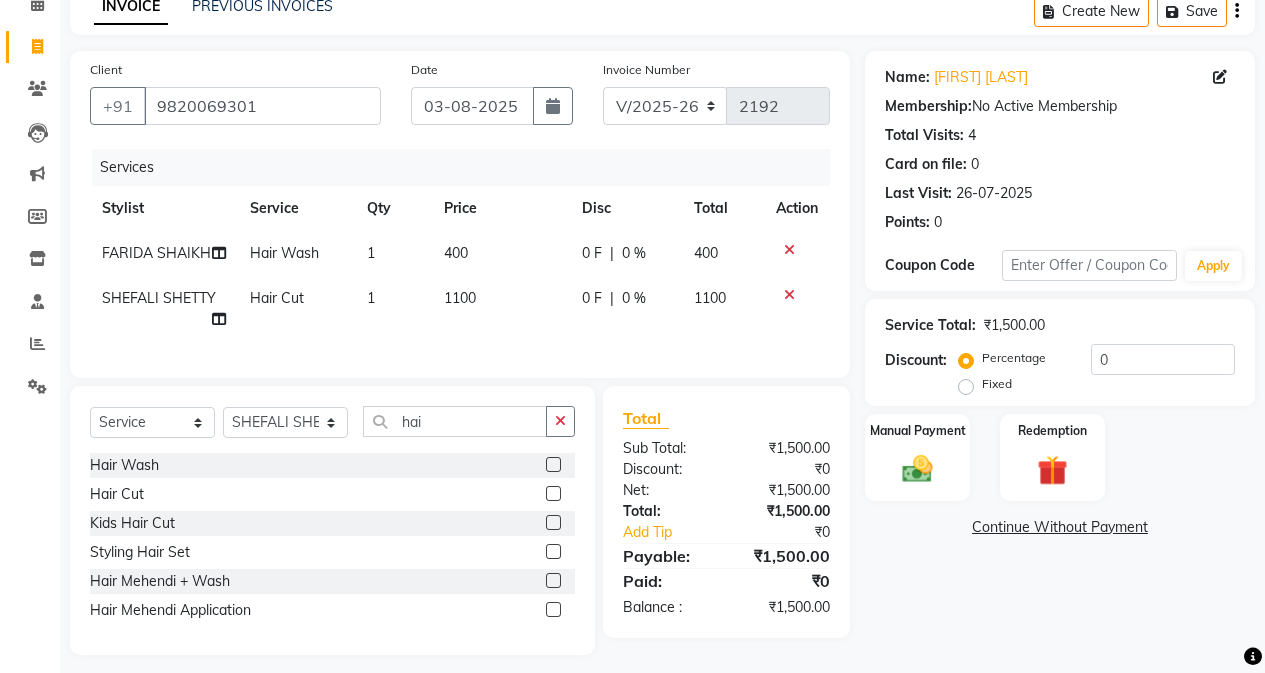 scroll, scrollTop: 100, scrollLeft: 0, axis: vertical 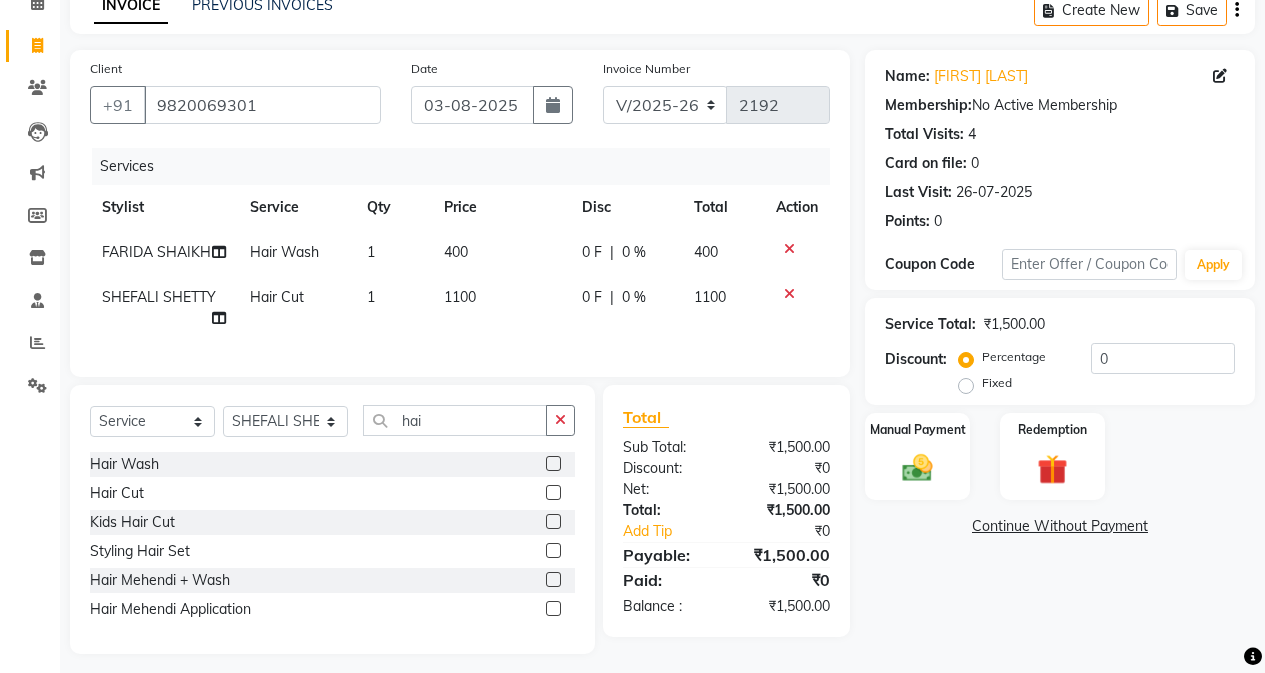 click on "Percentage   Fixed" 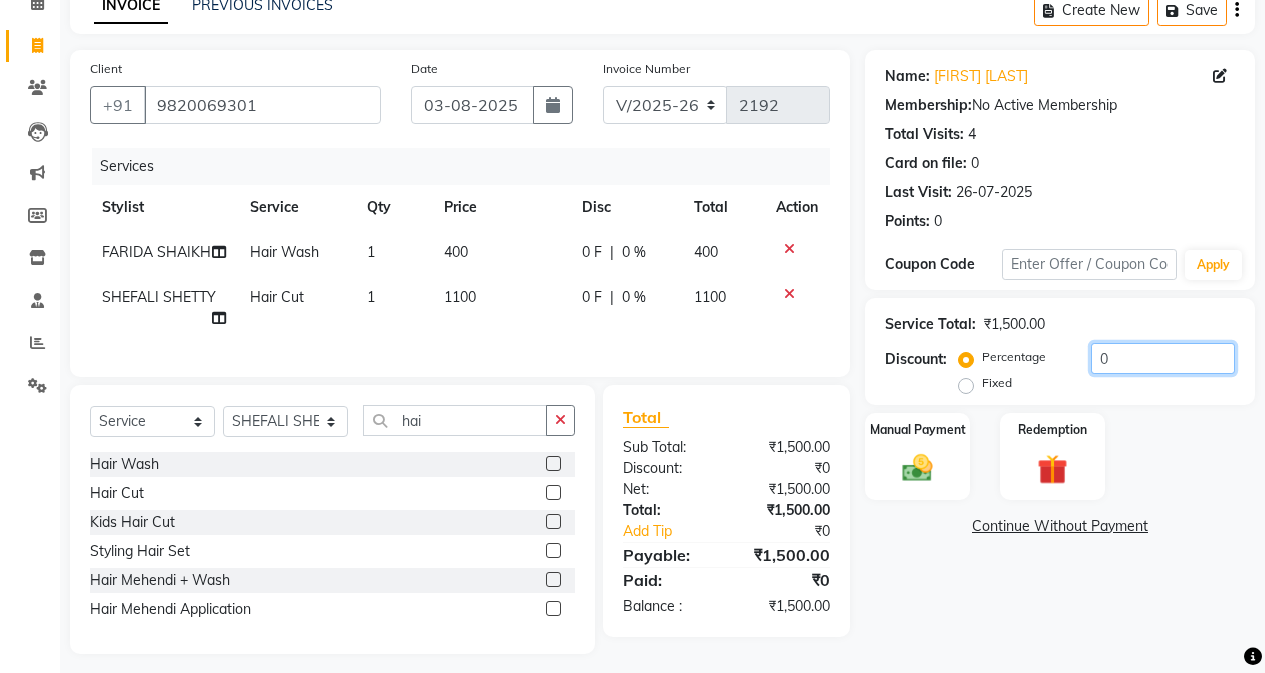 click on "0" 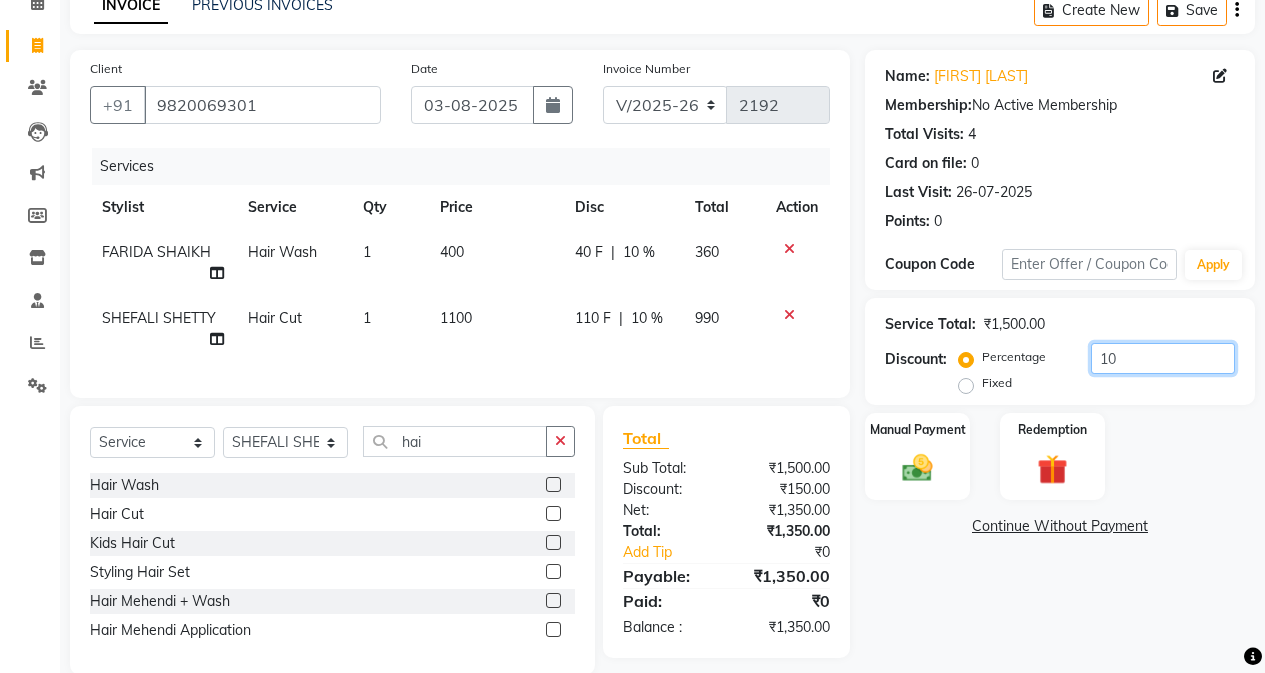 scroll, scrollTop: 147, scrollLeft: 0, axis: vertical 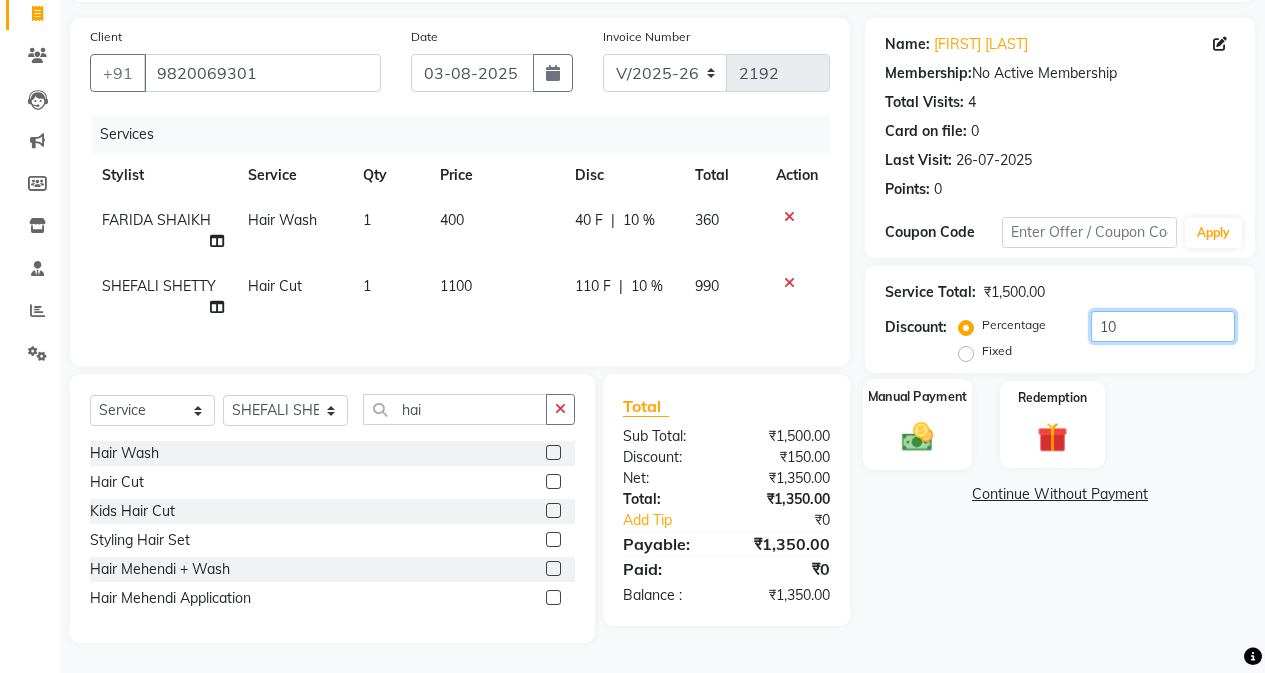 type on "10" 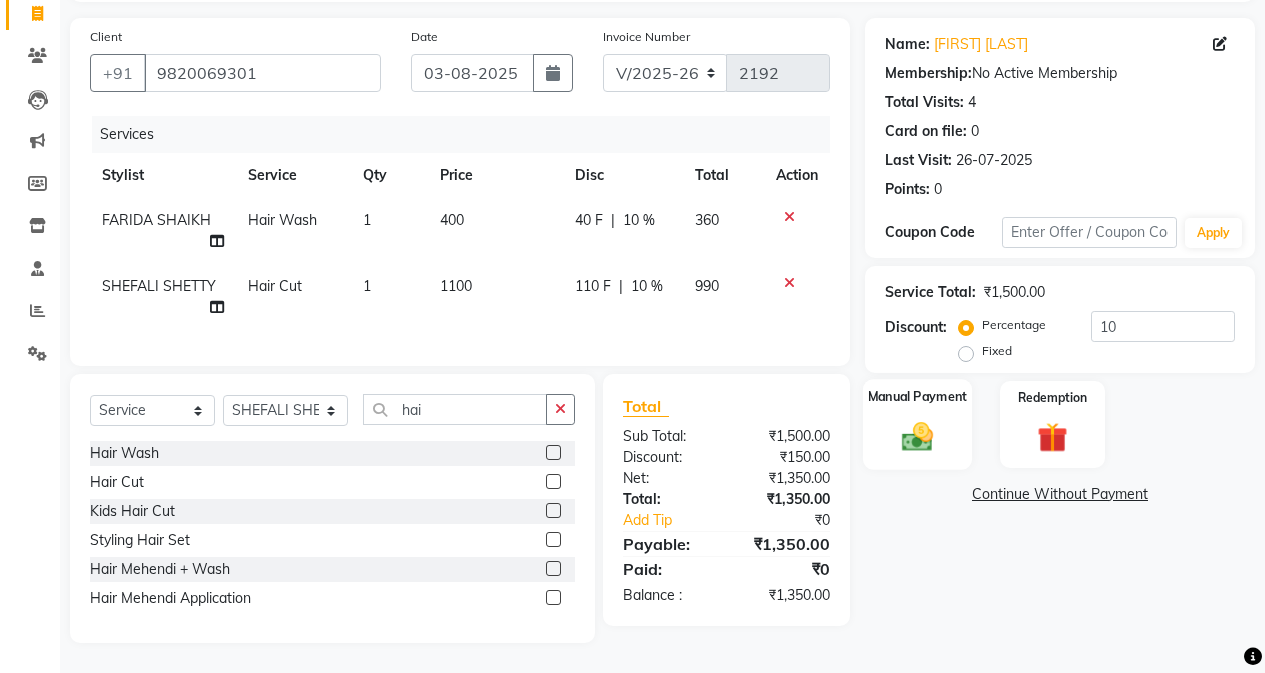 click 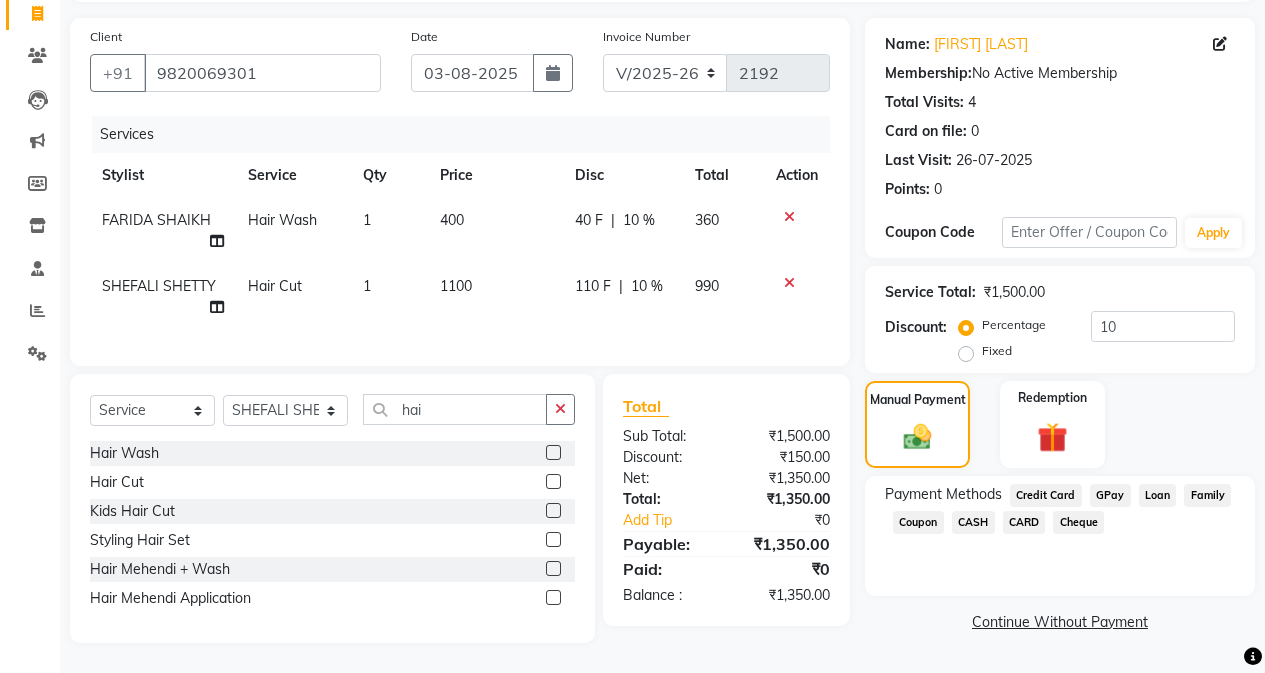 click on "GPay" 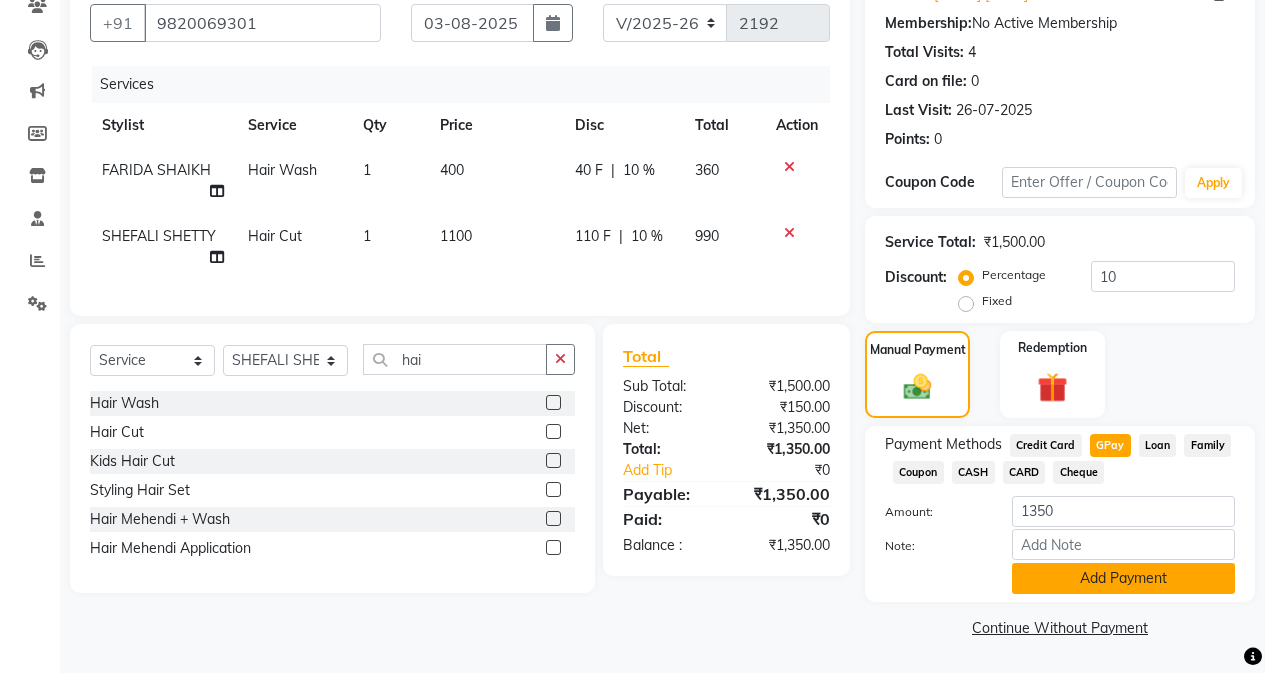 click on "Add Payment" 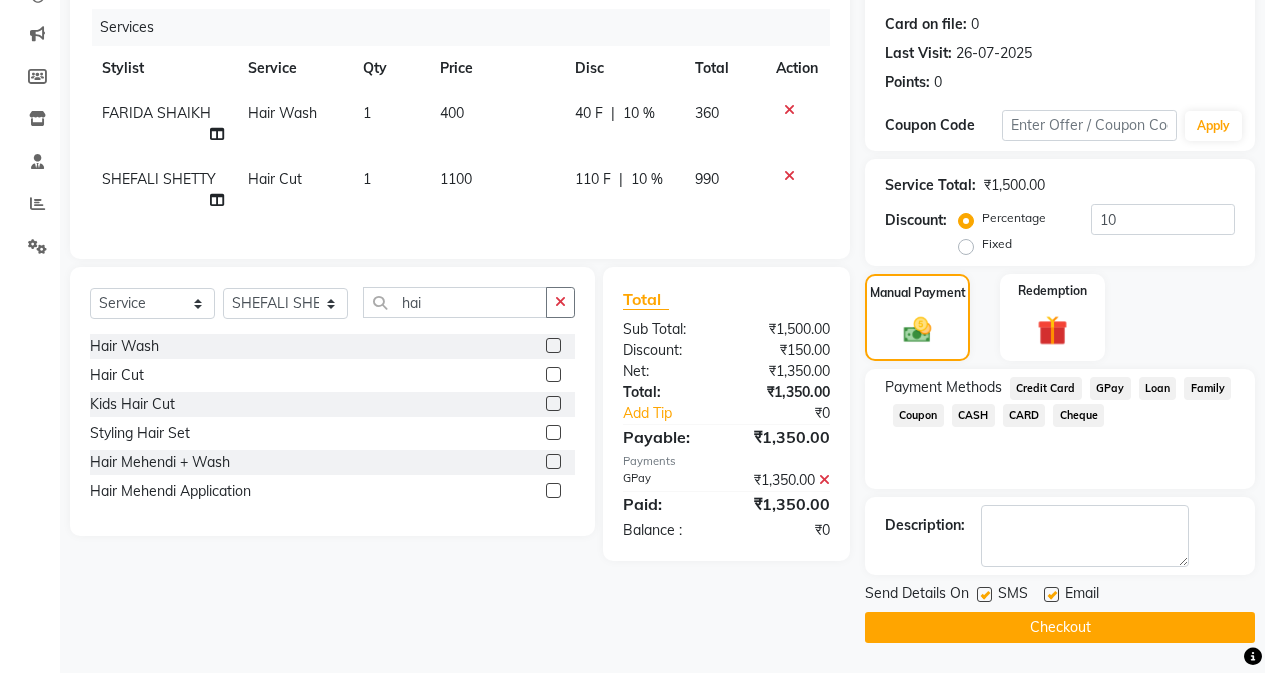 click on "Checkout" 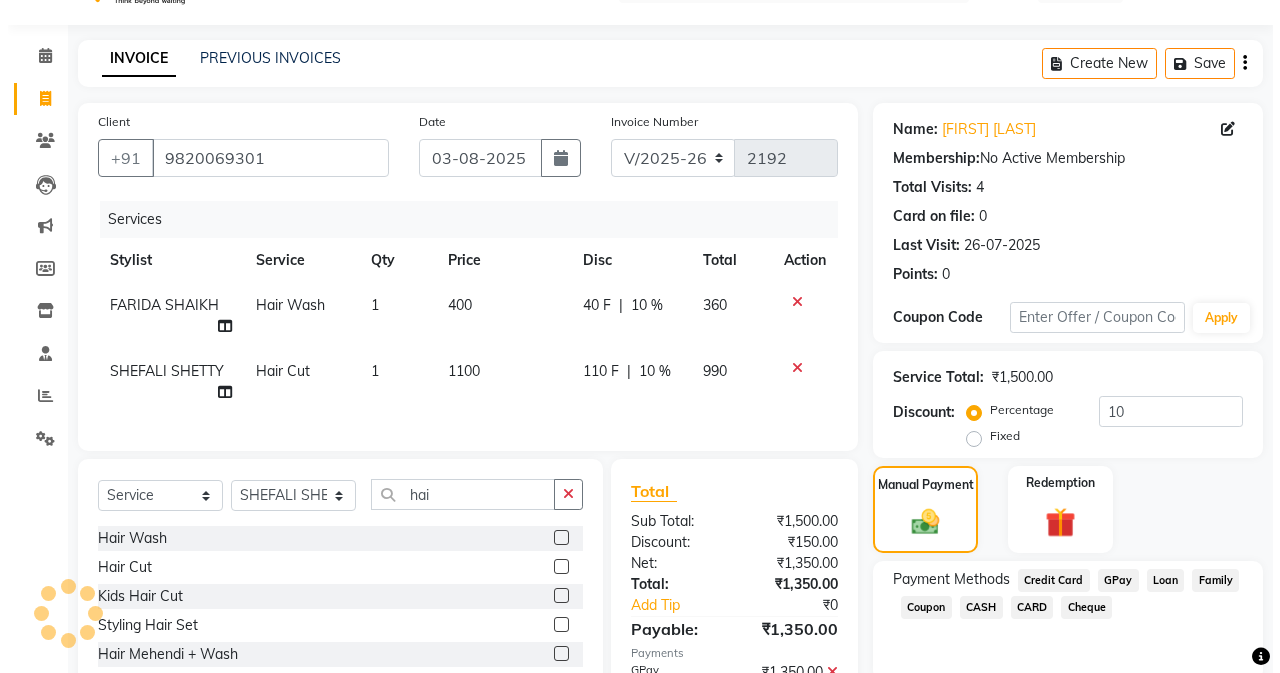 scroll, scrollTop: 0, scrollLeft: 0, axis: both 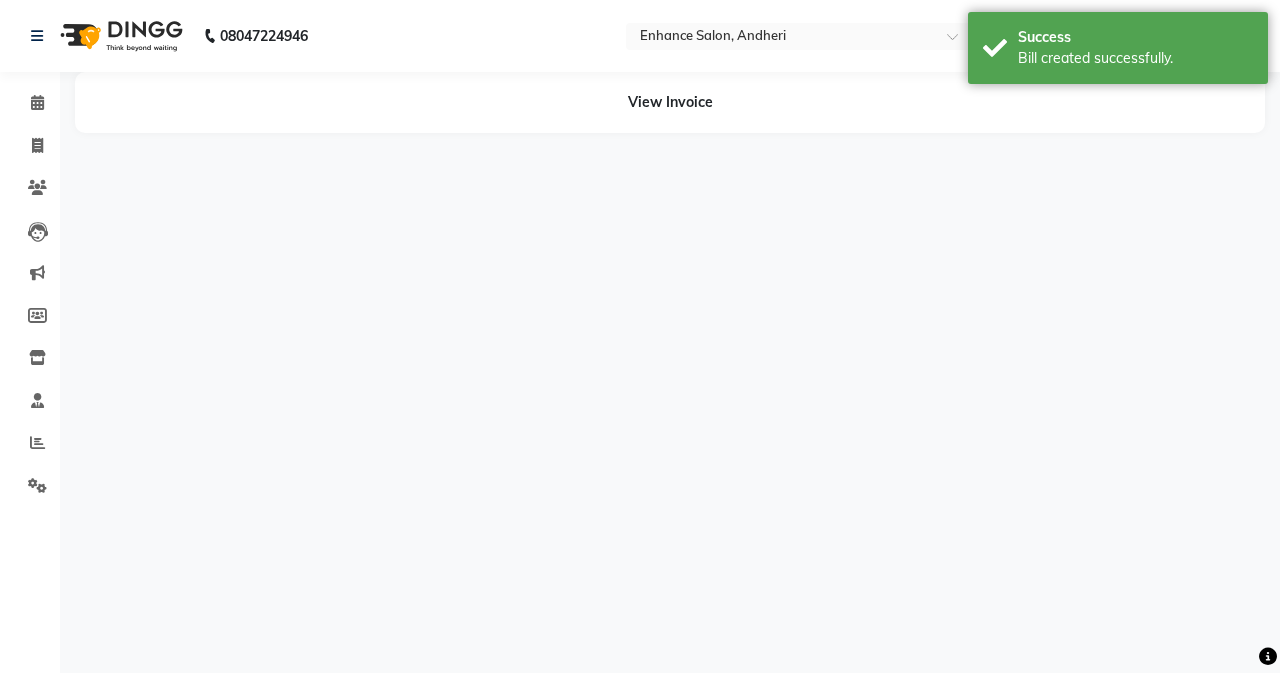 select on "61736" 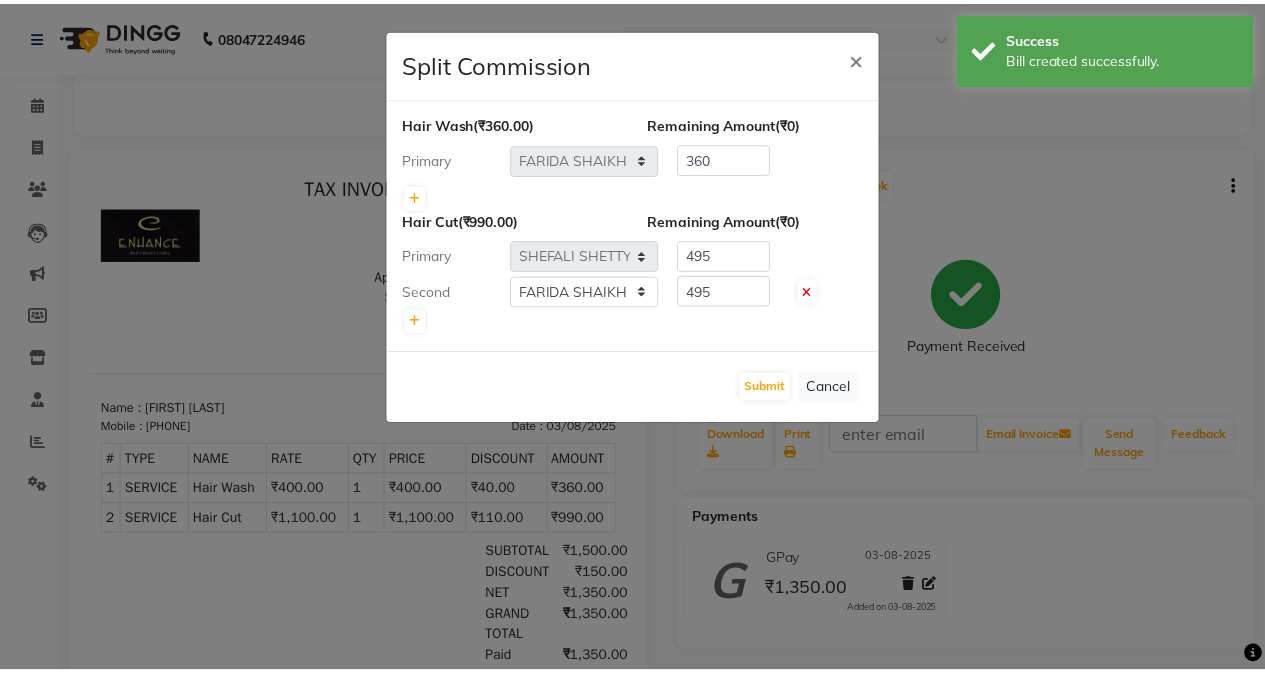 scroll, scrollTop: 0, scrollLeft: 0, axis: both 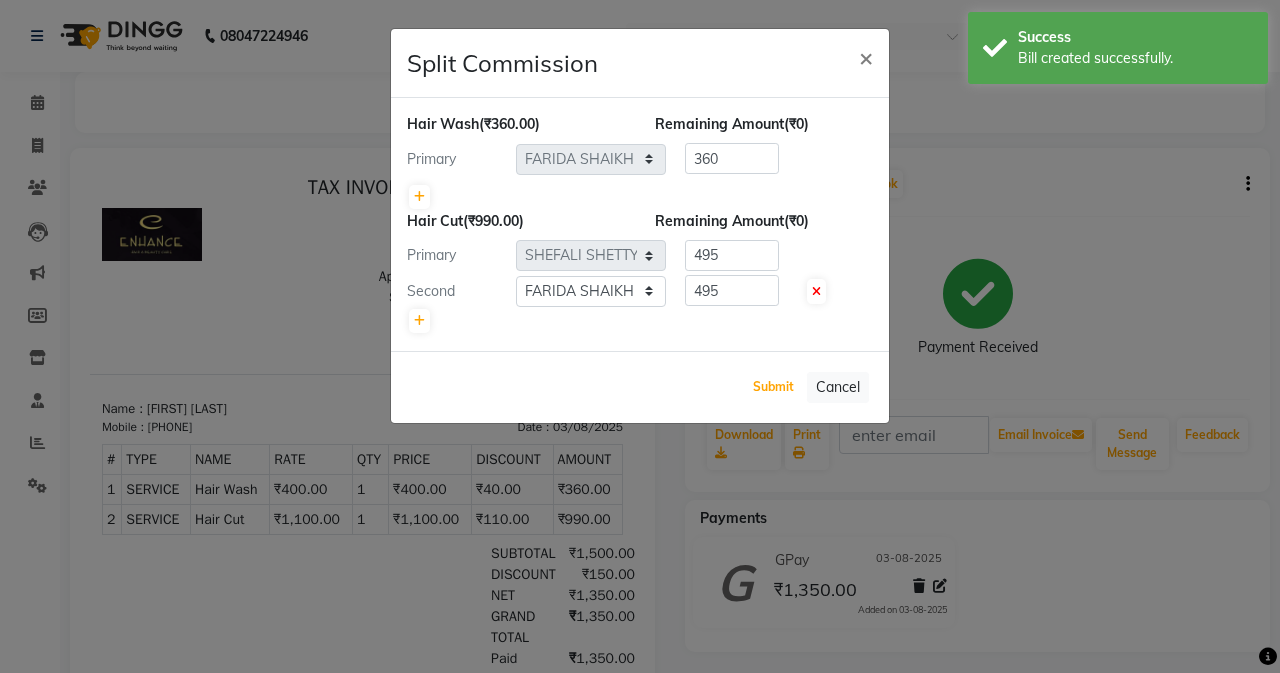 drag, startPoint x: 786, startPoint y: 390, endPoint x: 570, endPoint y: 357, distance: 218.50629 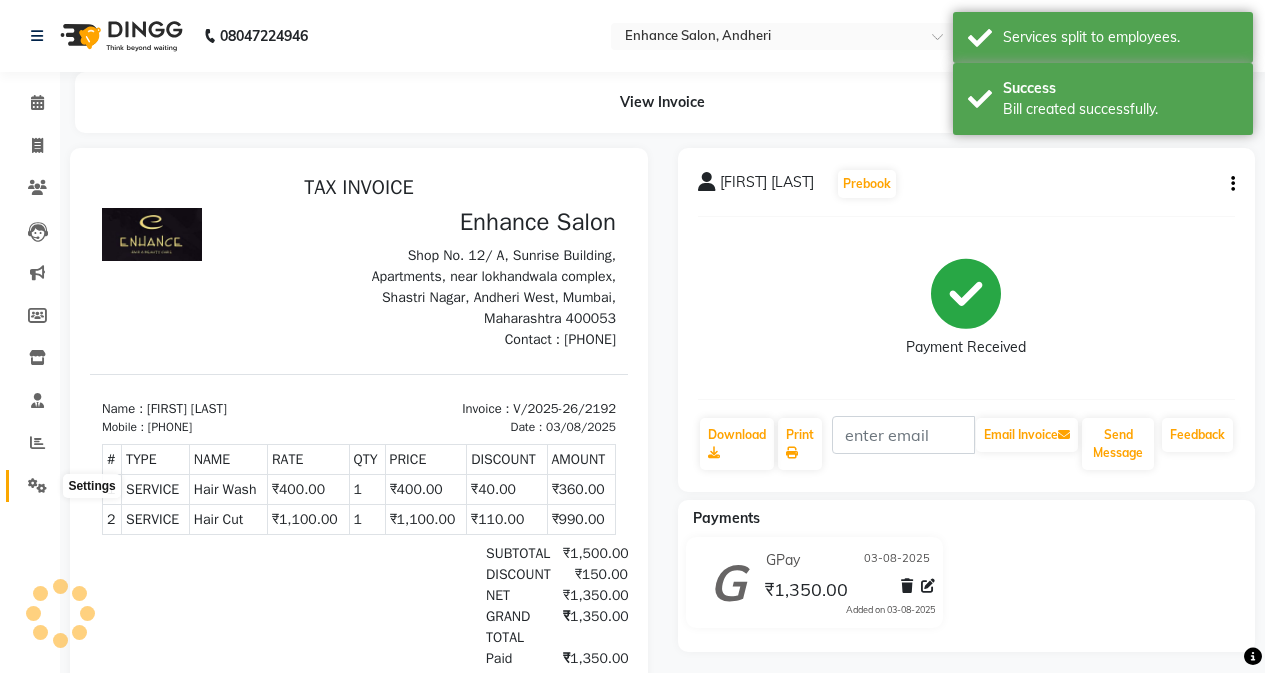 click 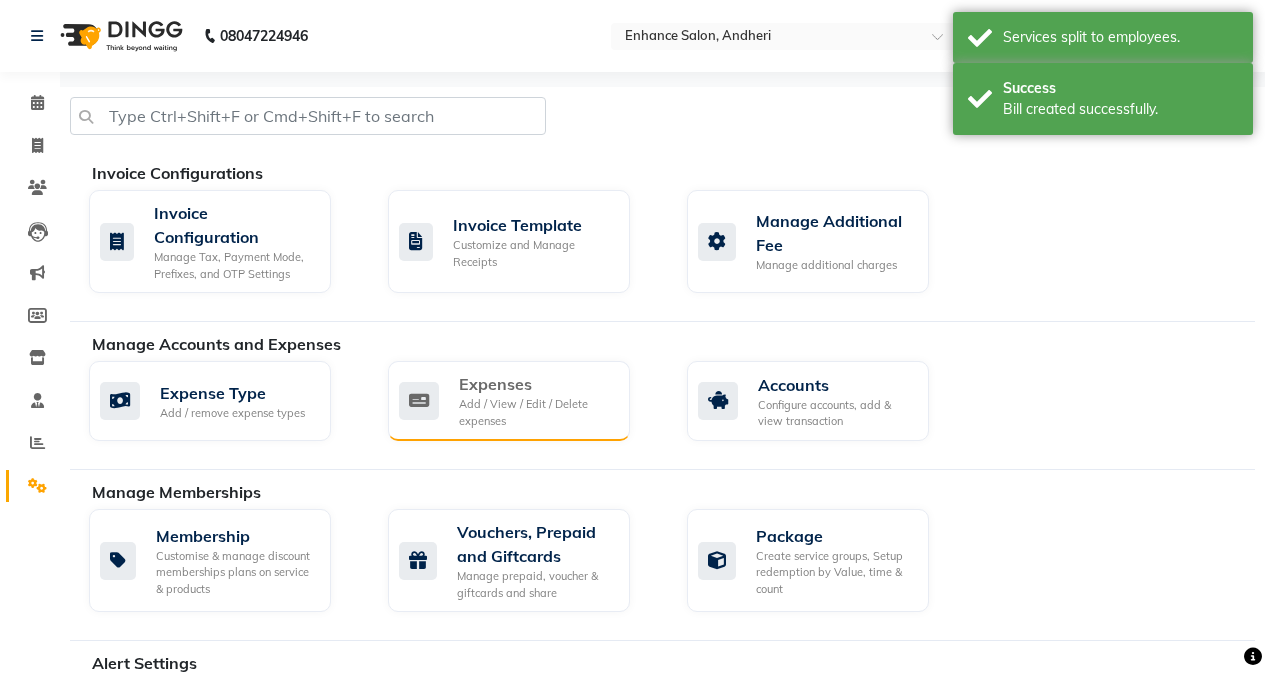 click on "Expenses" 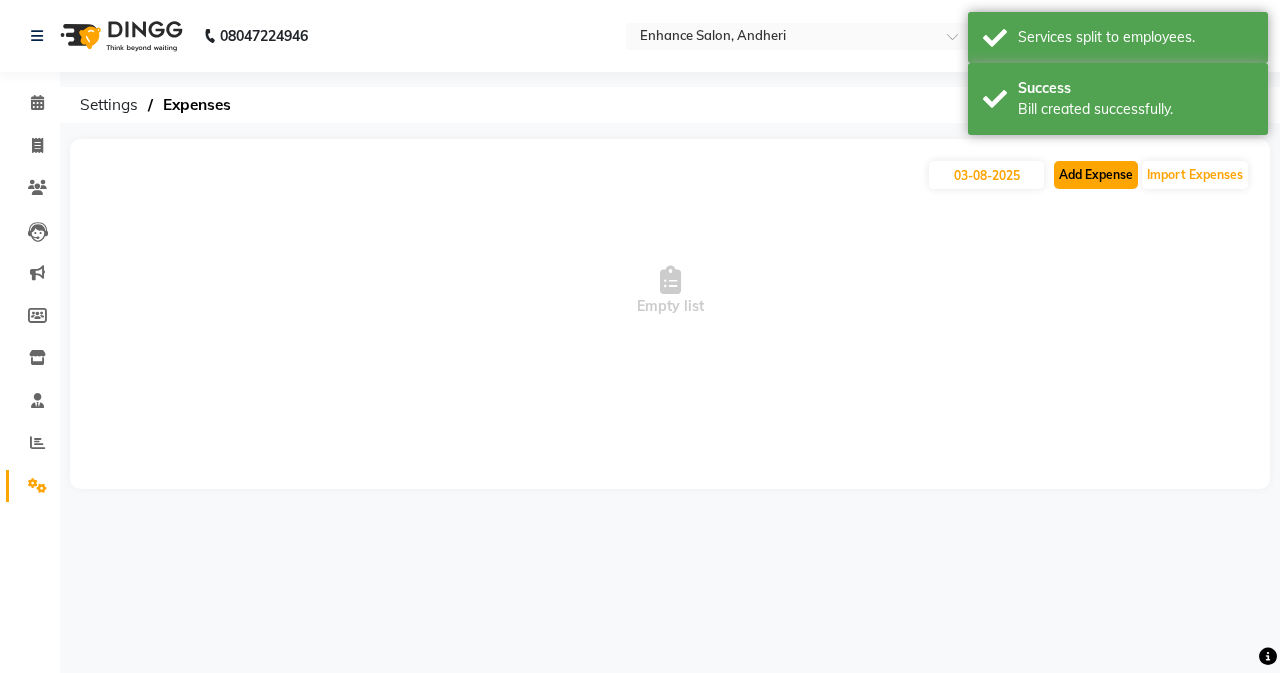 click on "Add Expense" 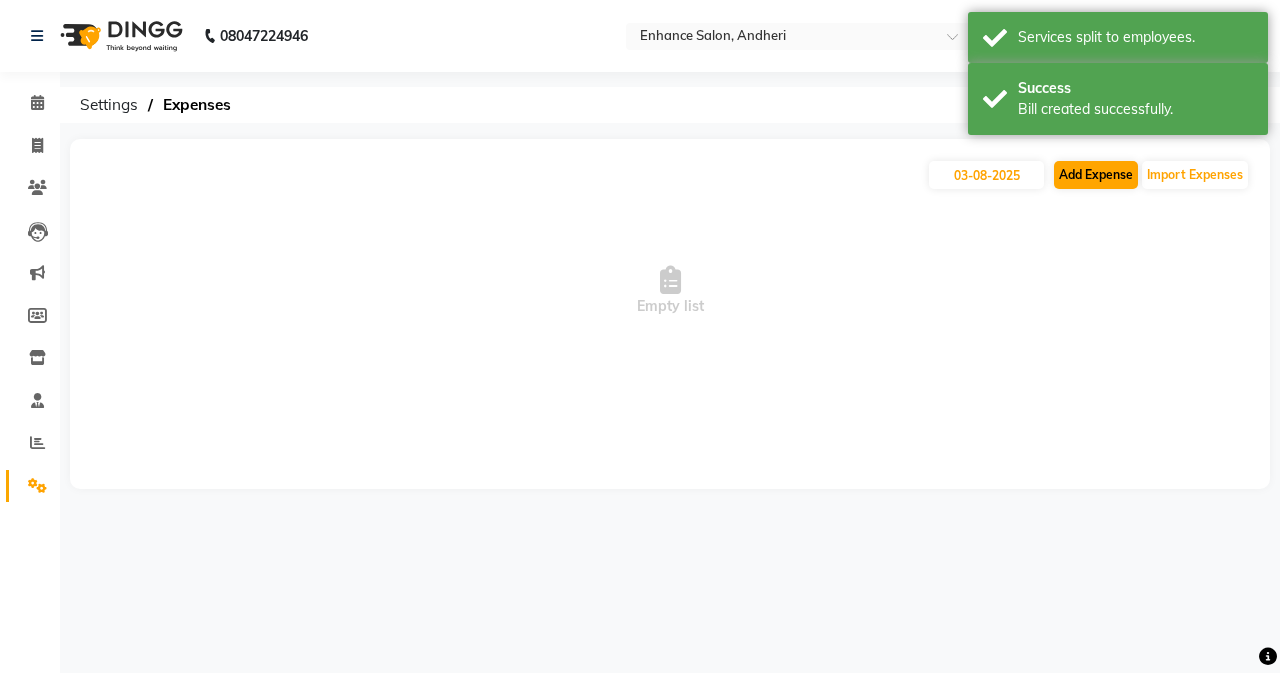 select on "1" 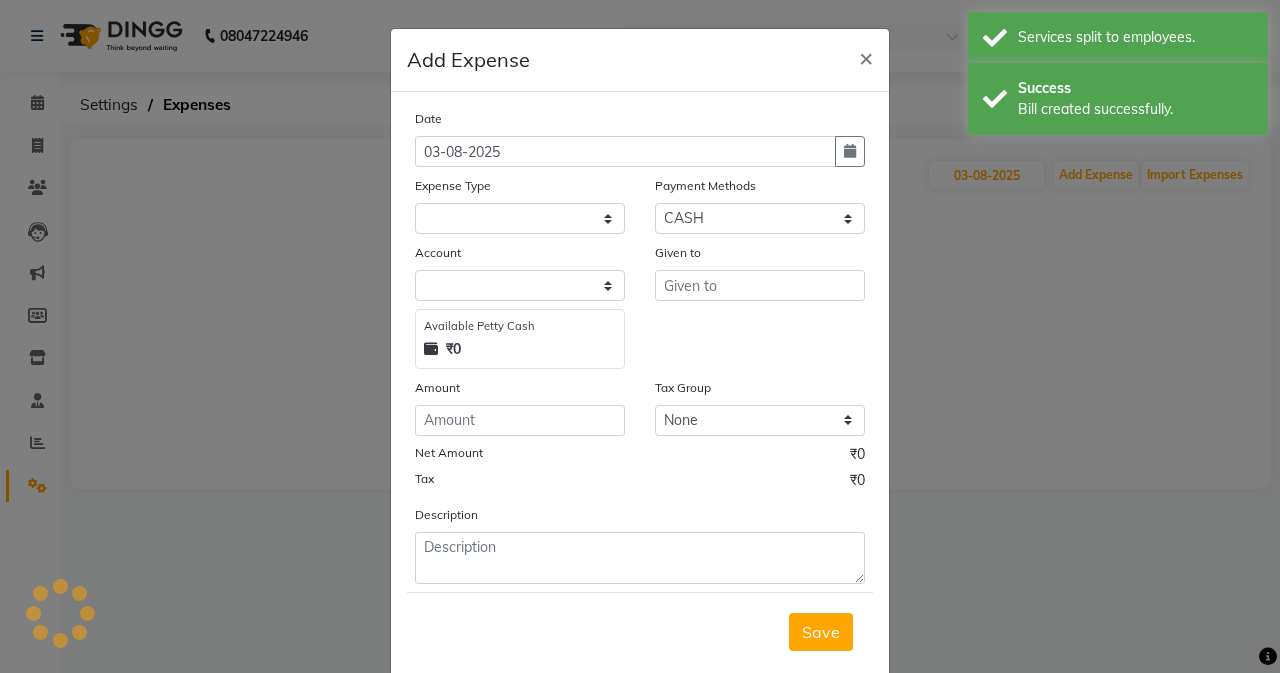 select on "6324" 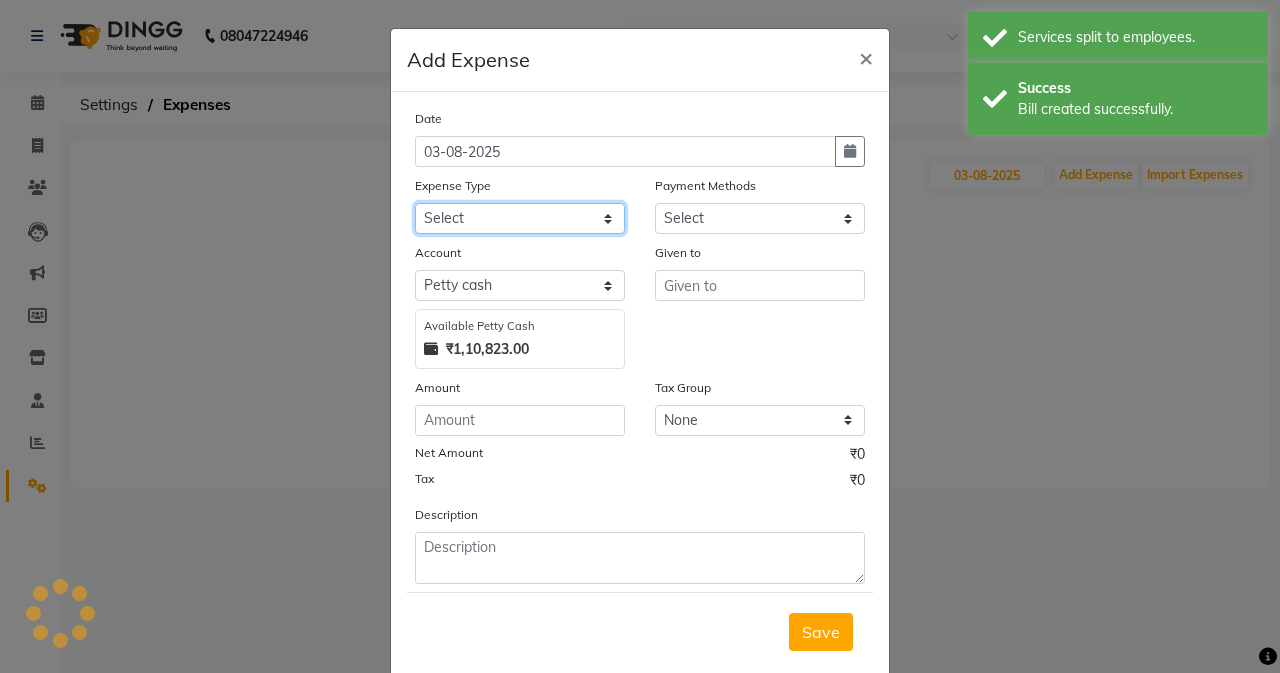 click on "Select Advance Salary Air Condition Rouf Aroma auto money Beauty Bazaar Beauty Palace Beauty Zone Blue sky bombino Botox cell phone Client Snack dejado nails deja returned Dhobi Dione Dmart electrician Electricity Equipment Eyelash Floractive Fragnace general store getwell medical GST Laundry Loreal Maintenance Mali Mayur Milk Shake Miscellaneous Other overtime Pantry Product Ranu Nails Raza computer Rent restaurant Return money Salary Satnique serenite shefali shivshankar Soaked Social Media Staff Snacks stationary sweeper Tata power Tax Tea Manoj Tea & Refreshment Tip toiletry Utilities Water Bill wax we fast" 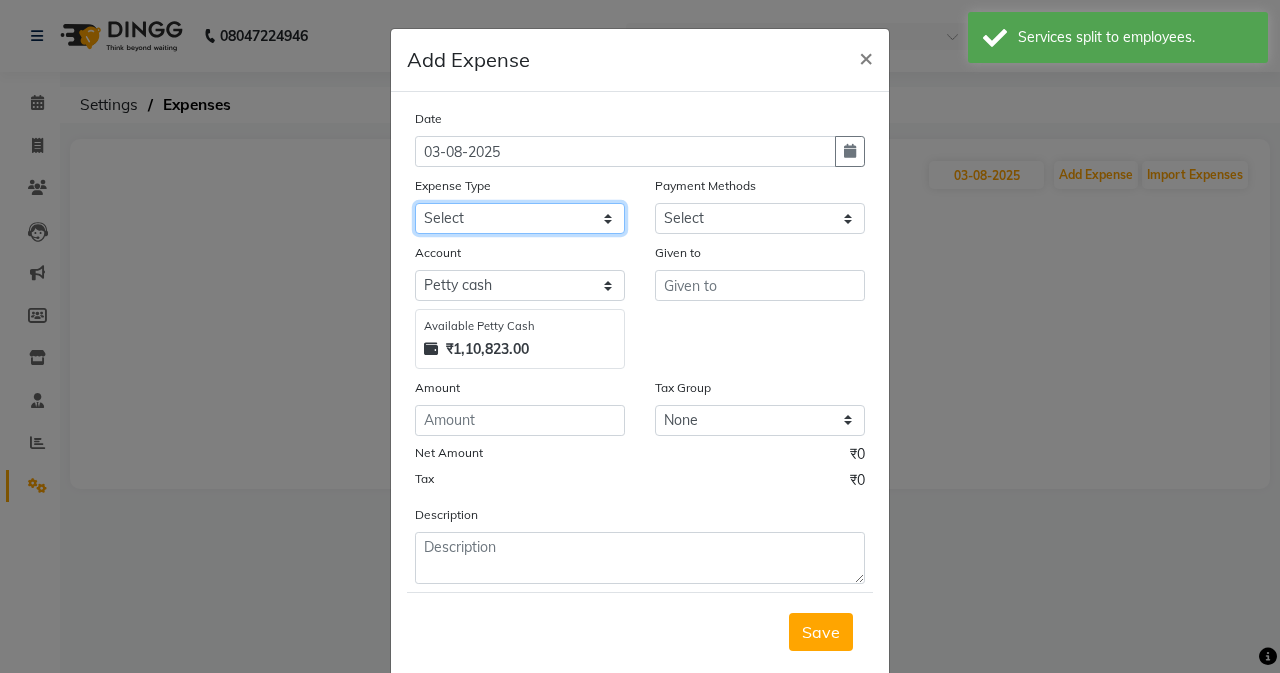 select on "18776" 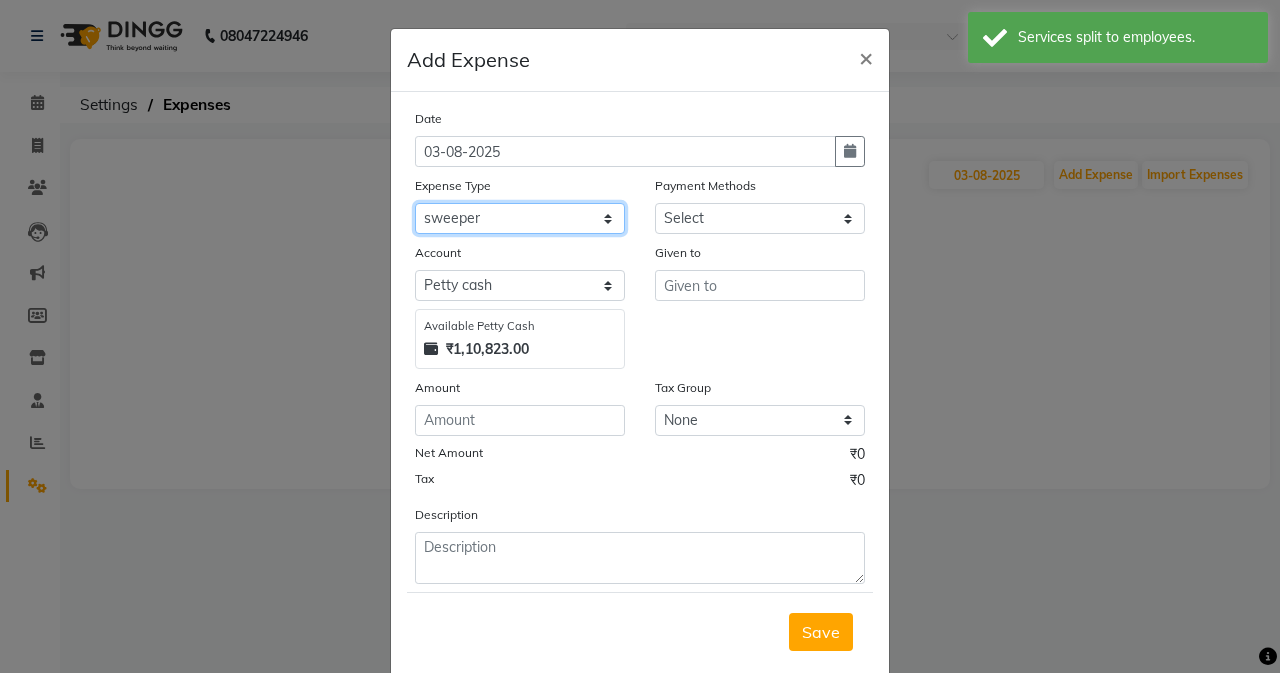 click on "Select Advance Salary Air Condition Rouf Aroma auto money Beauty Bazaar Beauty Palace Beauty Zone Blue sky bombino Botox cell phone Client Snack dejado nails deja returned Dhobi Dione Dmart electrician Electricity Equipment Eyelash Floractive Fragnace general store getwell medical GST Laundry Loreal Maintenance Mali Mayur Milk Shake Miscellaneous Other overtime Pantry Product Ranu Nails Raza computer Rent restaurant Return money Salary Satnique serenite shefali shivshankar Soaked Social Media Staff Snacks stationary sweeper Tata power Tax Tea Manoj Tea & Refreshment Tip toiletry Utilities Water Bill wax we fast" 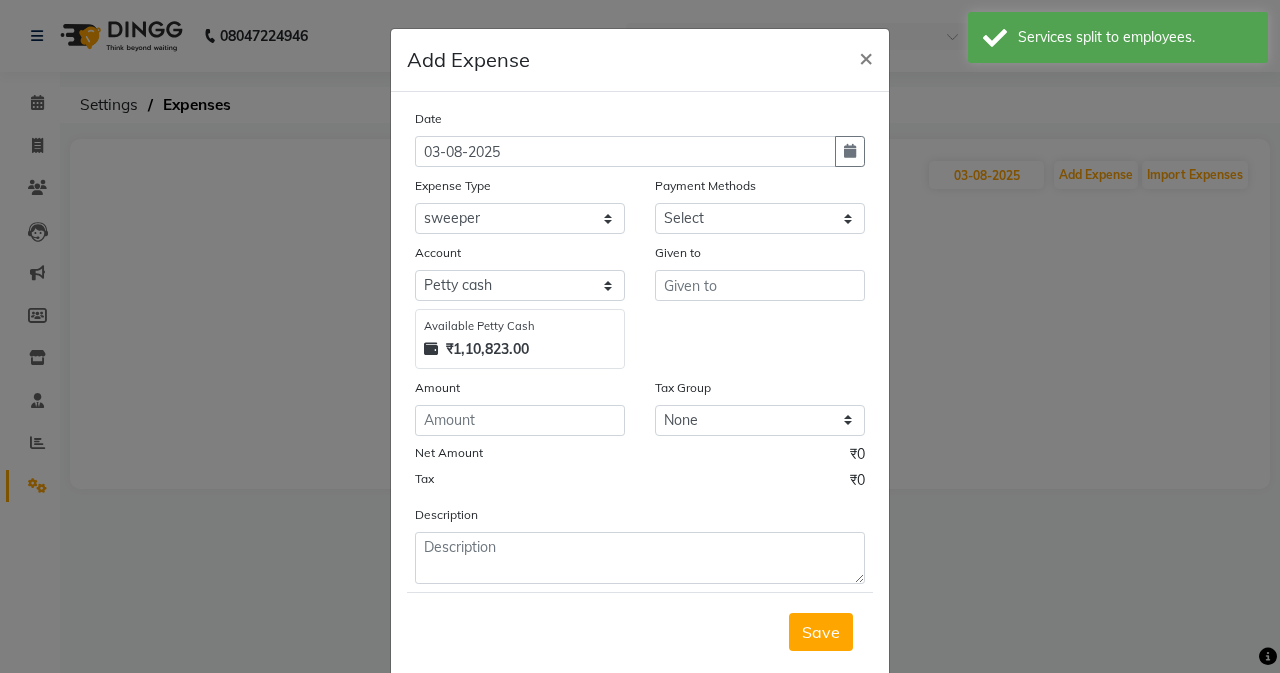 click on "Given to" 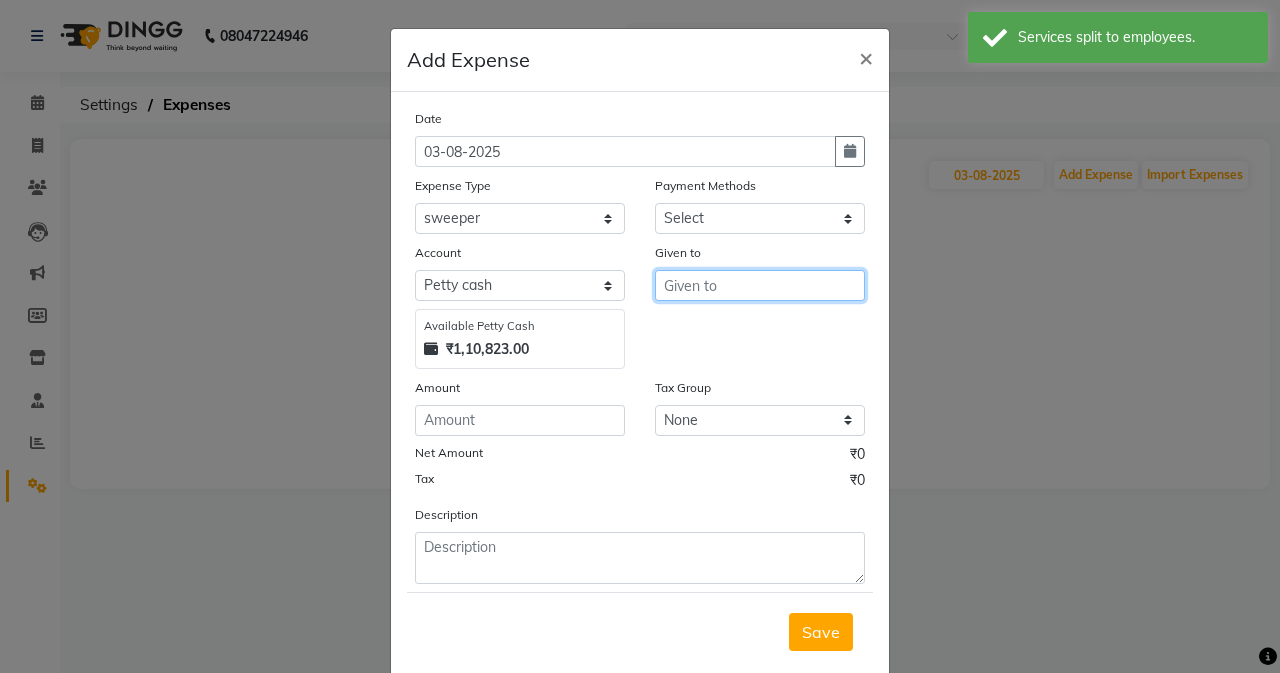 click at bounding box center (760, 285) 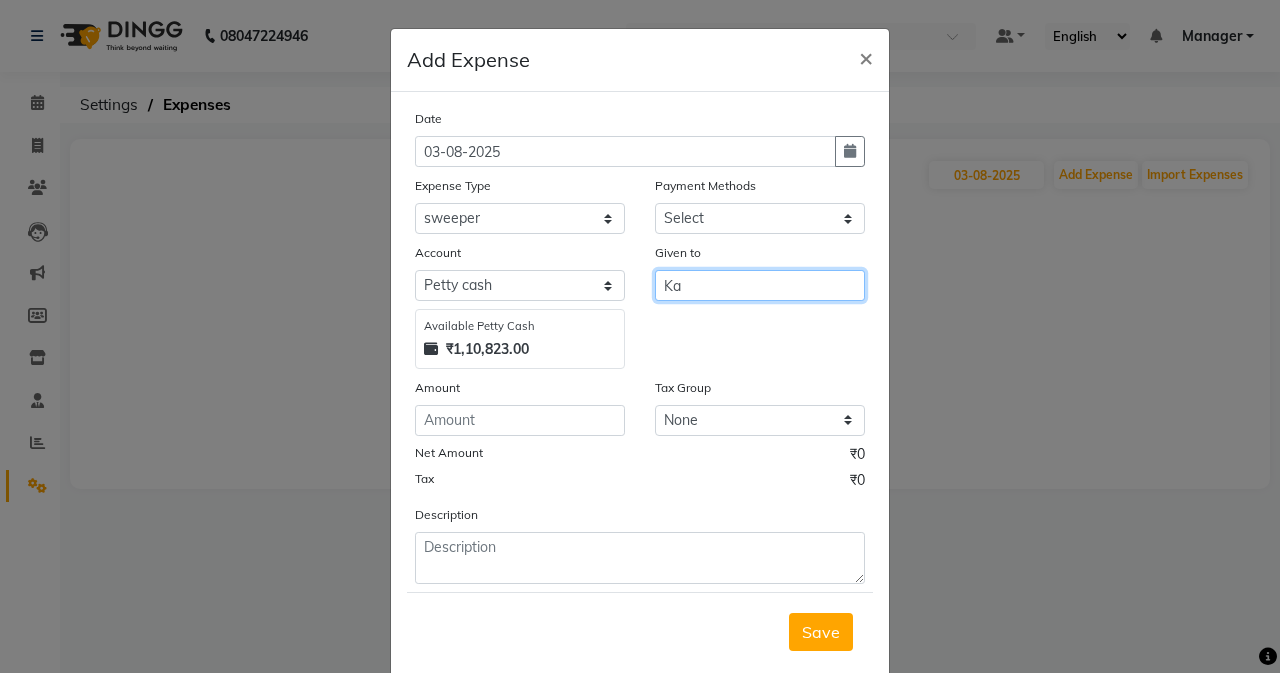 type on "K" 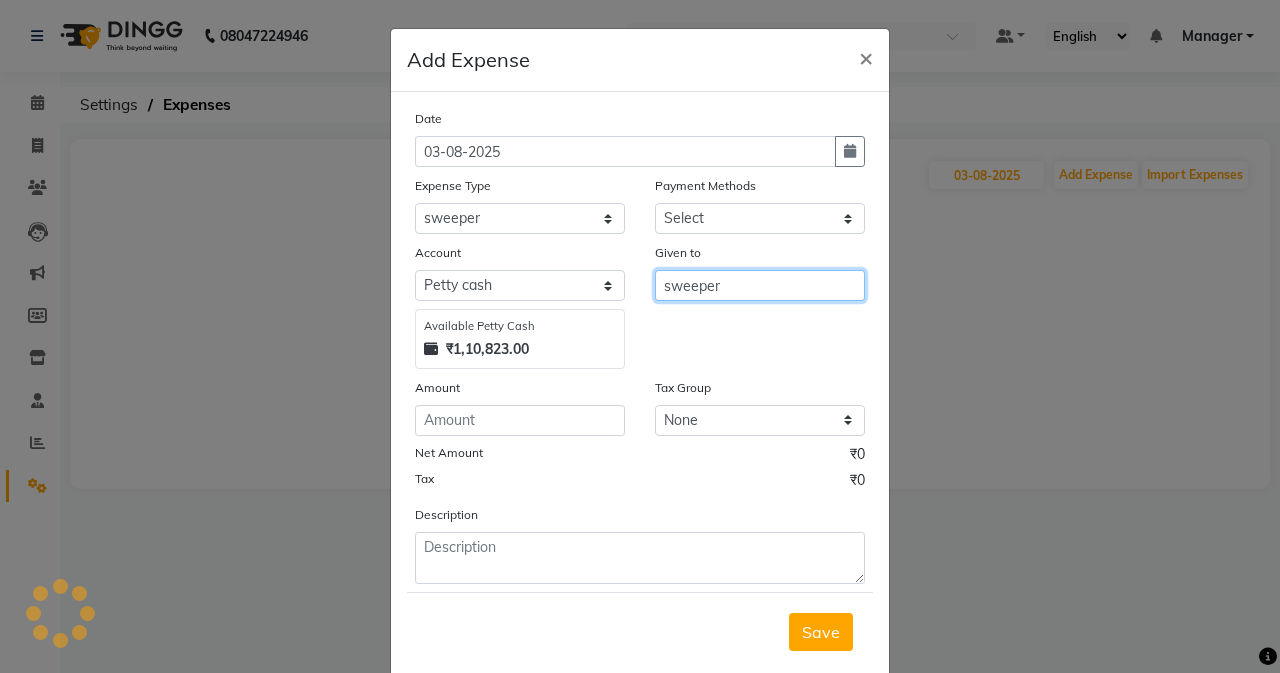 type on "sweeper" 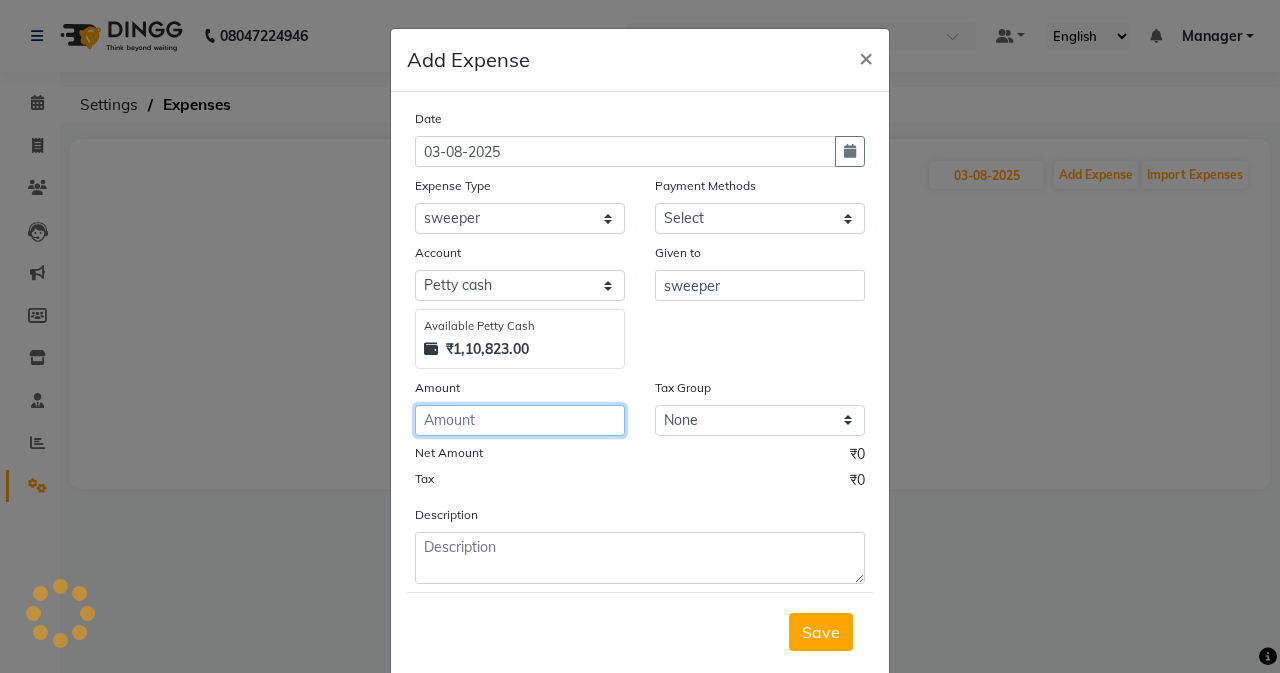 click 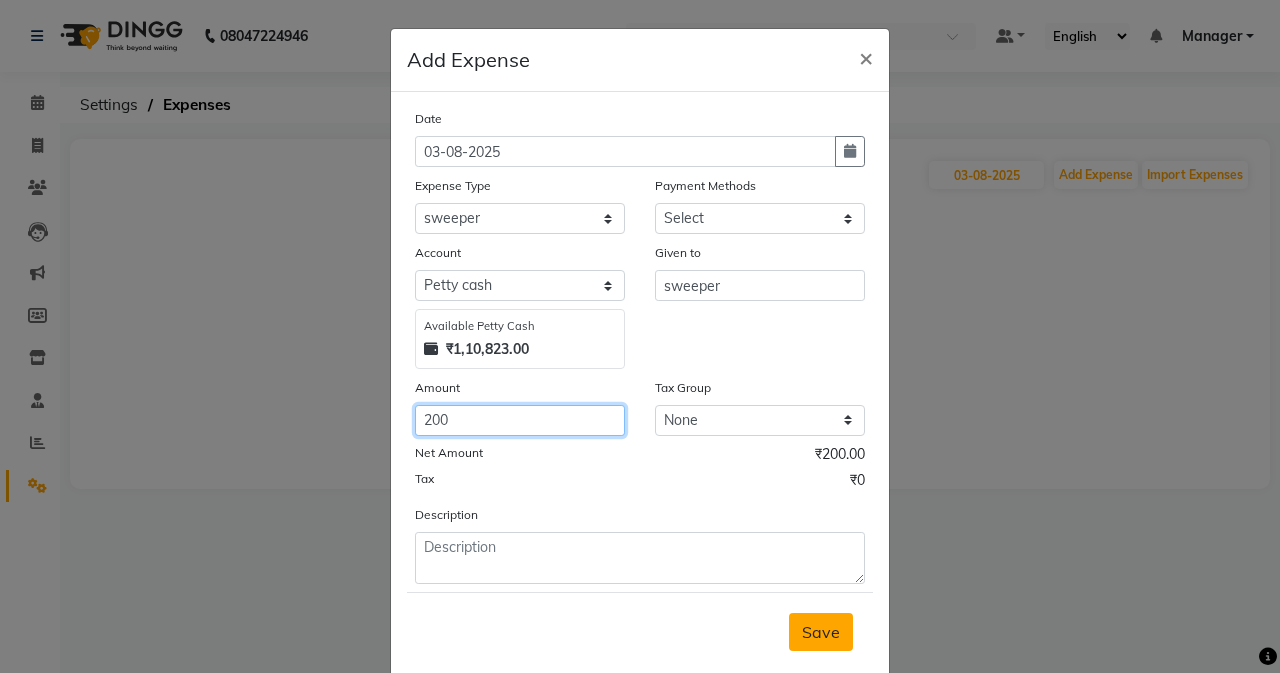 type on "200" 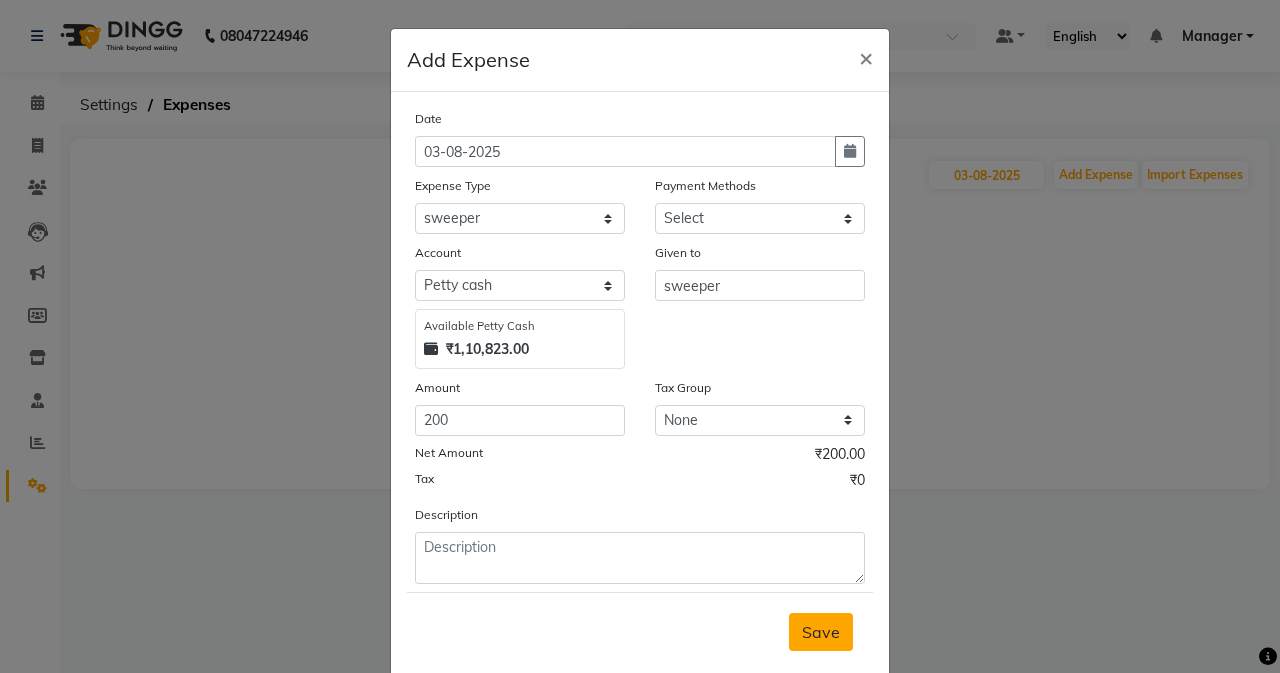 click on "Save" at bounding box center (821, 632) 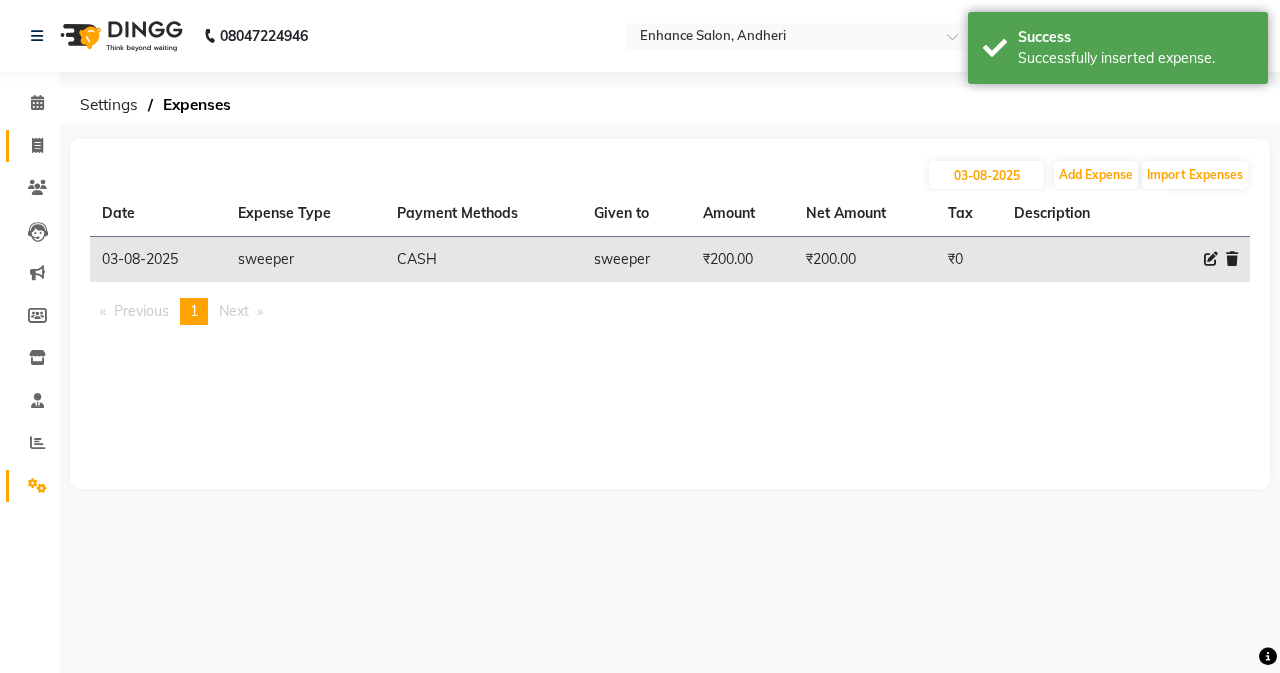 click 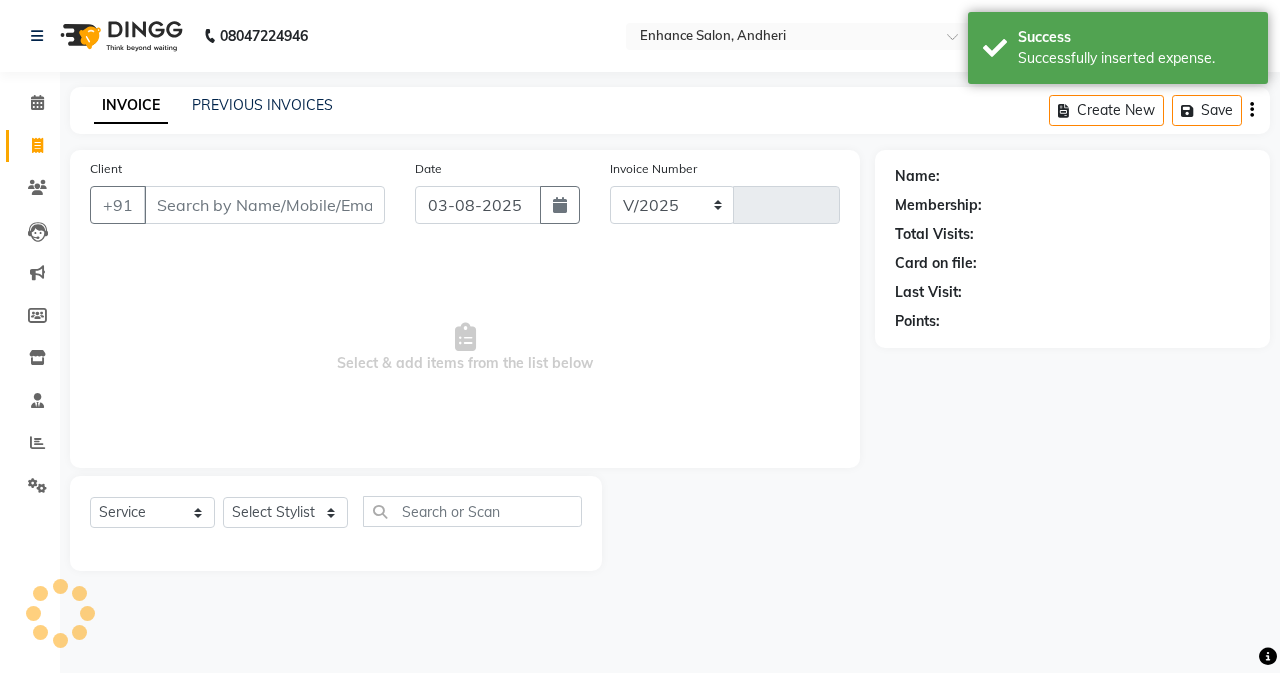 select on "7236" 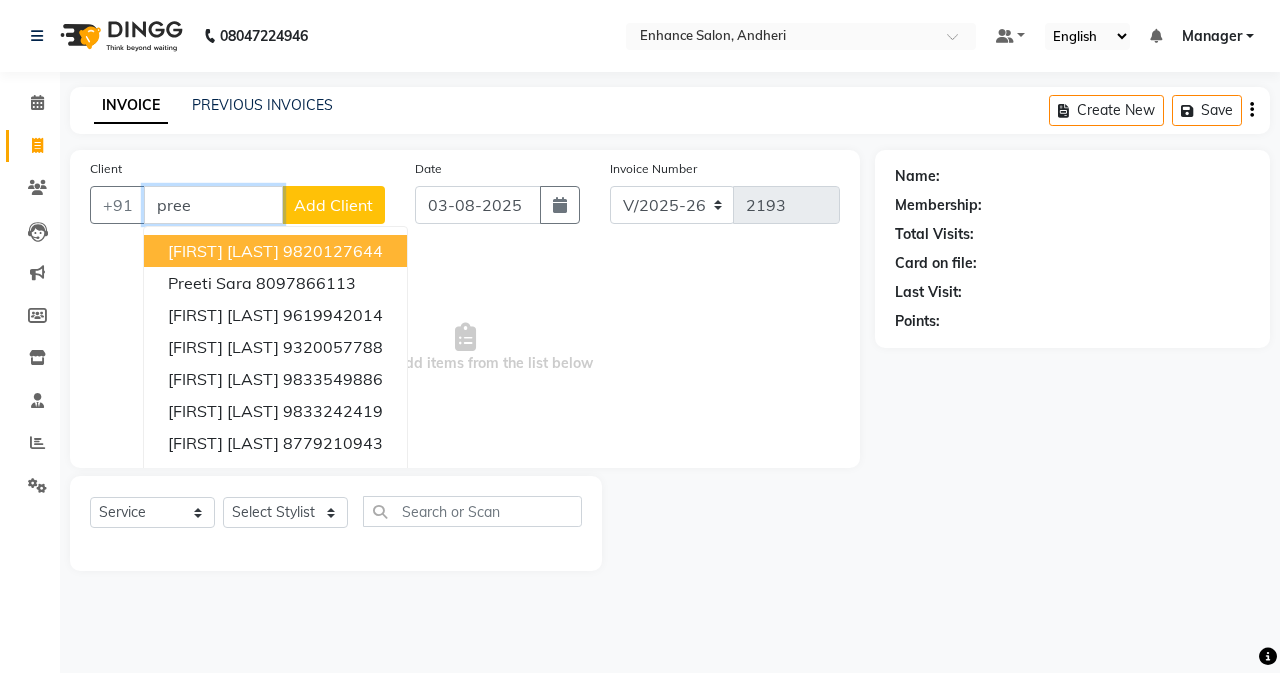 click on "9820127644" at bounding box center [333, 251] 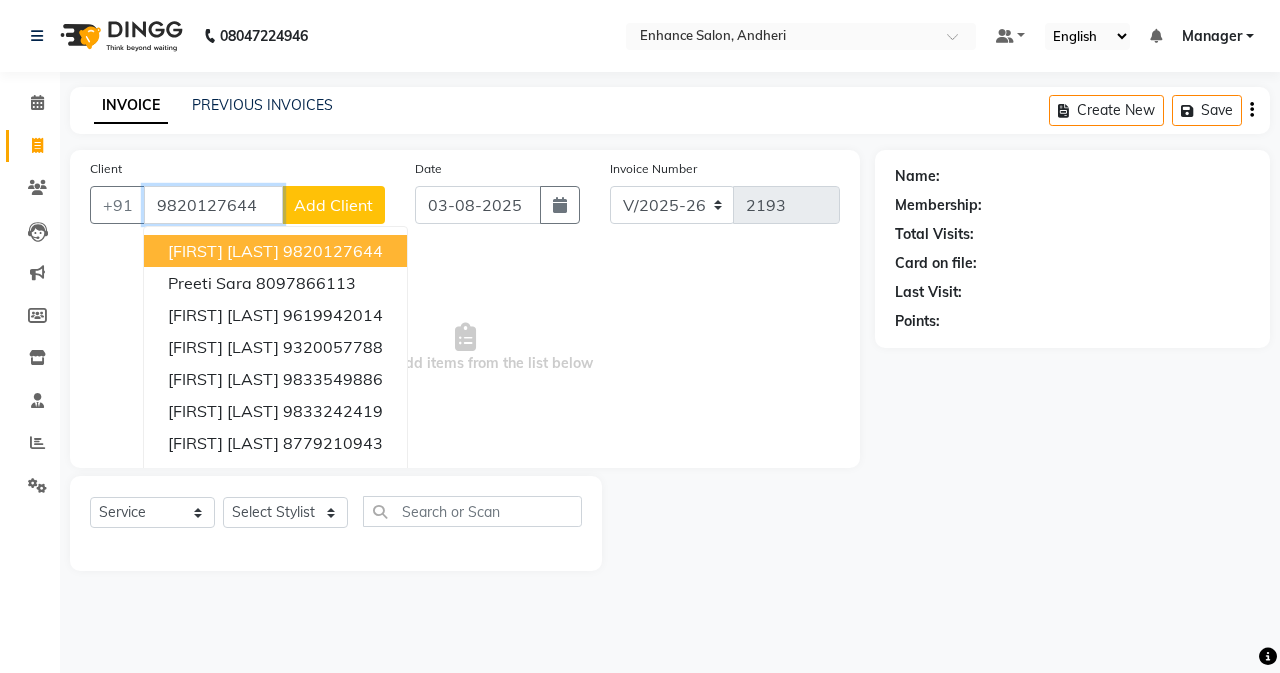 type on "9820127644" 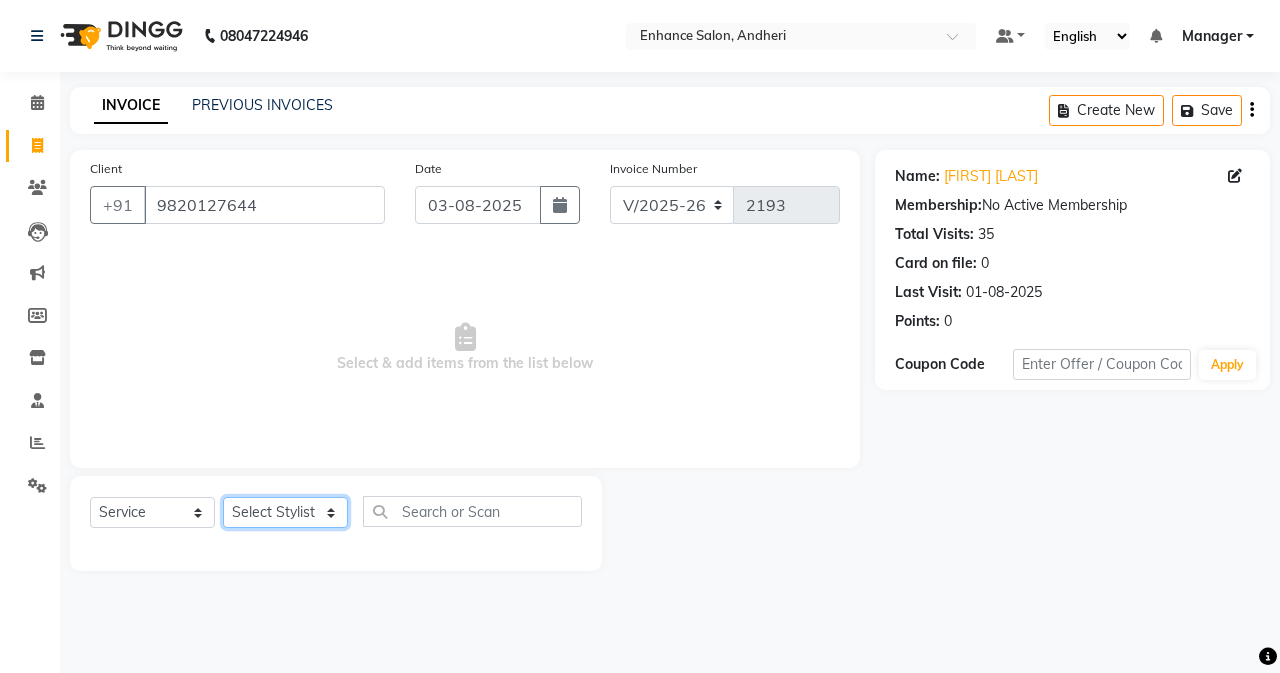 click on "Select Stylist Admin Arifa  ESHA CHAUHAN FARIDA SHAIKH Manager MEENA MISALKAR Minal NAMYA SALIAN POONAM KATEL RACHNA SAWANT Ranu nails REEMA MANGELA SHAMINA SHAIKH SHEFALI SHETTY TABU SHAIKH" 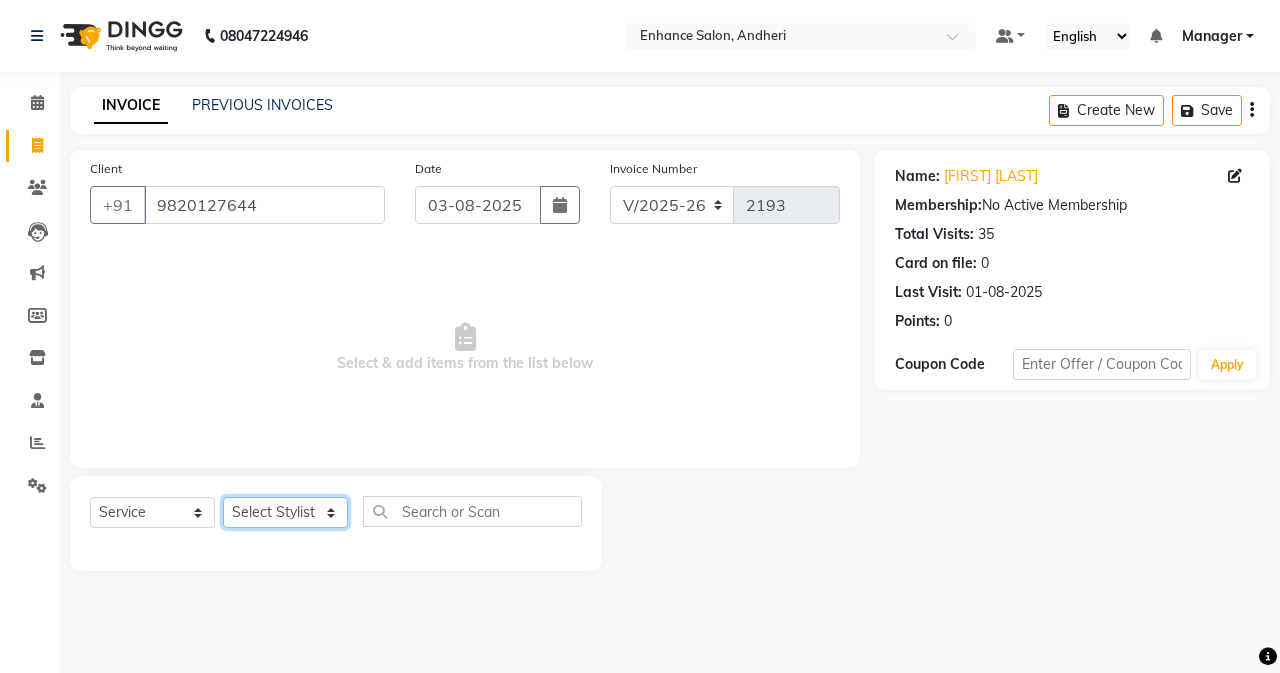 select on "61731" 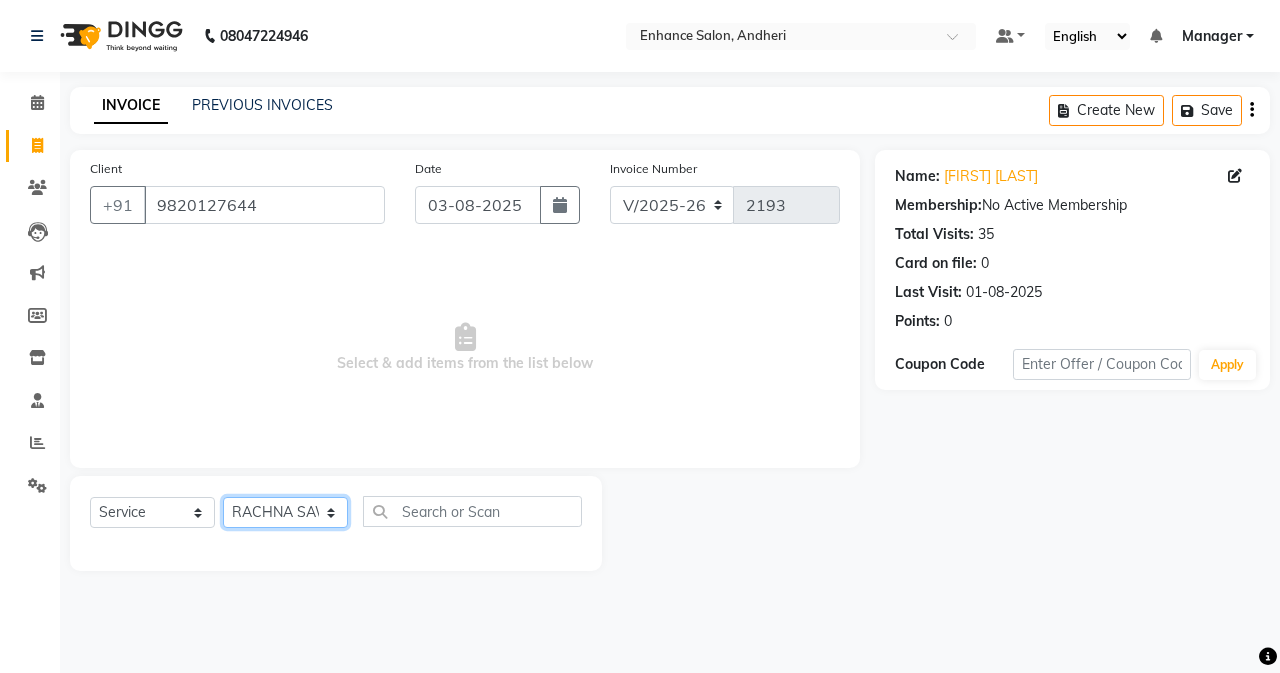 click on "Select Stylist Admin Arifa  ESHA CHAUHAN FARIDA SHAIKH Manager MEENA MISALKAR Minal NAMYA SALIAN POONAM KATEL RACHNA SAWANT Ranu nails REEMA MANGELA SHAMINA SHAIKH SHEFALI SHETTY TABU SHAIKH" 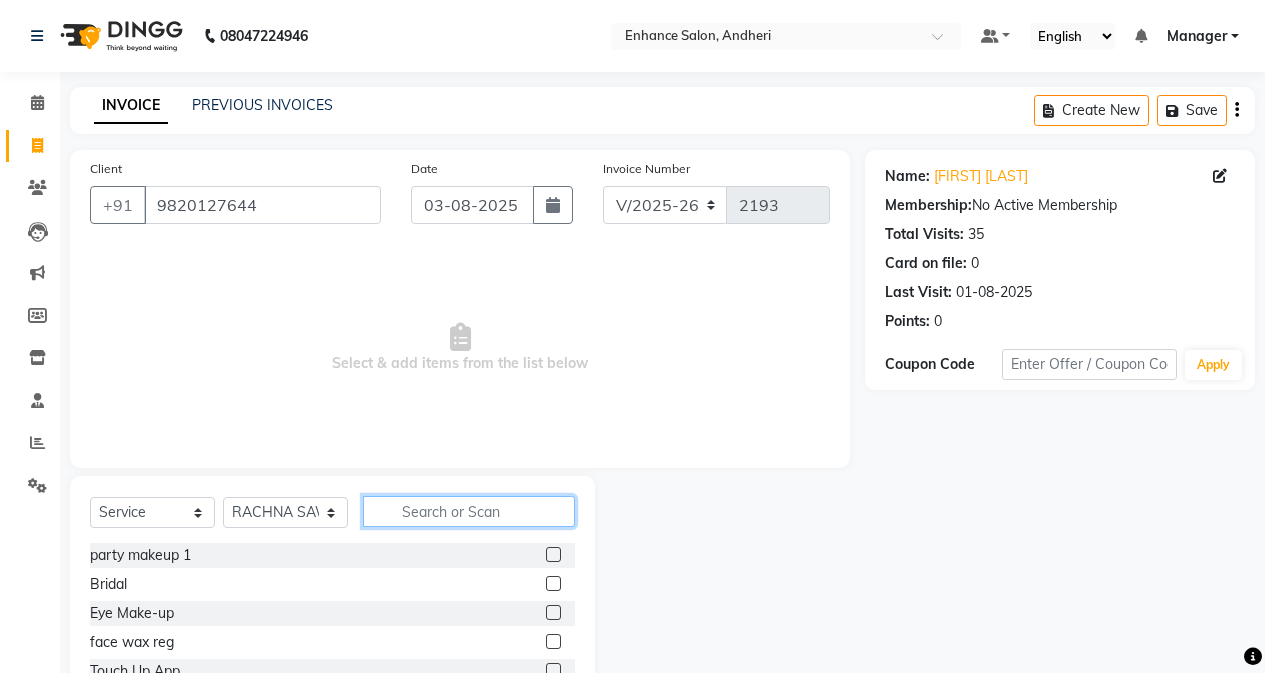click 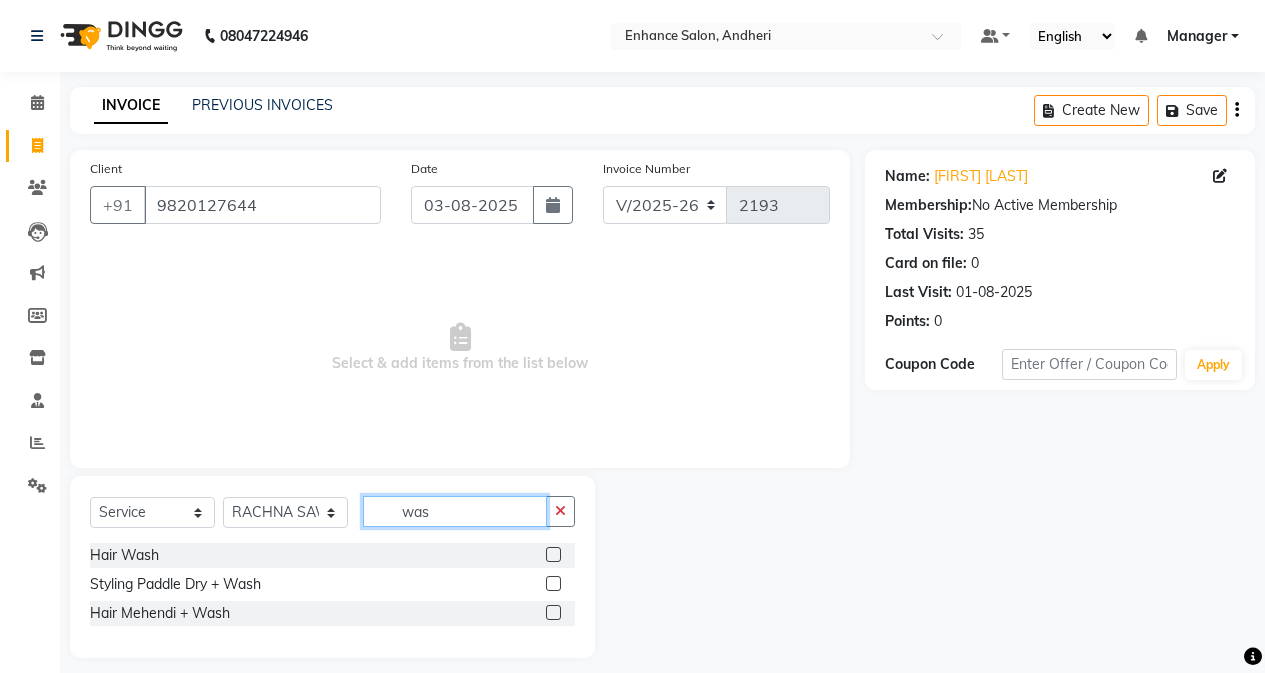 type on "was" 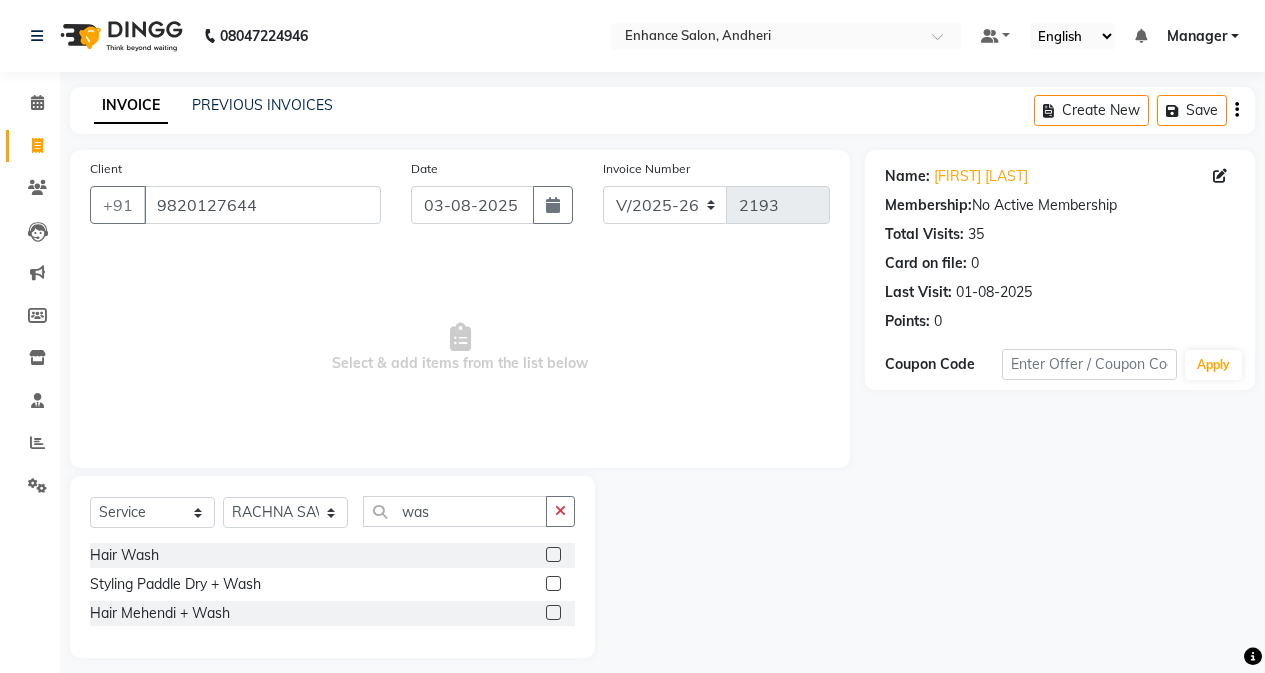 click 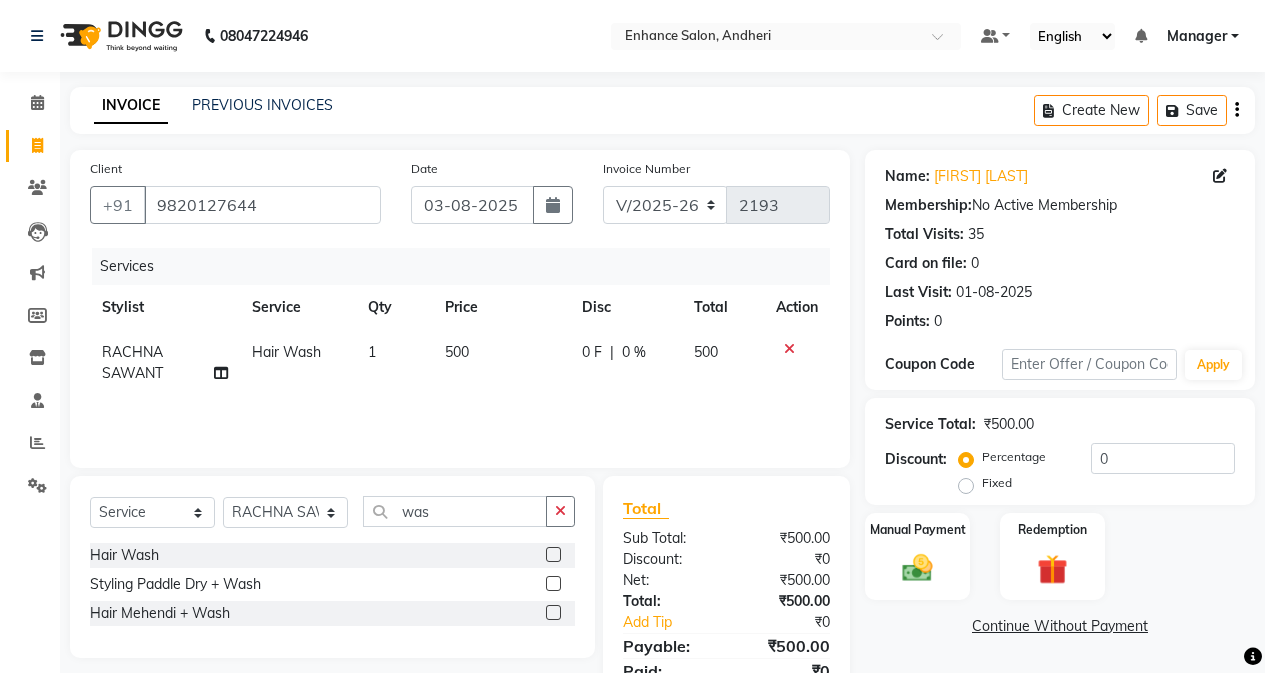click 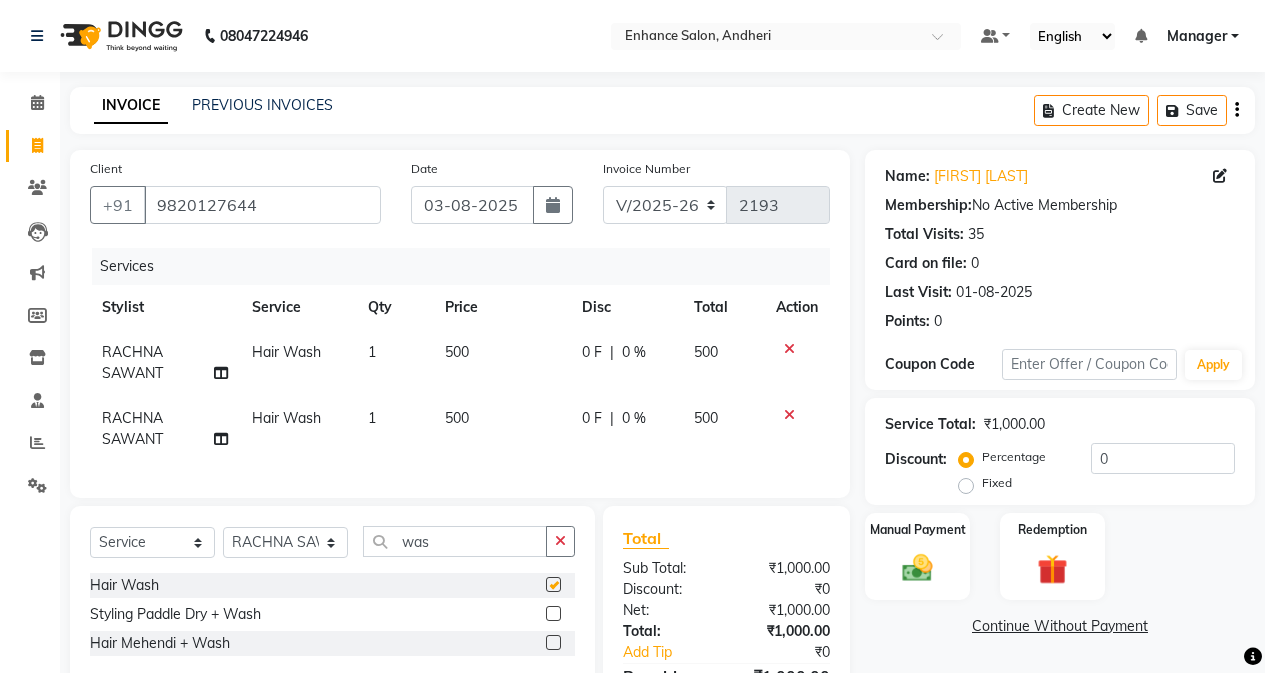 checkbox on "false" 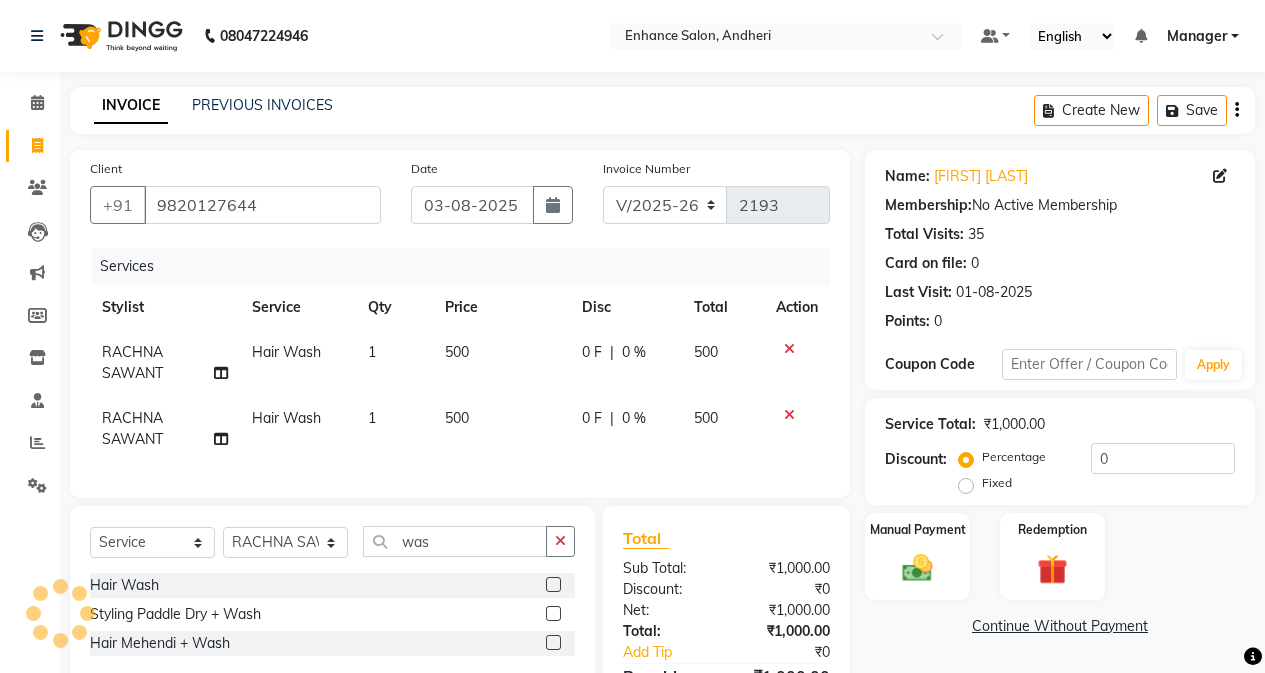 click on "RACHNA SAWANT" 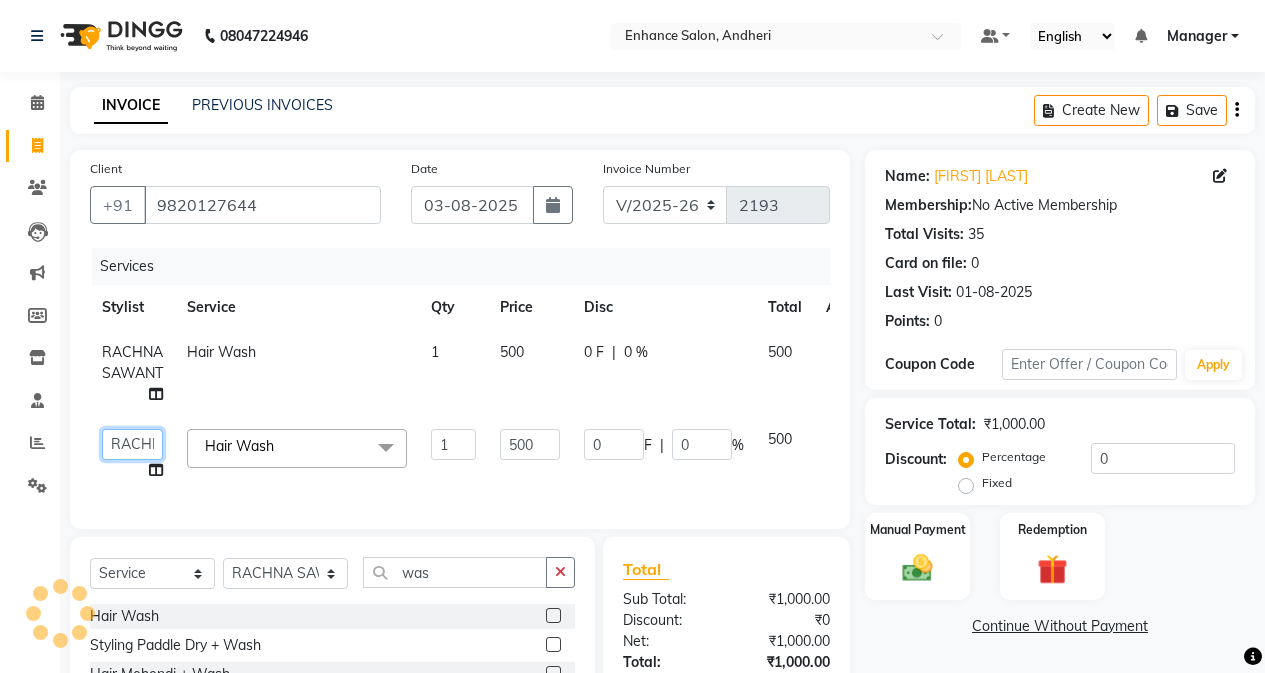 click on "Select  Admin   Arifa    ESHA CHAUHAN   FARIDA SHAIKH   Manager   MEENA MISALKAR   Minal   NAMYA SALIAN   POONAM KATEL   RACHNA SAWANT   Ranu nails   REEMA MANGELA   SHAMINA SHAIKH   SHEFALI SHETTY   TABU SHAIKH" 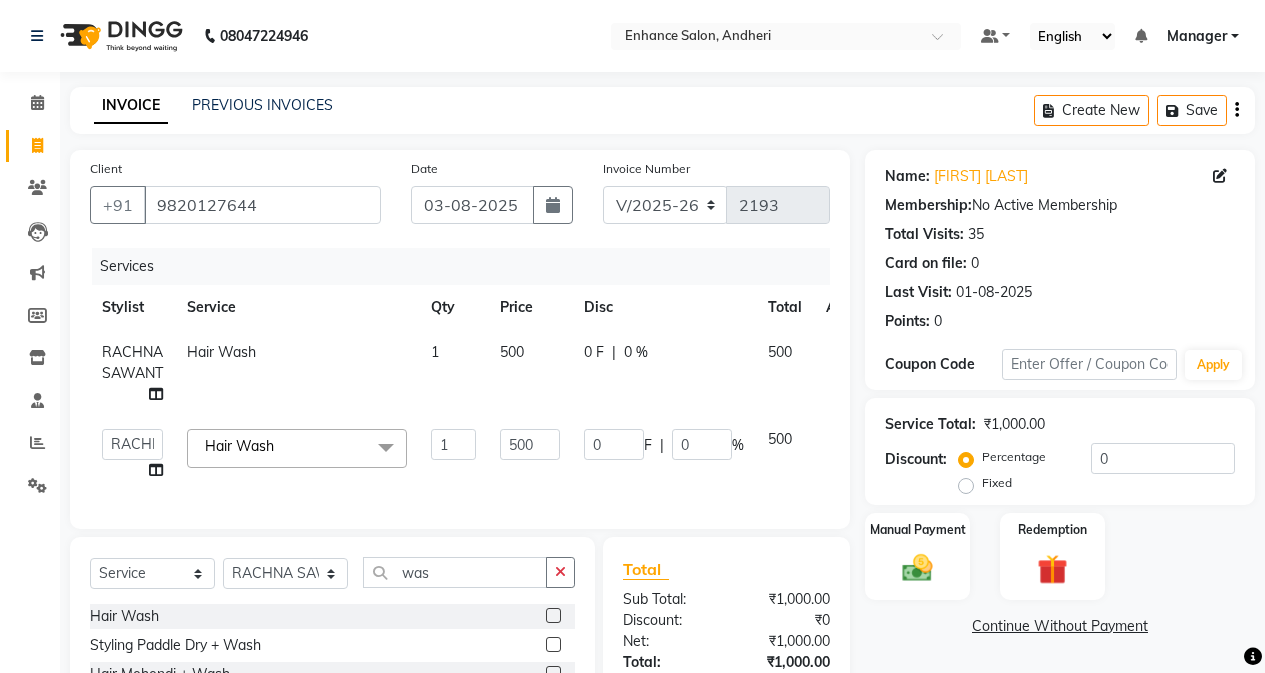select on "[PHONE]" 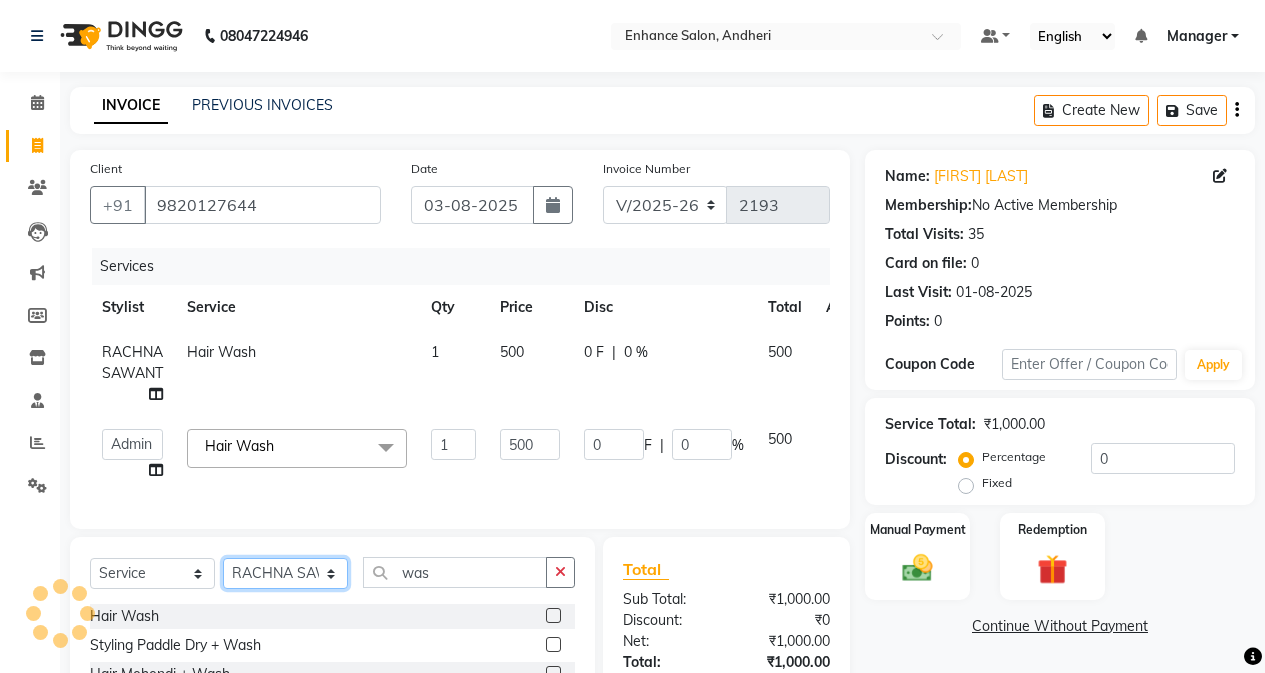 click on "Select Stylist Admin Arifa  ESHA CHAUHAN FARIDA SHAIKH Manager MEENA MISALKAR Minal NAMYA SALIAN POONAM KATEL RACHNA SAWANT Ranu nails REEMA MANGELA SHAMINA SHAIKH SHEFALI SHETTY TABU SHAIKH" 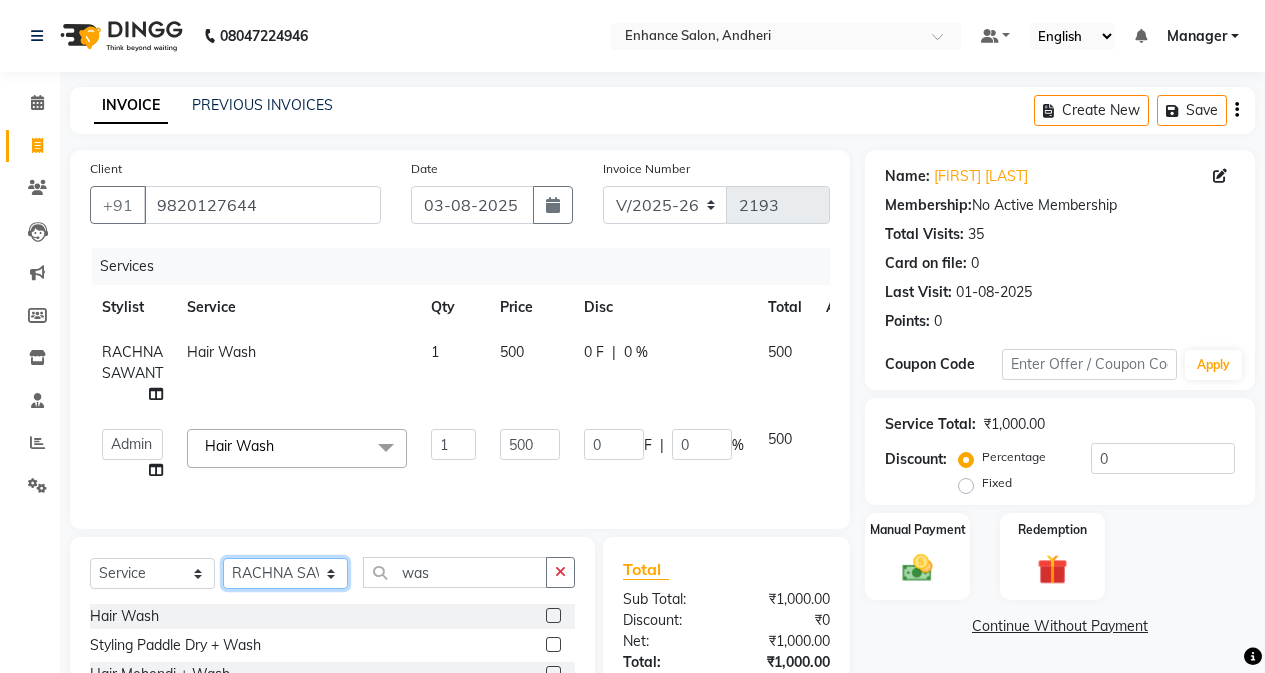 select on "61734" 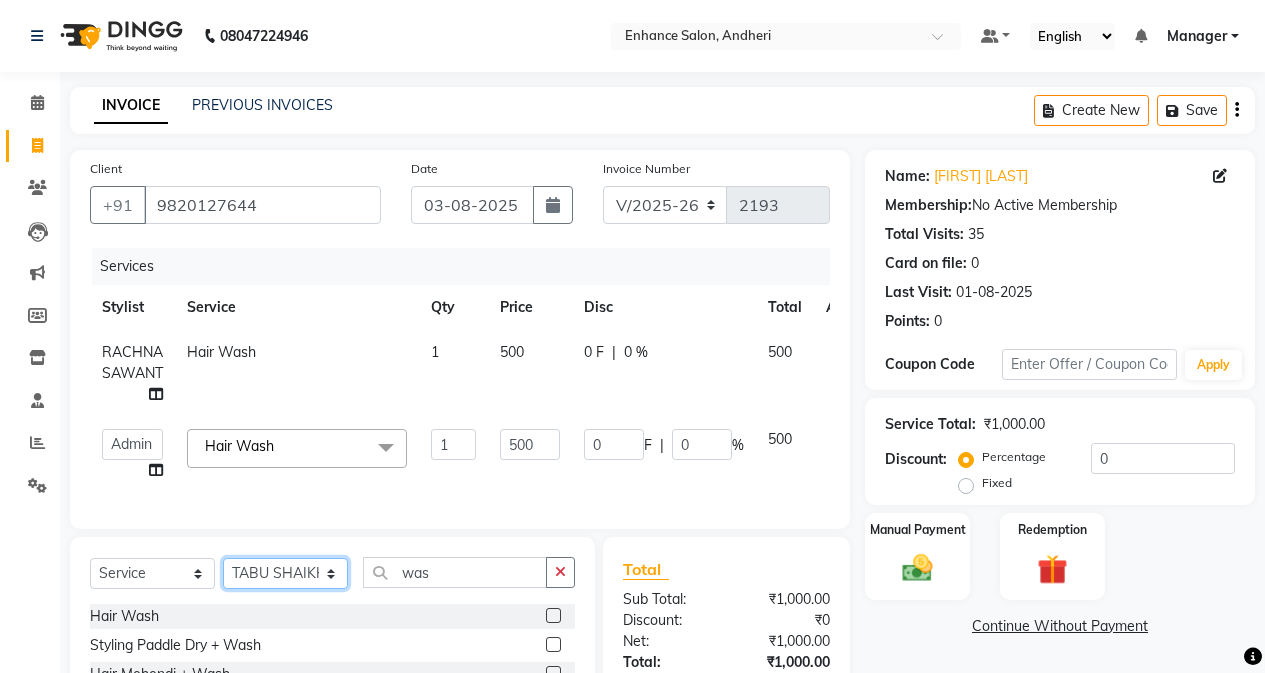 click on "Select Stylist Admin Arifa  ESHA CHAUHAN FARIDA SHAIKH Manager MEENA MISALKAR Minal NAMYA SALIAN POONAM KATEL RACHNA SAWANT Ranu nails REEMA MANGELA SHAMINA SHAIKH SHEFALI SHETTY TABU SHAIKH" 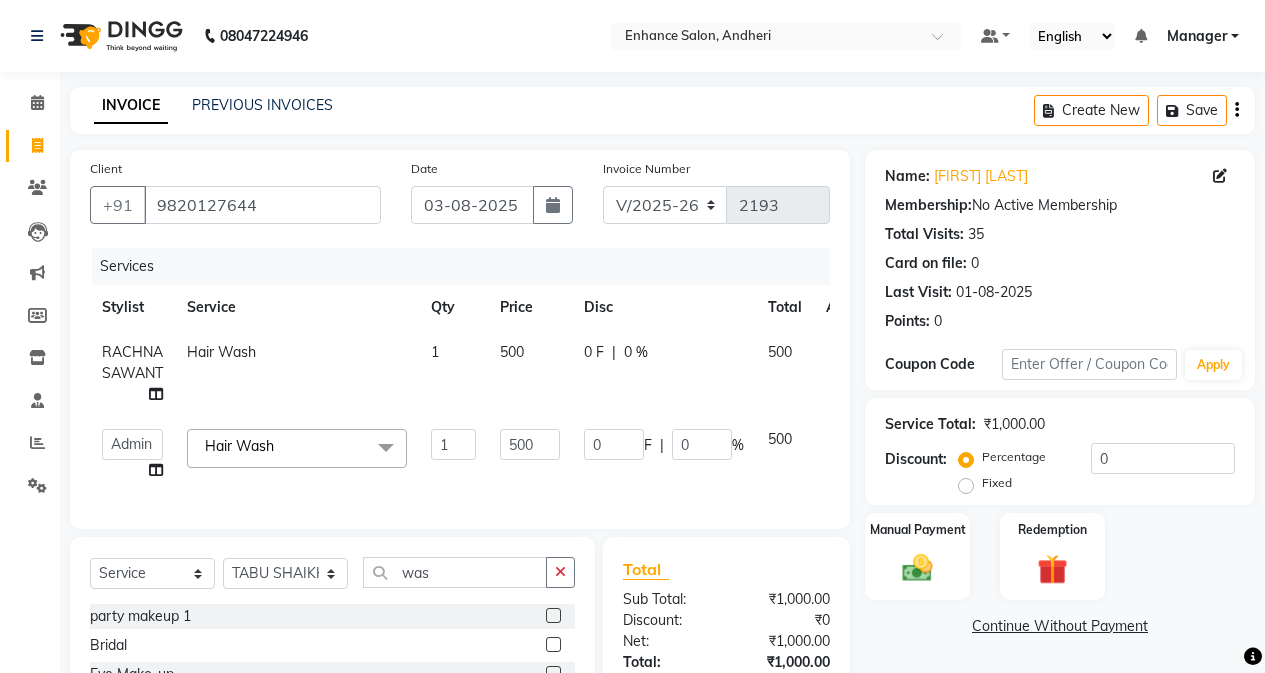 click on "Select  Service  Product  Membership  Package Voucher Prepaid Gift Card  Select Stylist Admin Arifa  ESHA CHAUHAN FARIDA SHAIKH Manager MEENA MISALKAR Minal NAMYA SALIAN POONAM KATEL RACHNA SAWANT Ranu nails REEMA MANGELA SHAMINA SHAIKH SHEFALI SHETTY TABU SHAIKH was party makeup 1  Bridal  Eye Make-up  face wax reg  Touch Up App  High Lights  Only touchup App  Side locks peel 400  inner spa  inner spa tube  service tip  previous balance  food  Dandruff treatment  Prepaid  Deposit  Aroma Gold serum  K18  saree drape  Moisture Plus shampoo  Colour conditioner MilkShake  Malibu SPF 50  Massage Head  Massage Neck & Shoulder  Massage Neck, Shoulder & Back  Massage Arms  Massage Legs  Massage Feet  Massage Body  wedding  sangeet  cocktail  Mehendi  reception  Student  Maji Full (Touch-up)  Maji Crown  Maji Deep Crown  Maji Global  Inoa Full (Touch-up)  Inoa Global  Inoa Crown  Inoa Deep Crown  Nanoplatia  Botox  Deep Conditioning  Hair Wash  Hair Cut  Straight Cut  Kids Hair Cut  Styling Paddle Dry + Wash  tip" 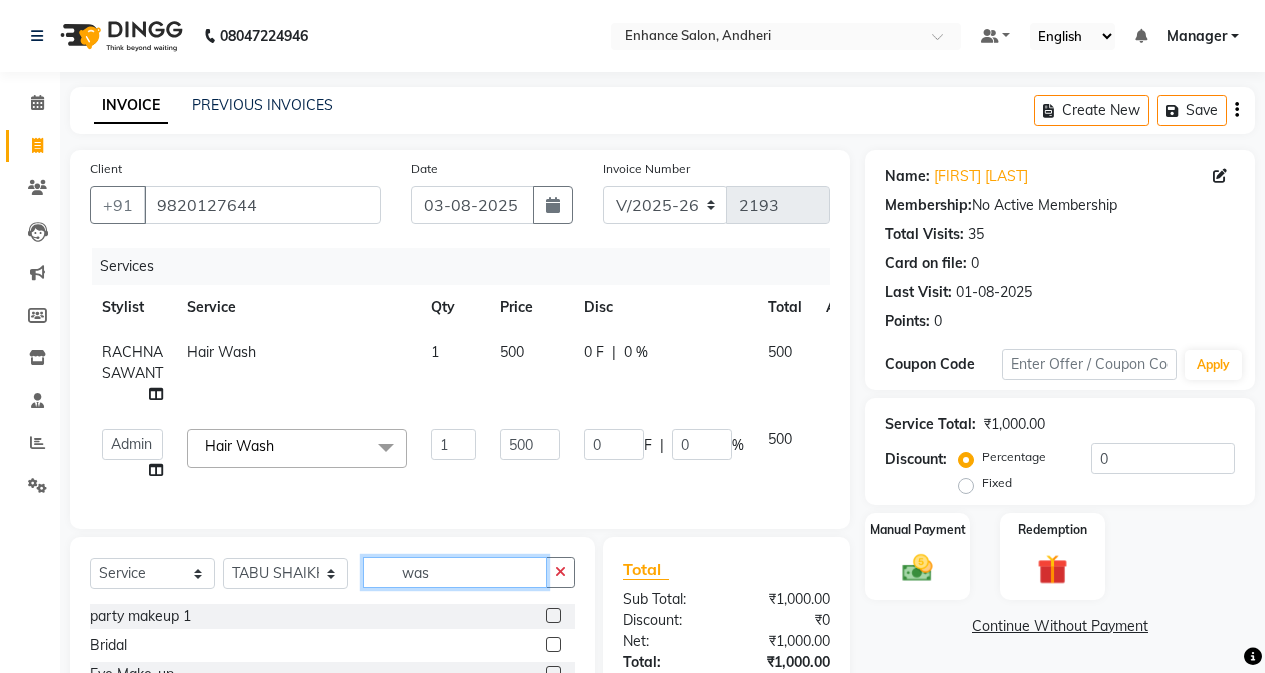 click on "was" 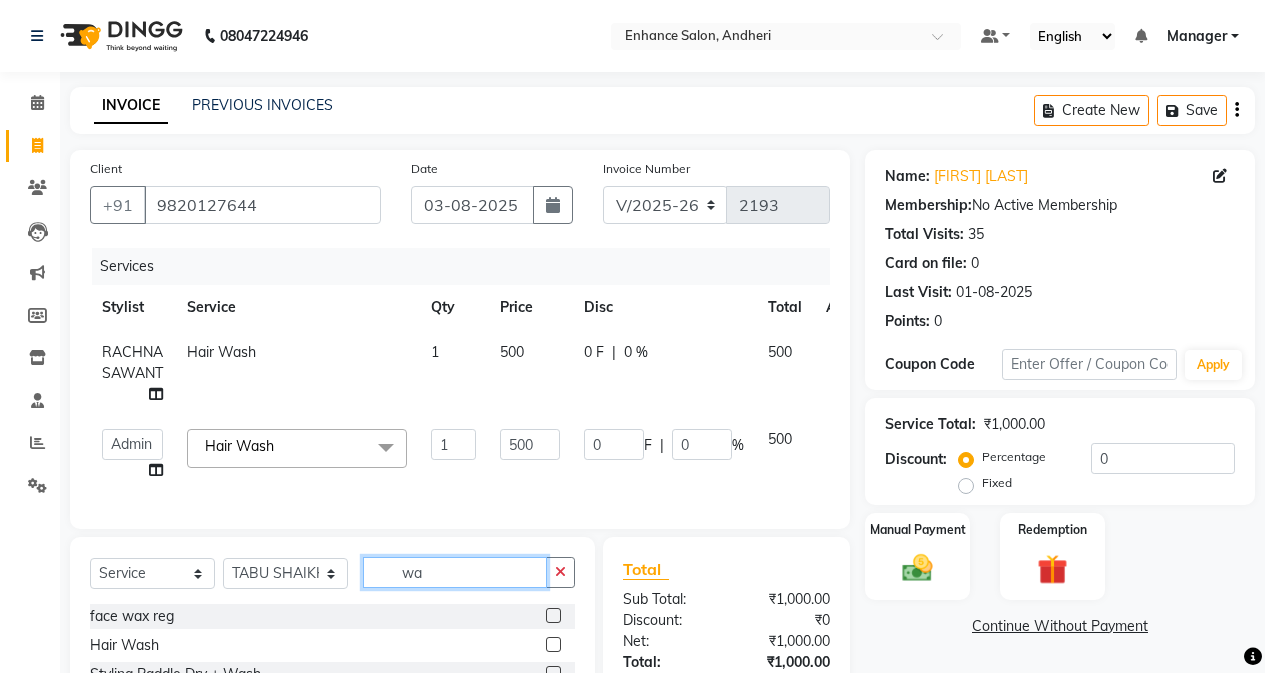 type on "w" 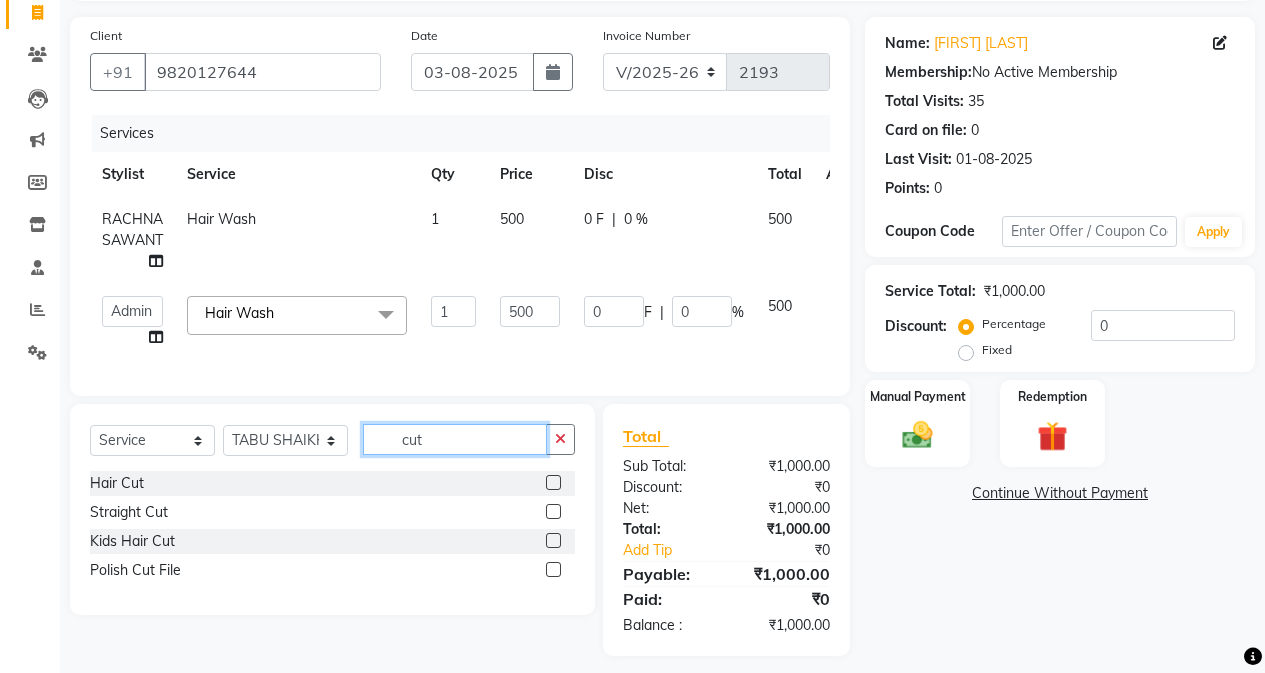 scroll, scrollTop: 161, scrollLeft: 0, axis: vertical 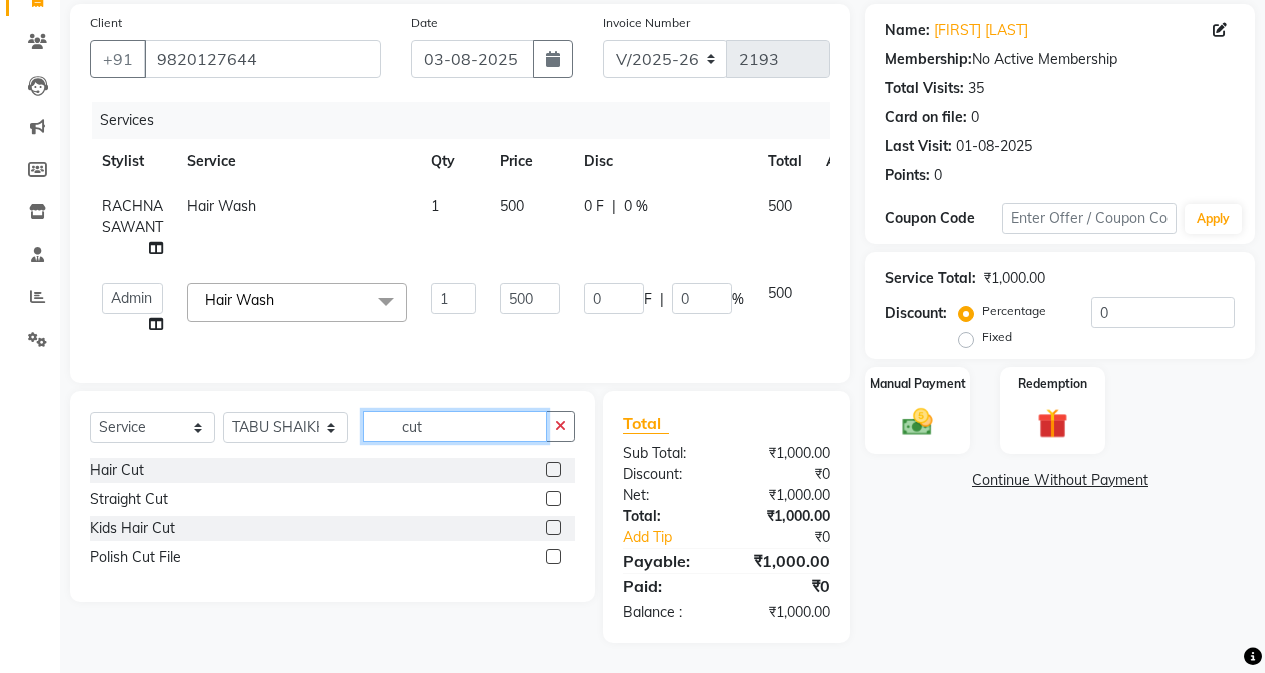 type on "cut" 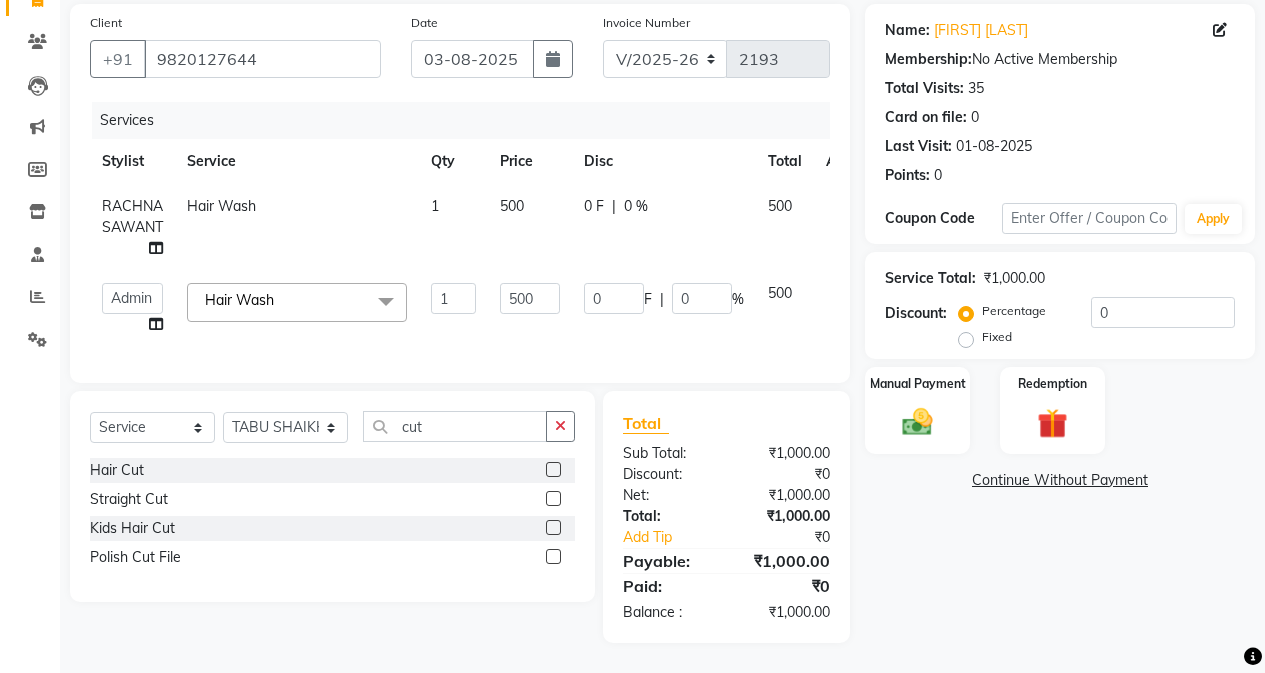 click 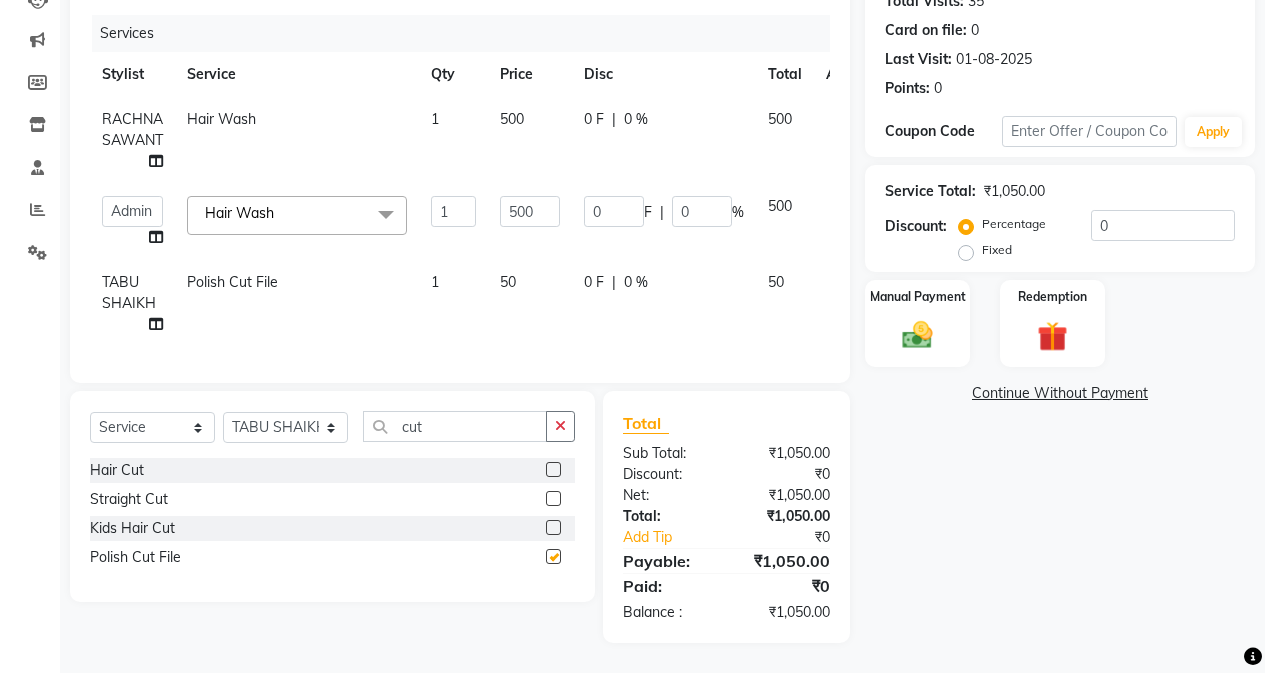 checkbox on "false" 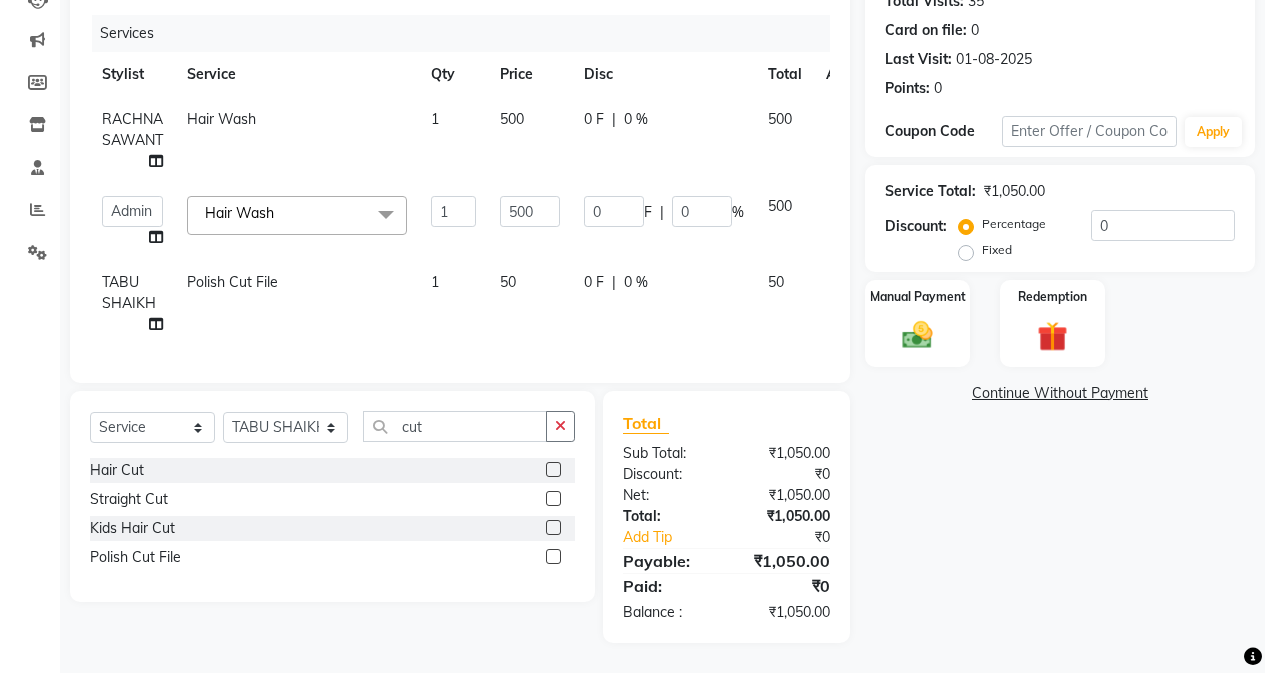click on "50" 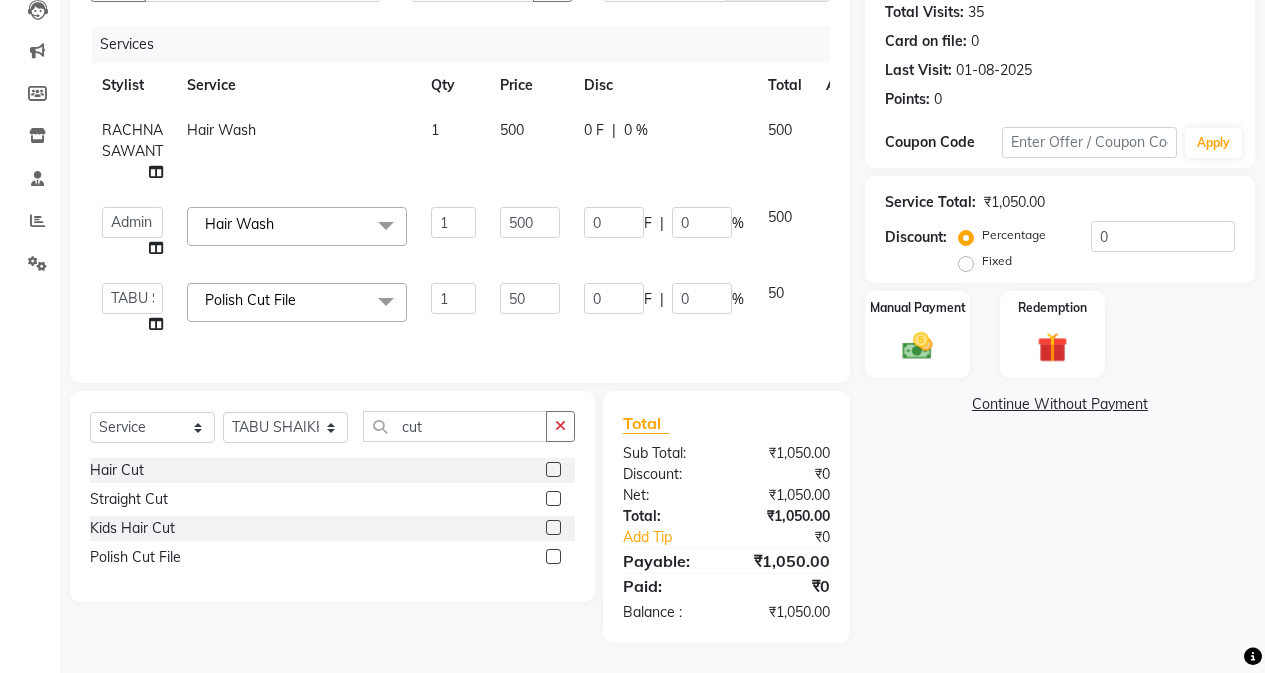 scroll, scrollTop: 237, scrollLeft: 0, axis: vertical 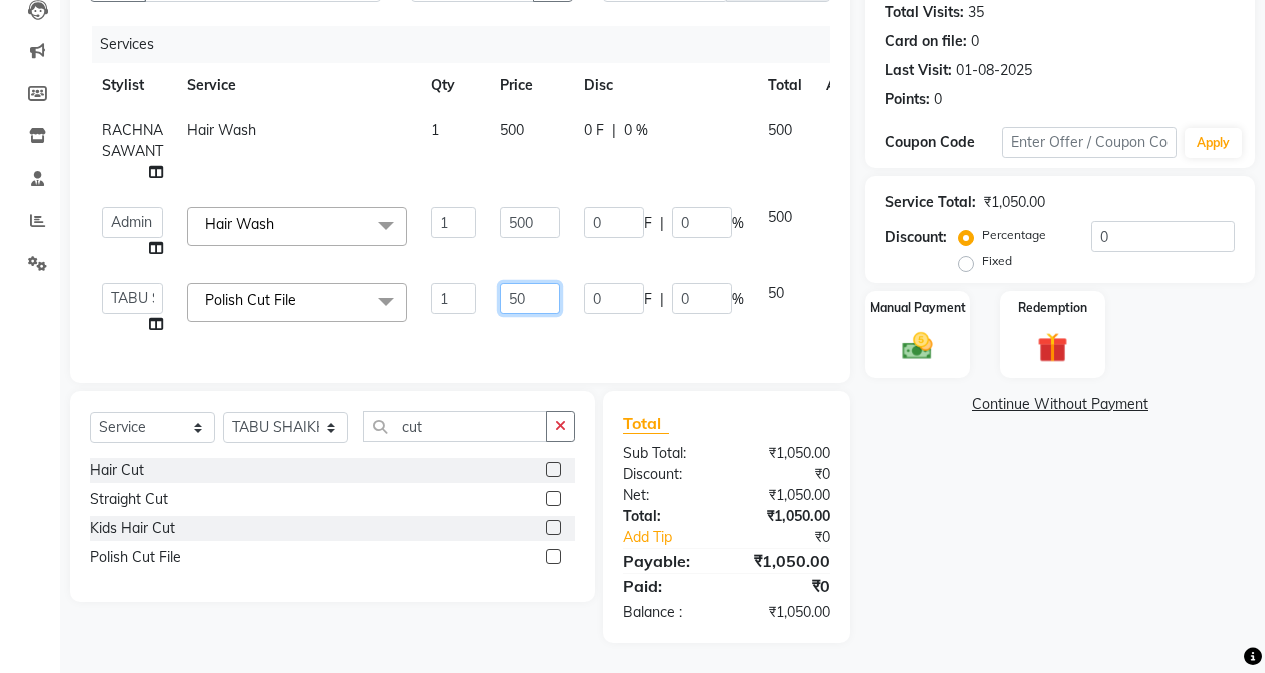 click on "50" 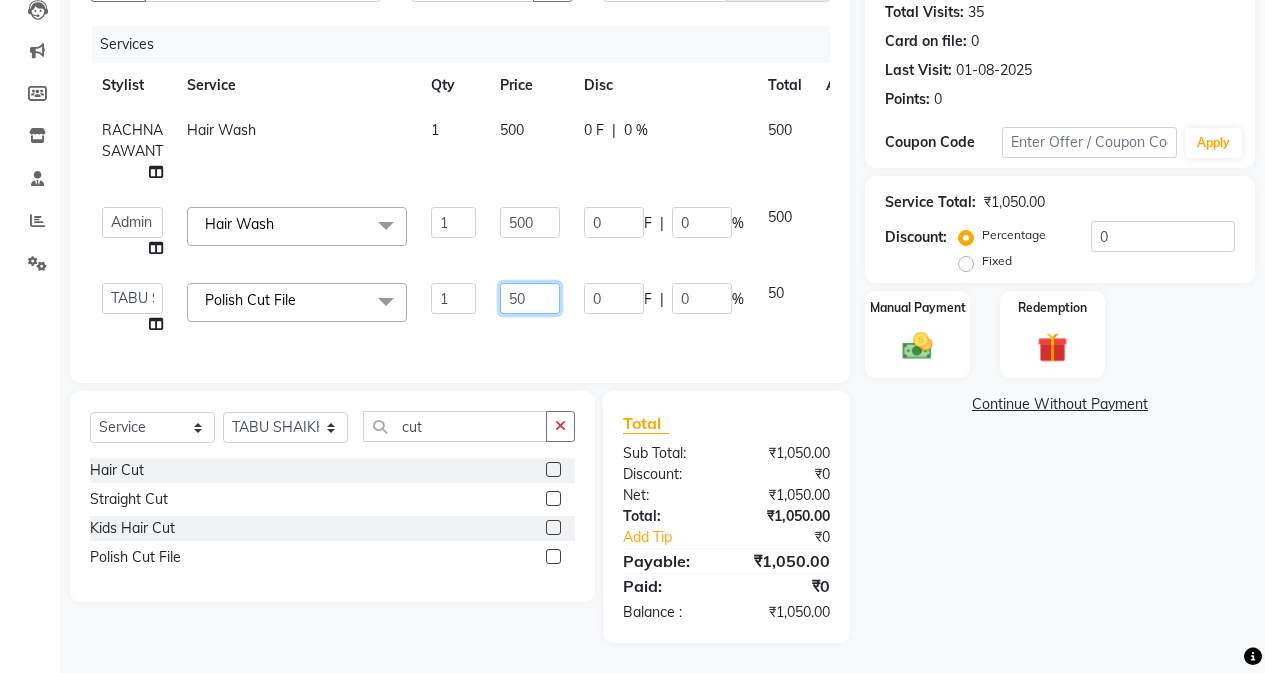 type on "150" 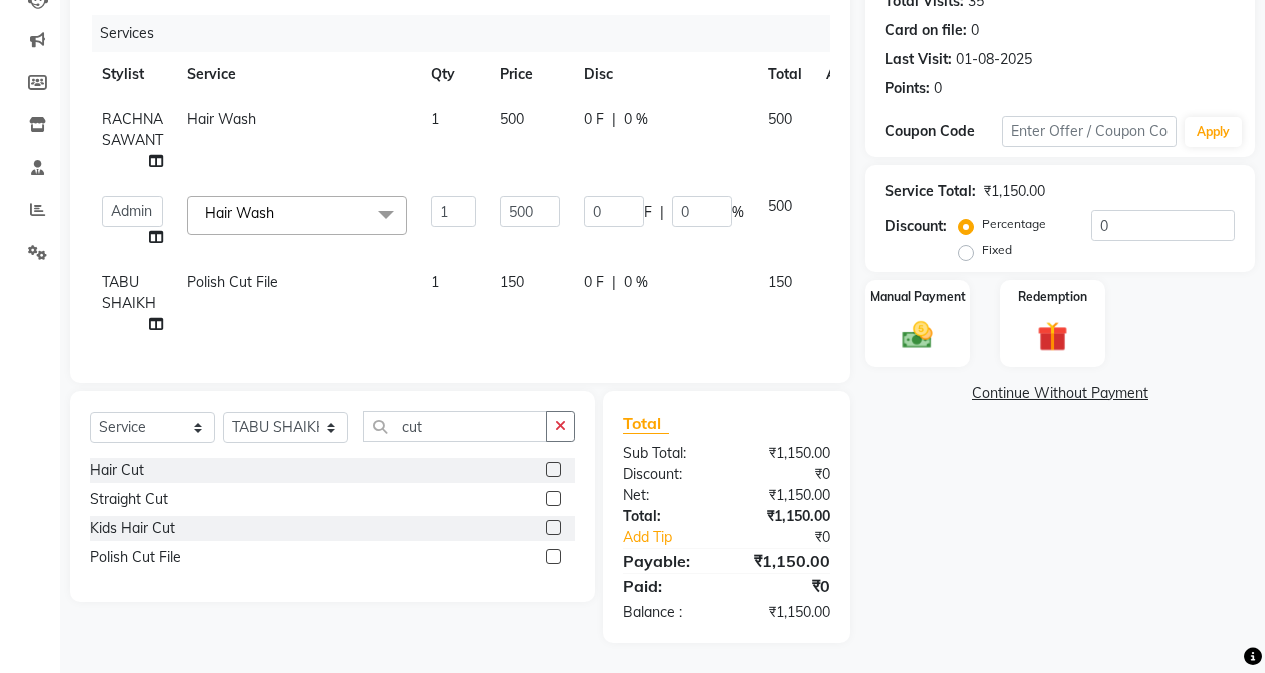 click on "Name: [FIRST] [LAST] Membership:  No Active Membership  Total Visits:  35 Card on file:  0 Last Visit:   01-08-2025 Points:   0  Coupon Code Apply Service Total:  ₹1,150.00  Discount:  Percentage   Fixed  0 Manual Payment Redemption  Continue Without Payment" 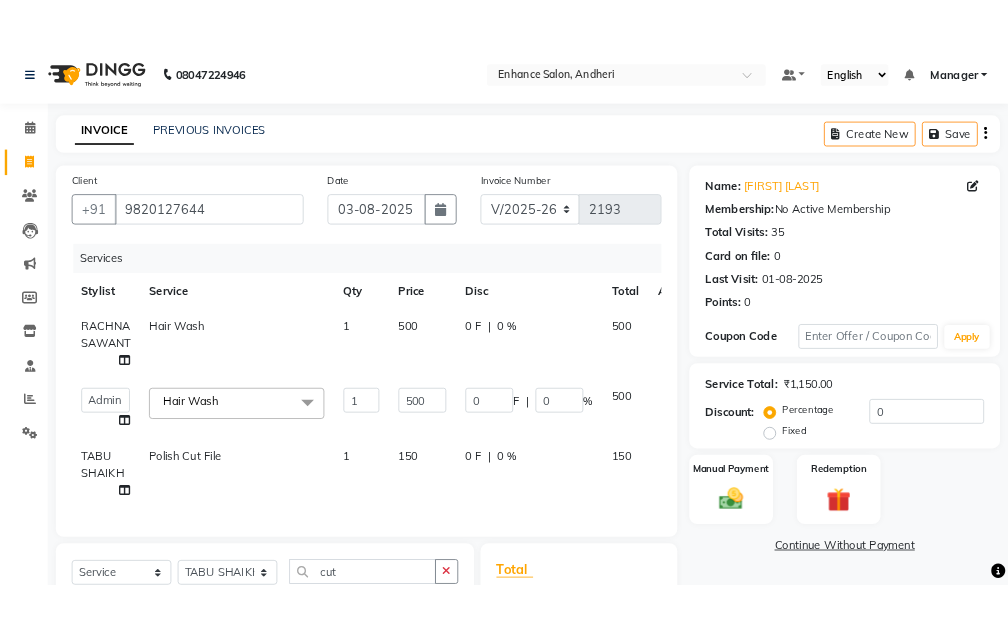 scroll, scrollTop: 0, scrollLeft: 0, axis: both 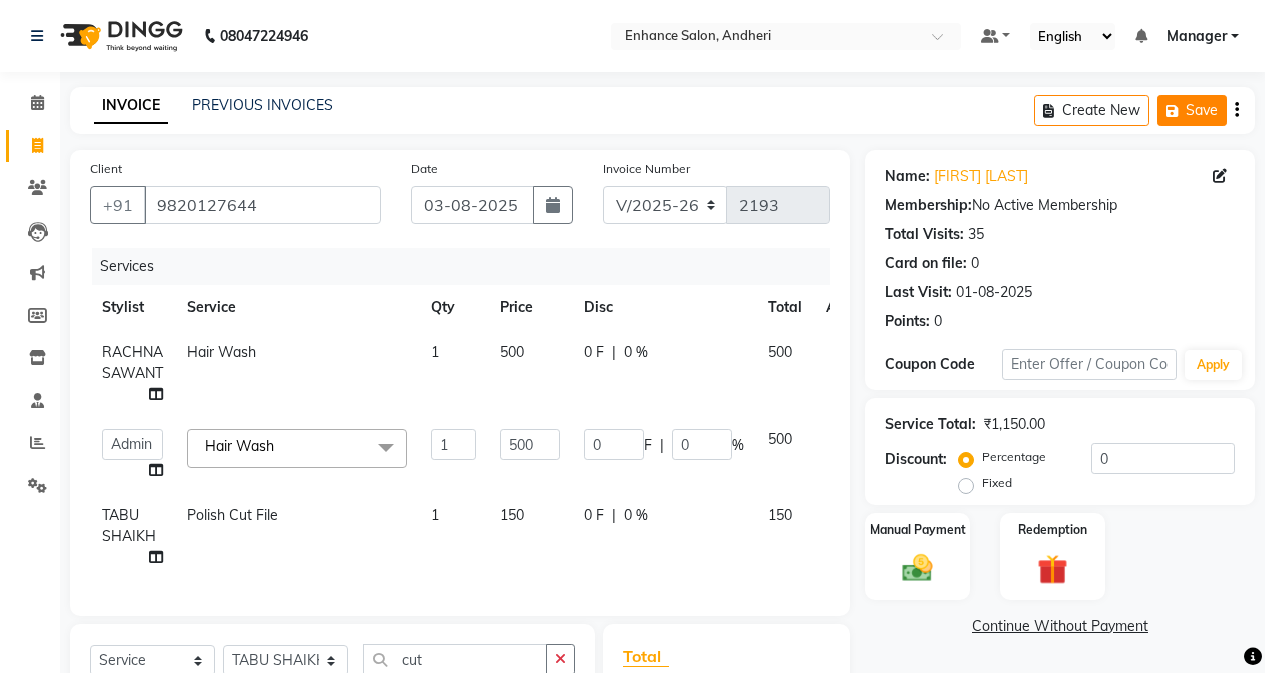 click on "Save" 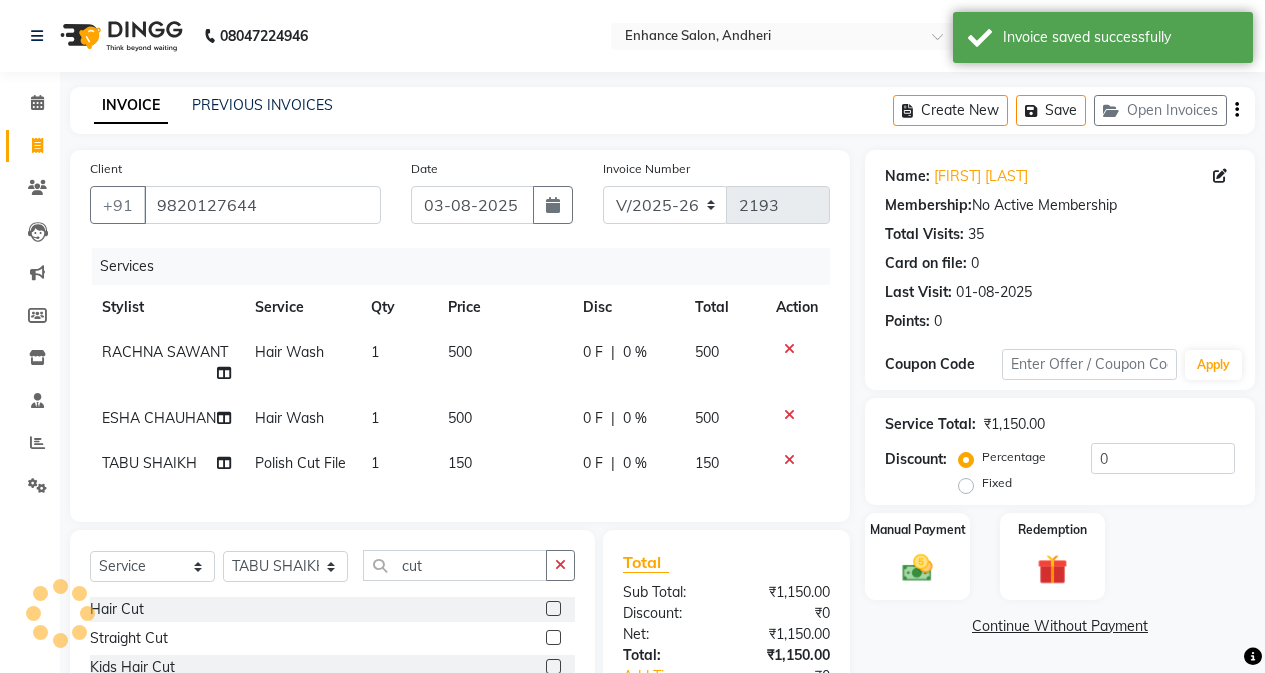 click on "Create New   Save   Open Invoices" 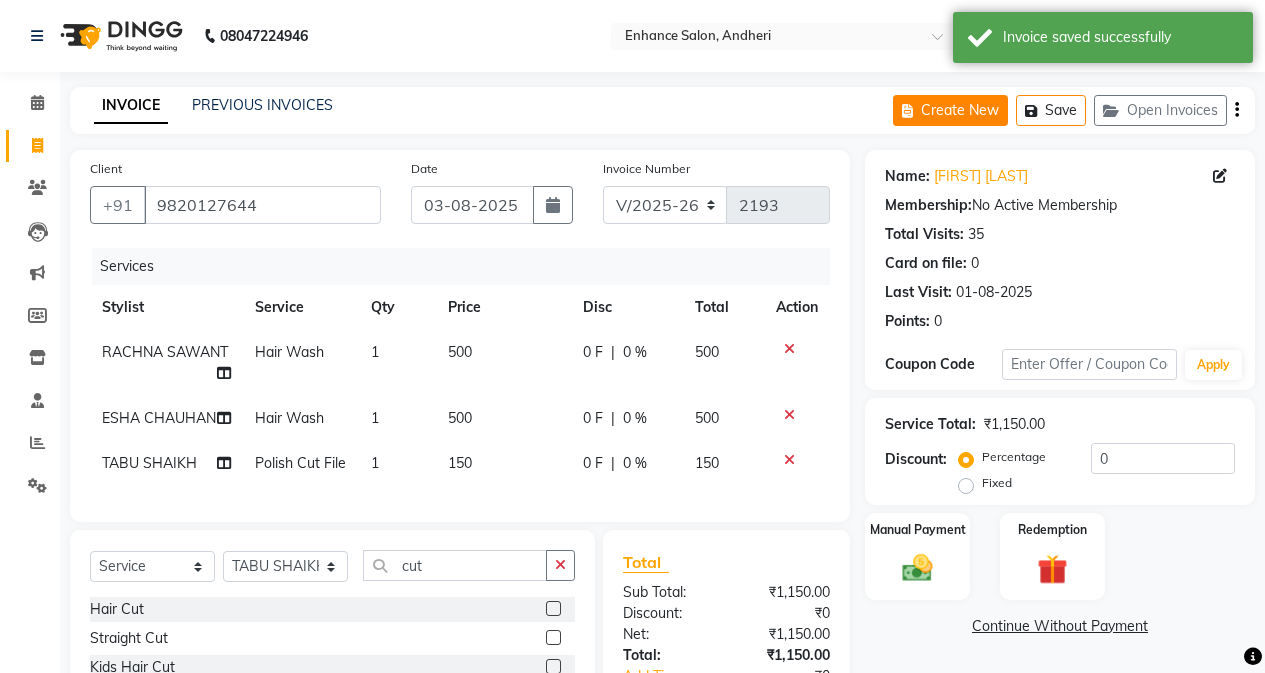 click on "Create New" 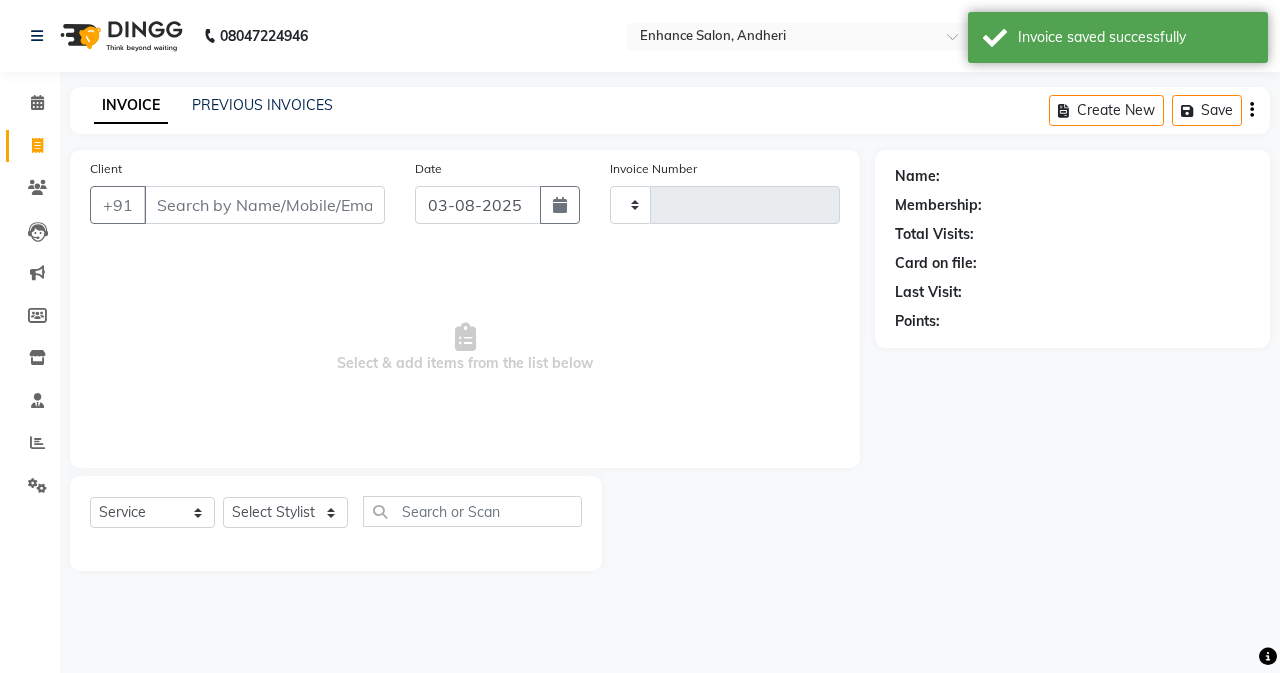 type on "2193" 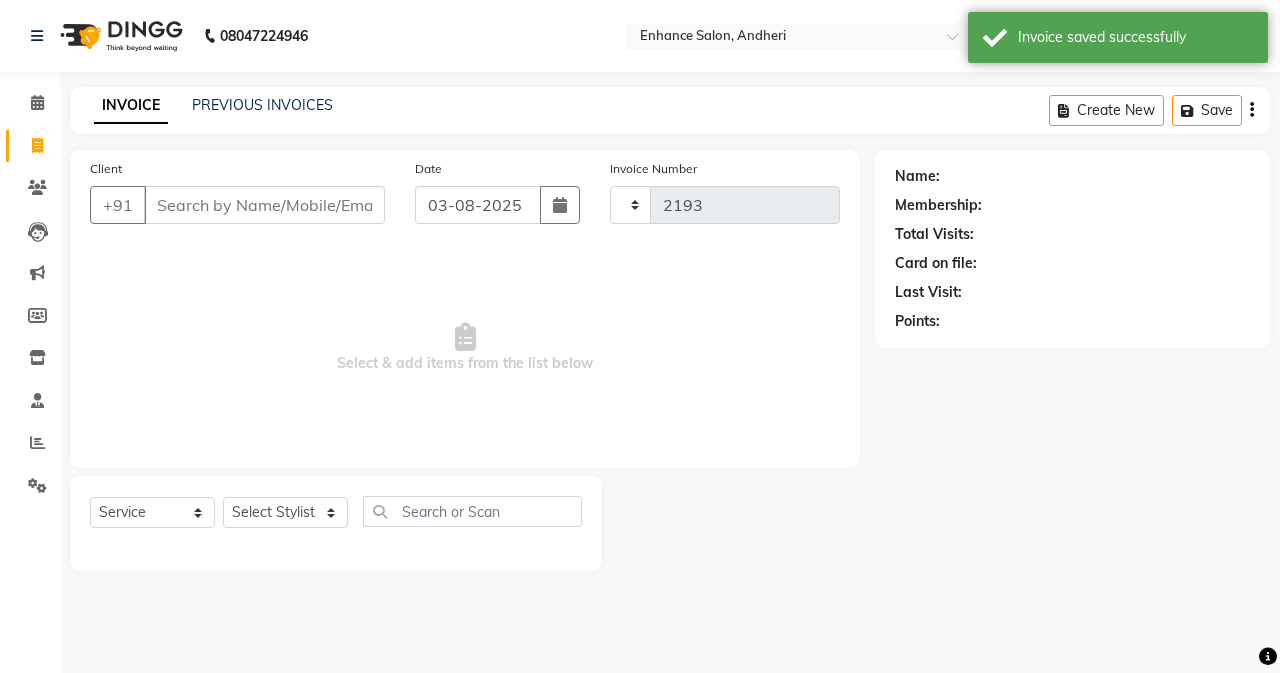 select on "7236" 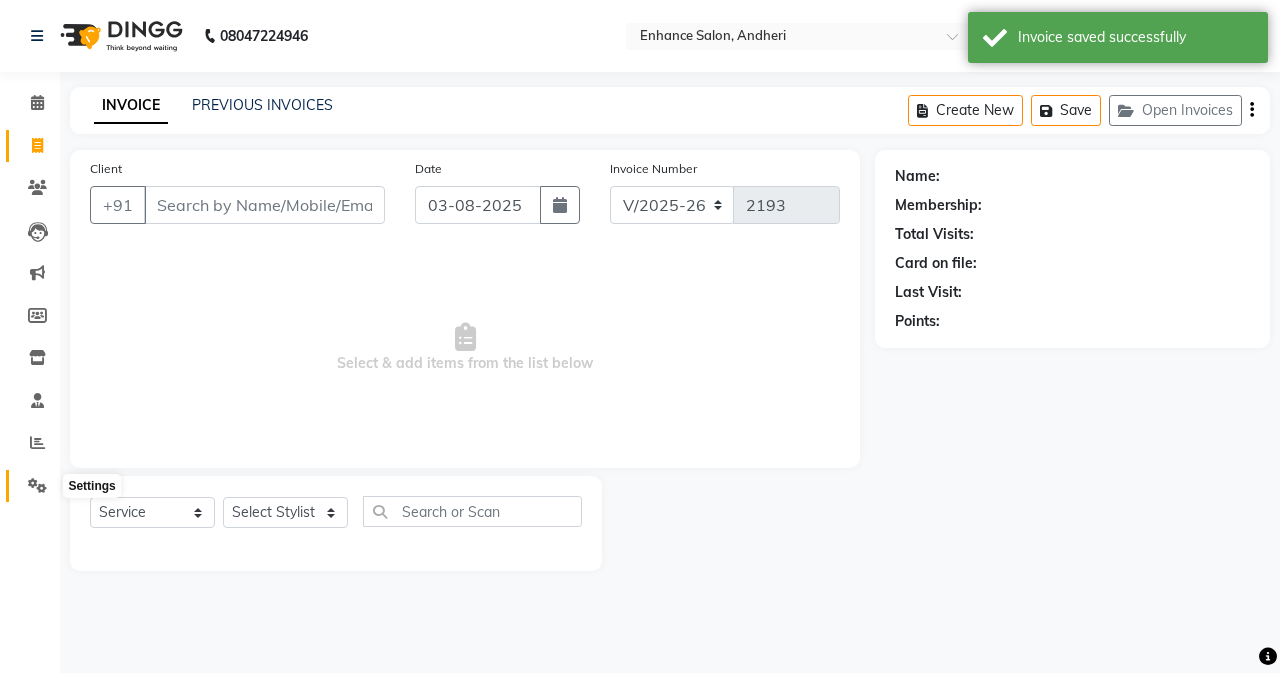 click 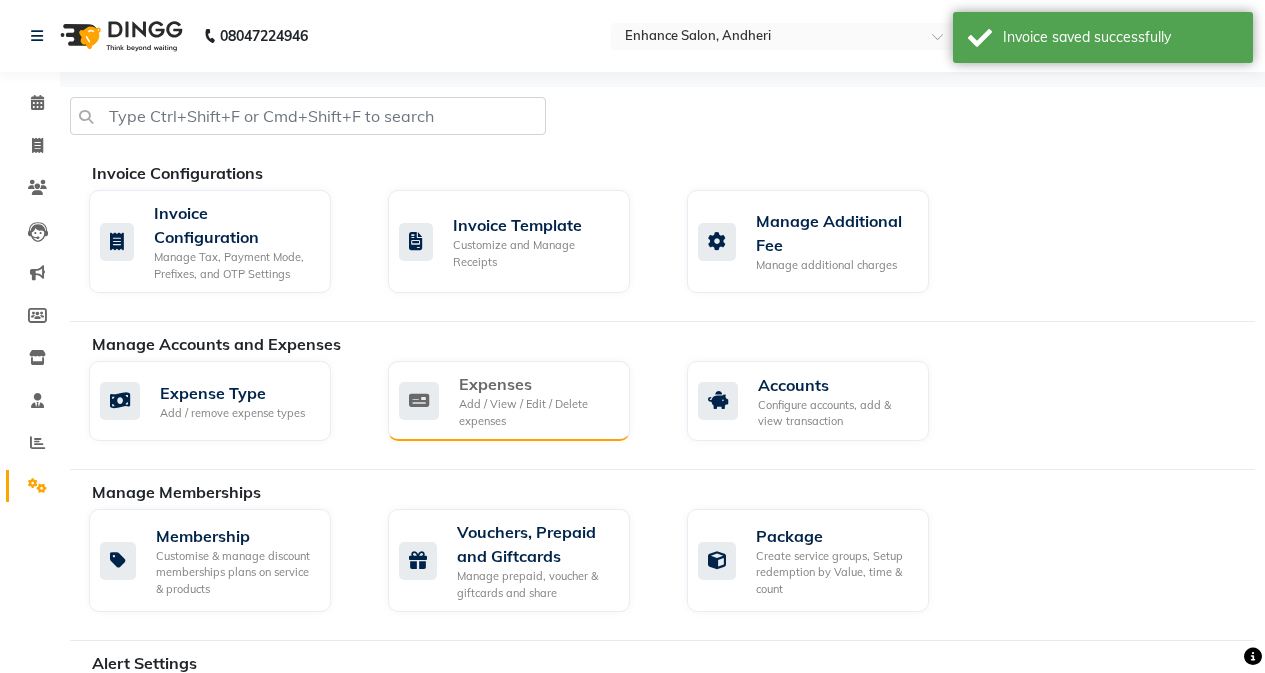 click on "Expenses Add / View / Edit / Delete expenses" 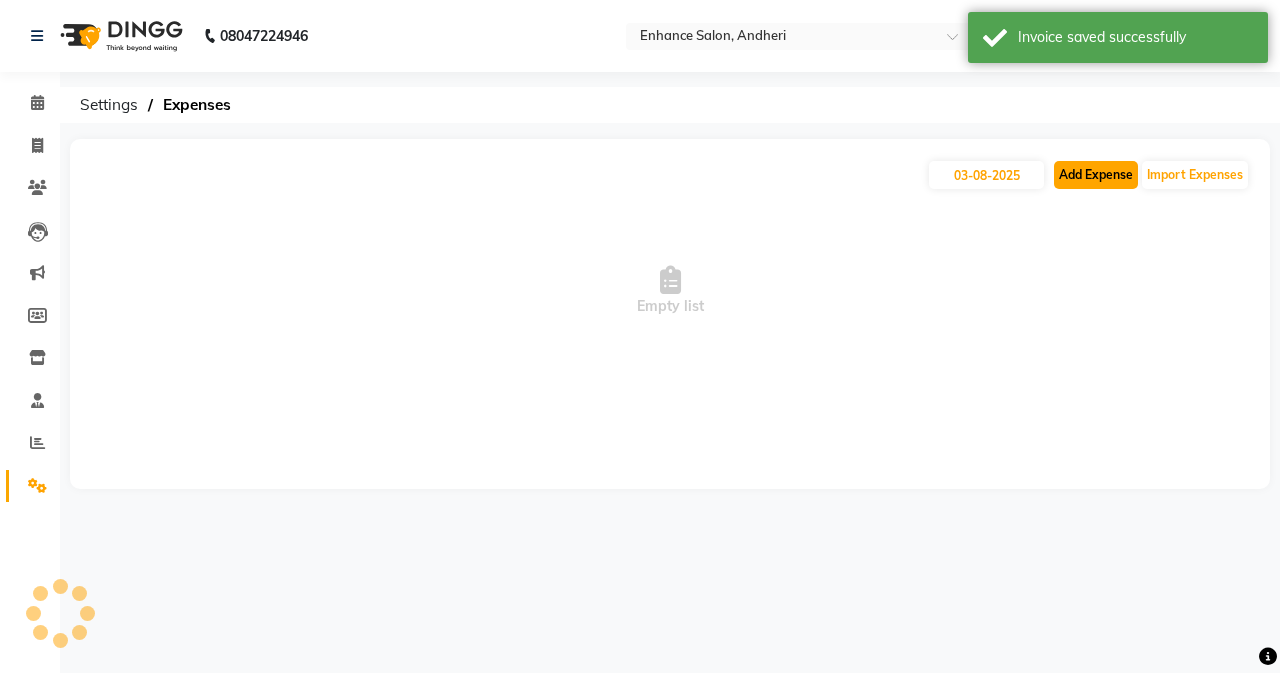 click on "Add Expense" 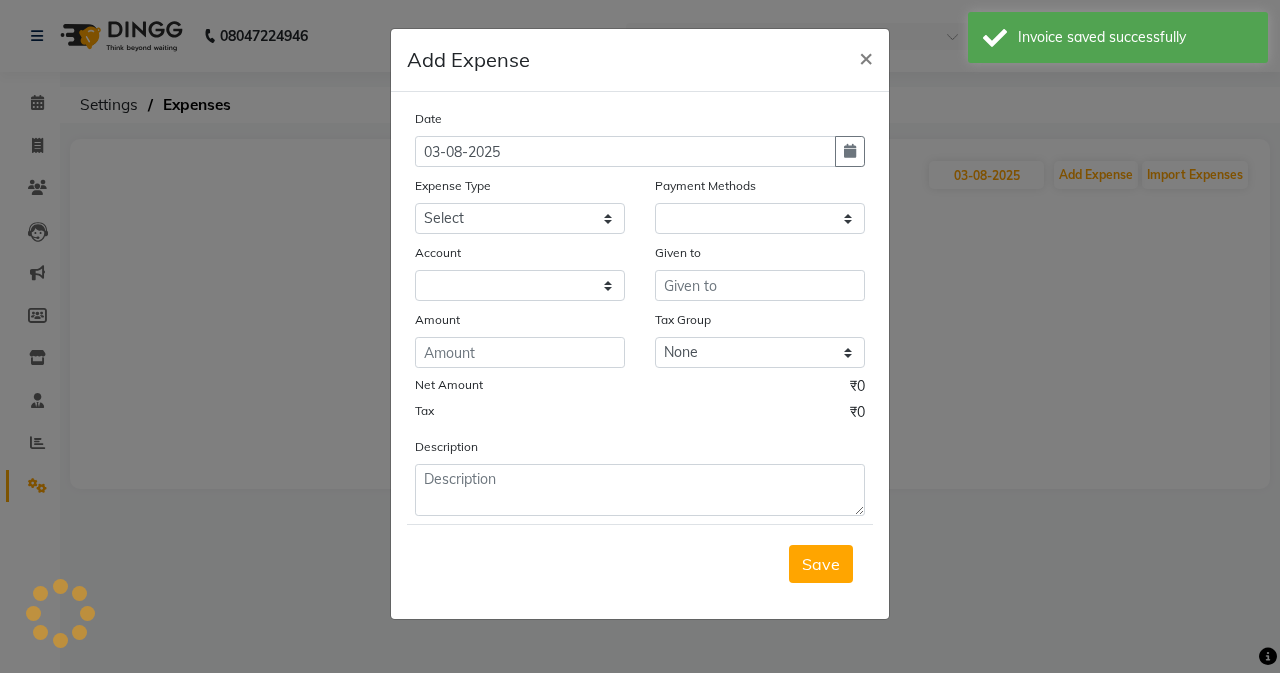 select on "1" 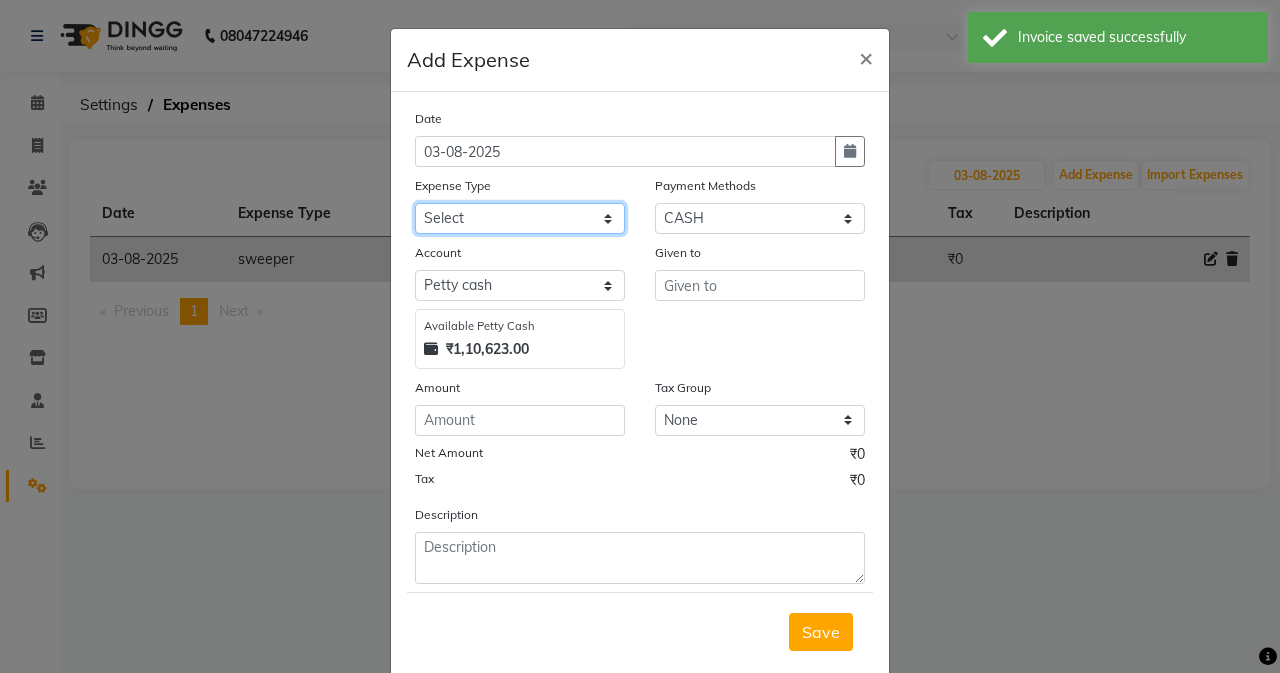 click on "Select Advance Salary Air Condition Rouf Aroma auto money Beauty Bazaar Beauty Palace Beauty Zone Blue sky bombino Botox cell phone Client Snack dejado nails deja returned Dhobi Dione Dmart electrician Electricity Equipment Eyelash Floractive Fragnace general store getwell medical GST Laundry Loreal Maintenance Mali Mayur Milk Shake Miscellaneous Other overtime Pantry Product Ranu Nails Raza computer Rent restaurant Return money Salary Satnique serenite shefali shivshankar Soaked Social Media Staff Snacks stationary sweeper Tata power Tax Tea Manoj Tea & Refreshment Tip toiletry Utilities Water Bill wax we fast" 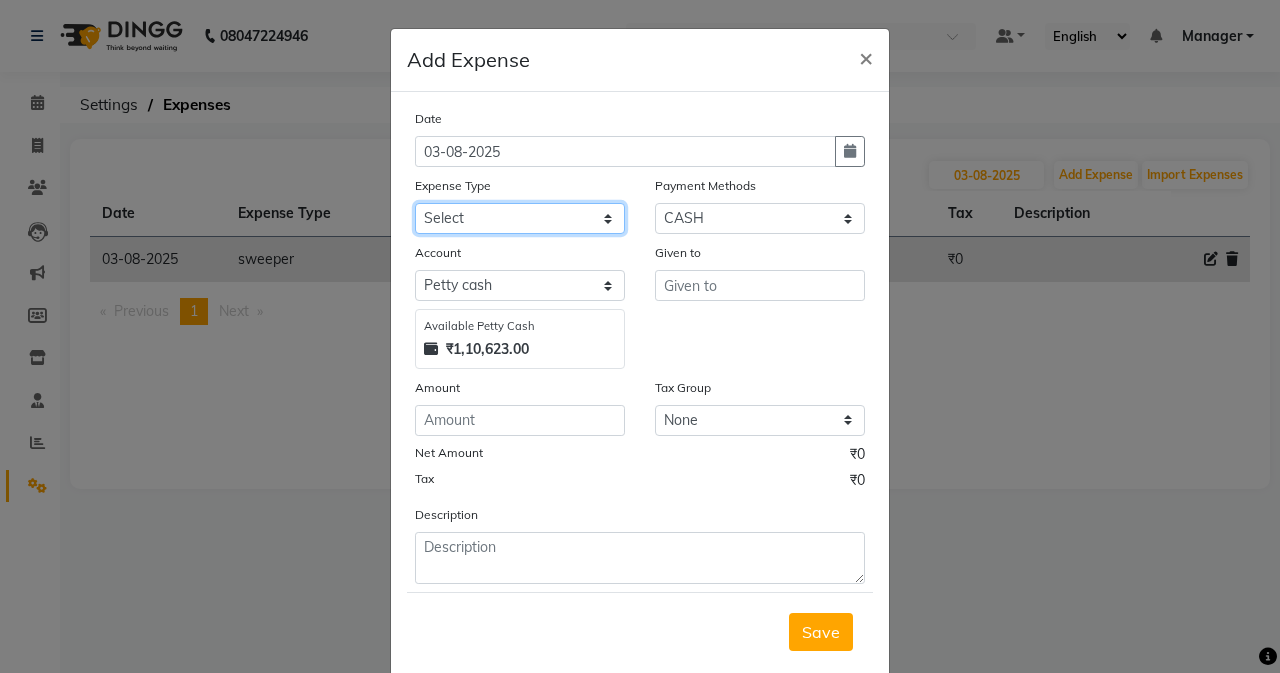 select on "18712" 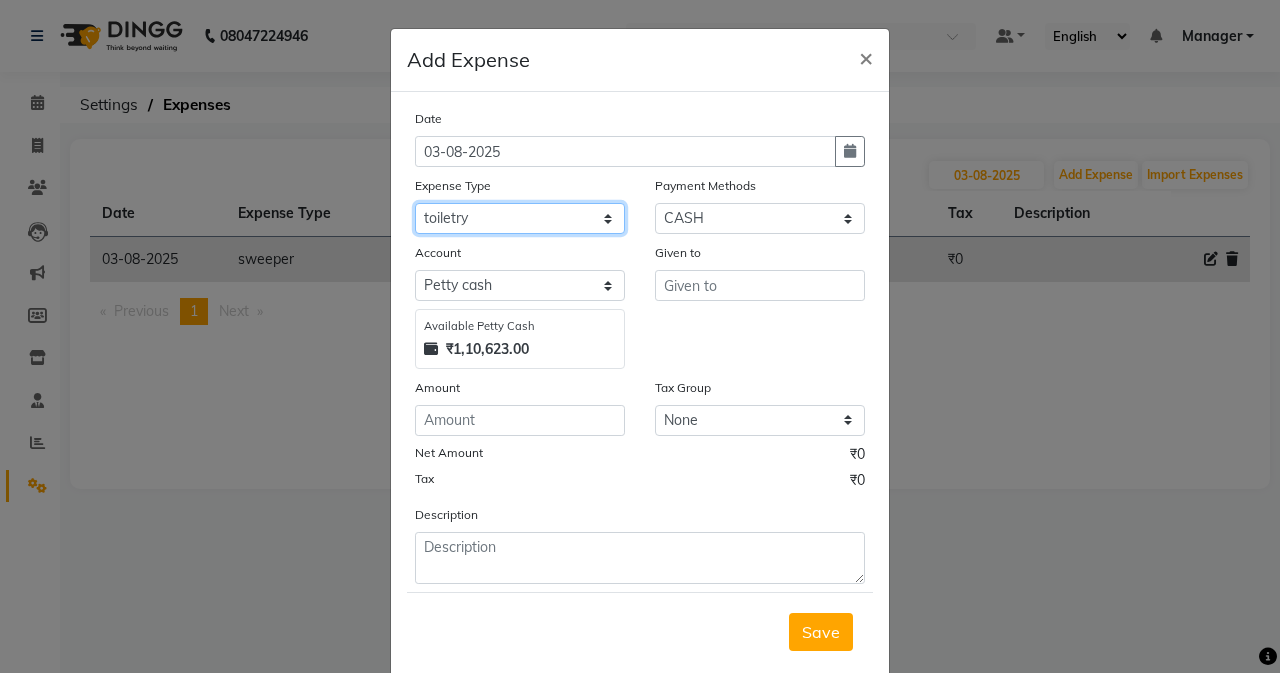 click on "Select Advance Salary Air Condition Rouf Aroma auto money Beauty Bazaar Beauty Palace Beauty Zone Blue sky bombino Botox cell phone Client Snack dejado nails deja returned Dhobi Dione Dmart electrician Electricity Equipment Eyelash Floractive Fragnace general store getwell medical GST Laundry Loreal Maintenance Mali Mayur Milk Shake Miscellaneous Other overtime Pantry Product Ranu Nails Raza computer Rent restaurant Return money Salary Satnique serenite shefali shivshankar Soaked Social Media Staff Snacks stationary sweeper Tata power Tax Tea Manoj Tea & Refreshment Tip toiletry Utilities Water Bill wax we fast" 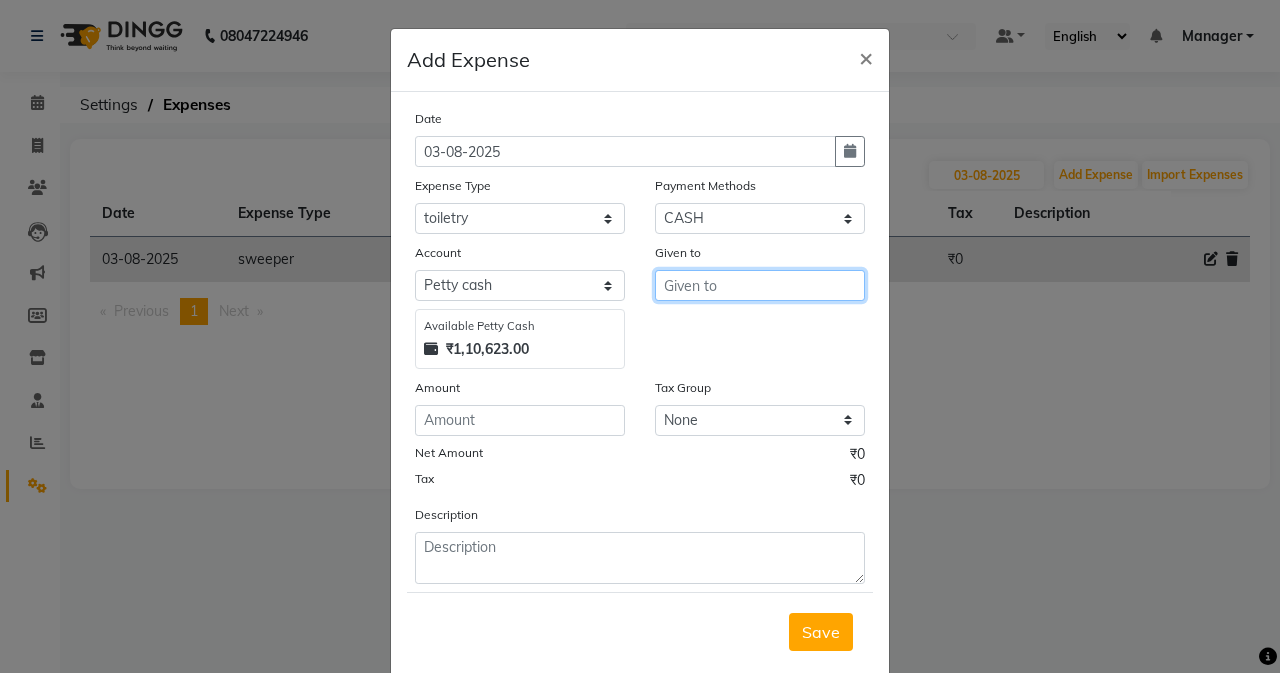 click at bounding box center (760, 285) 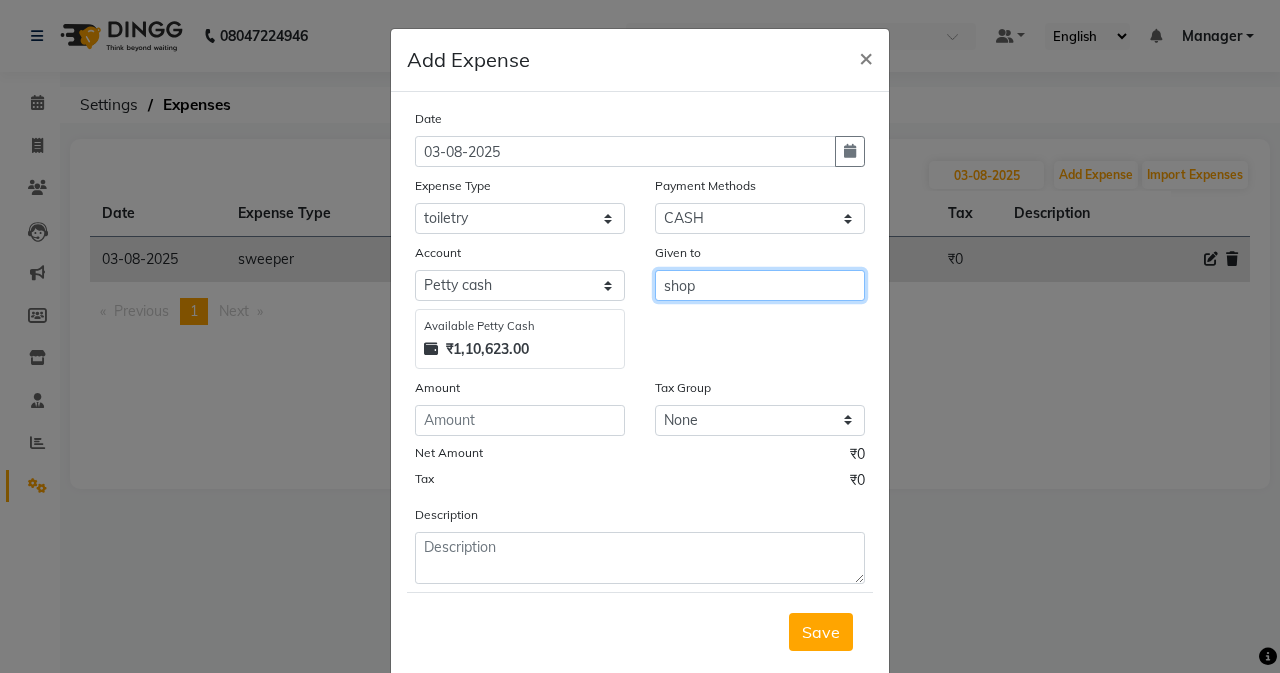 type on "shop" 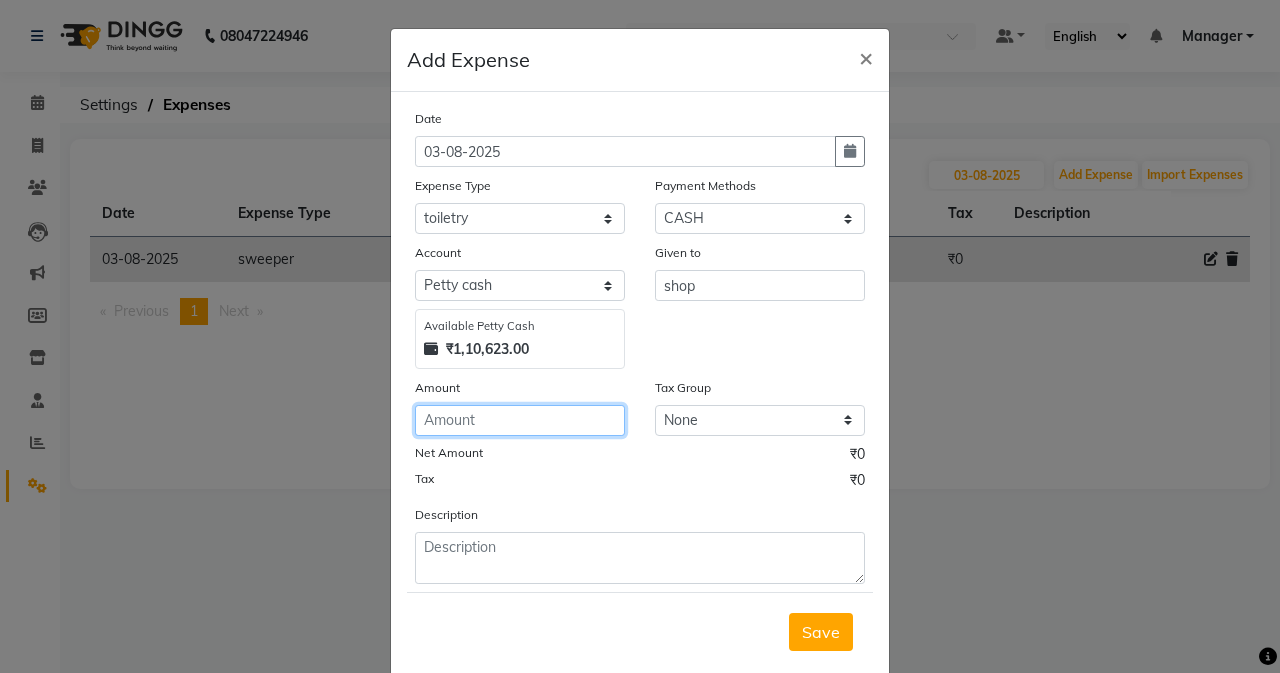 click 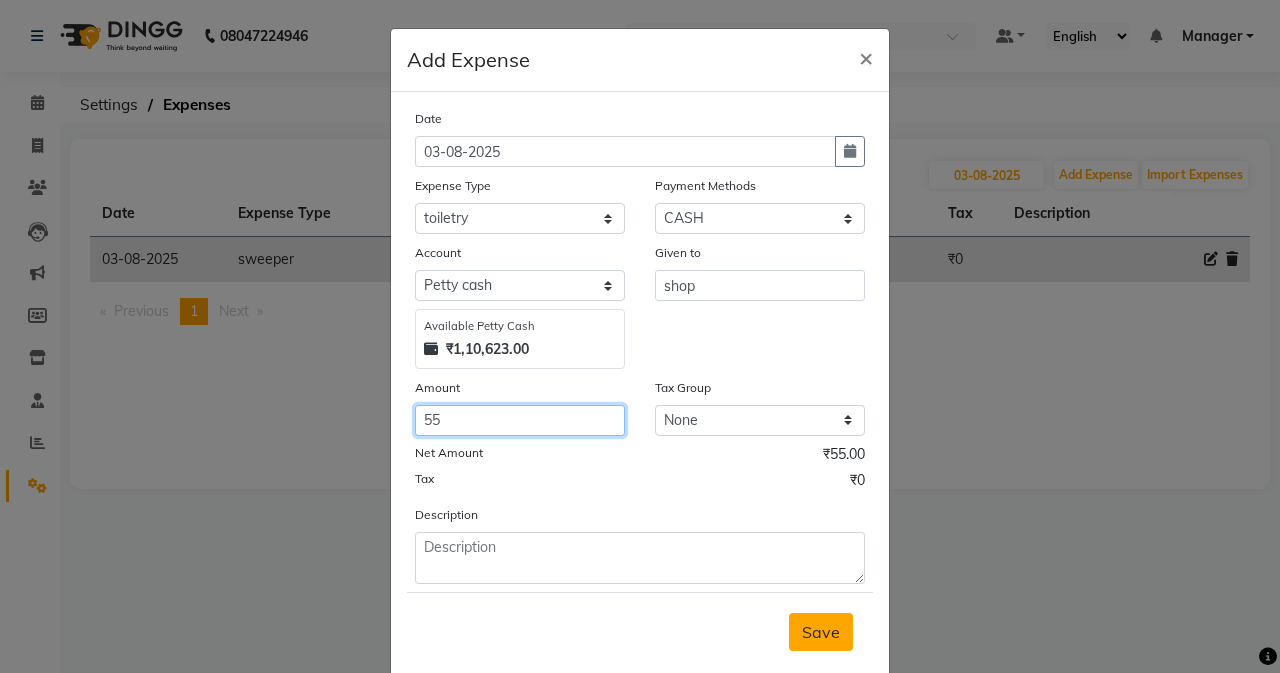 type on "55" 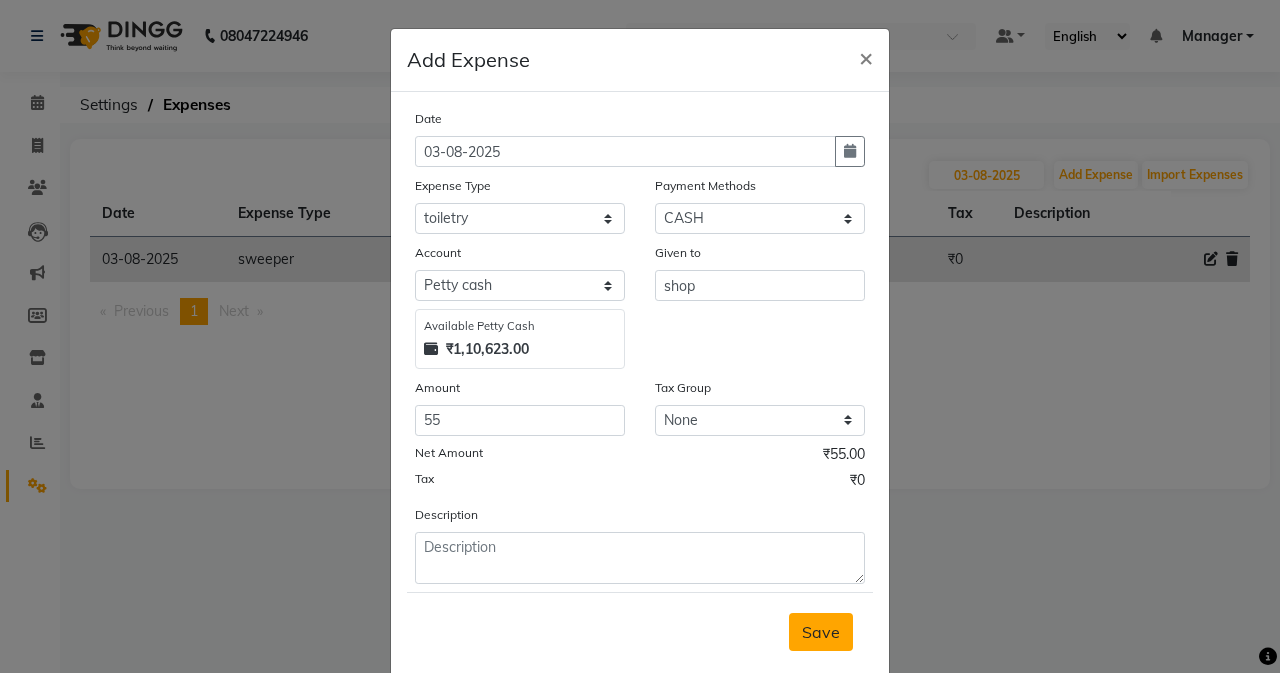 click on "Save" at bounding box center [821, 632] 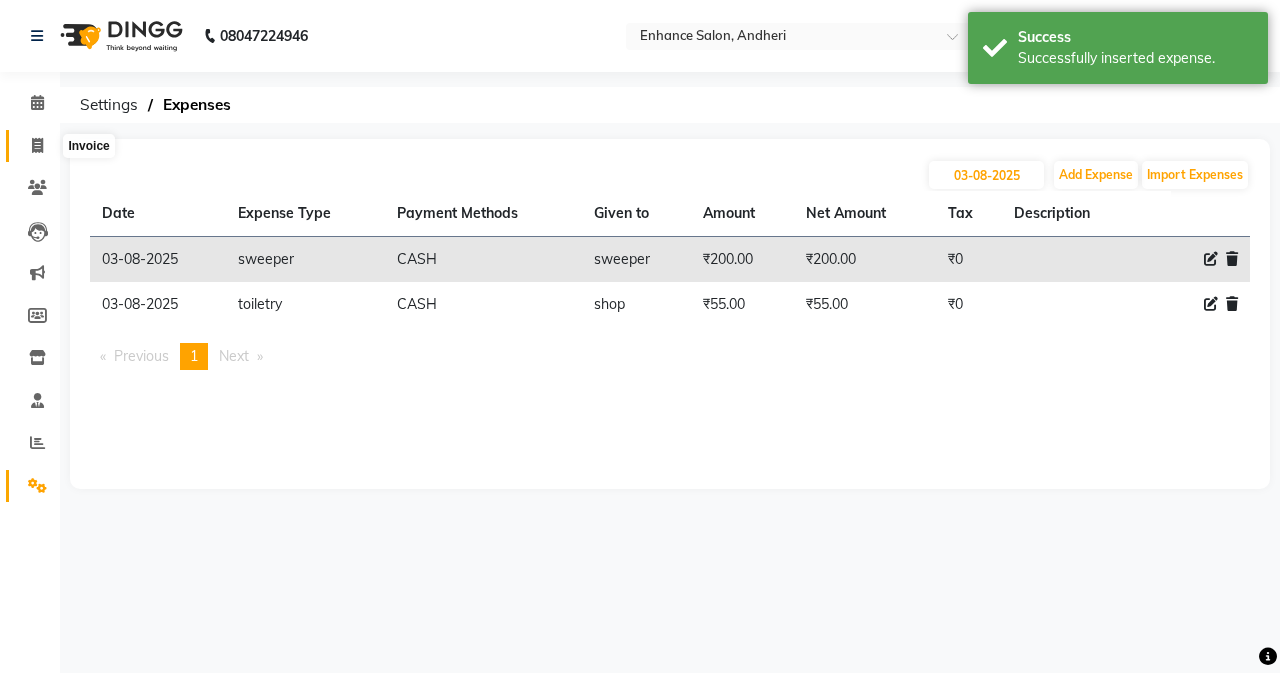 click 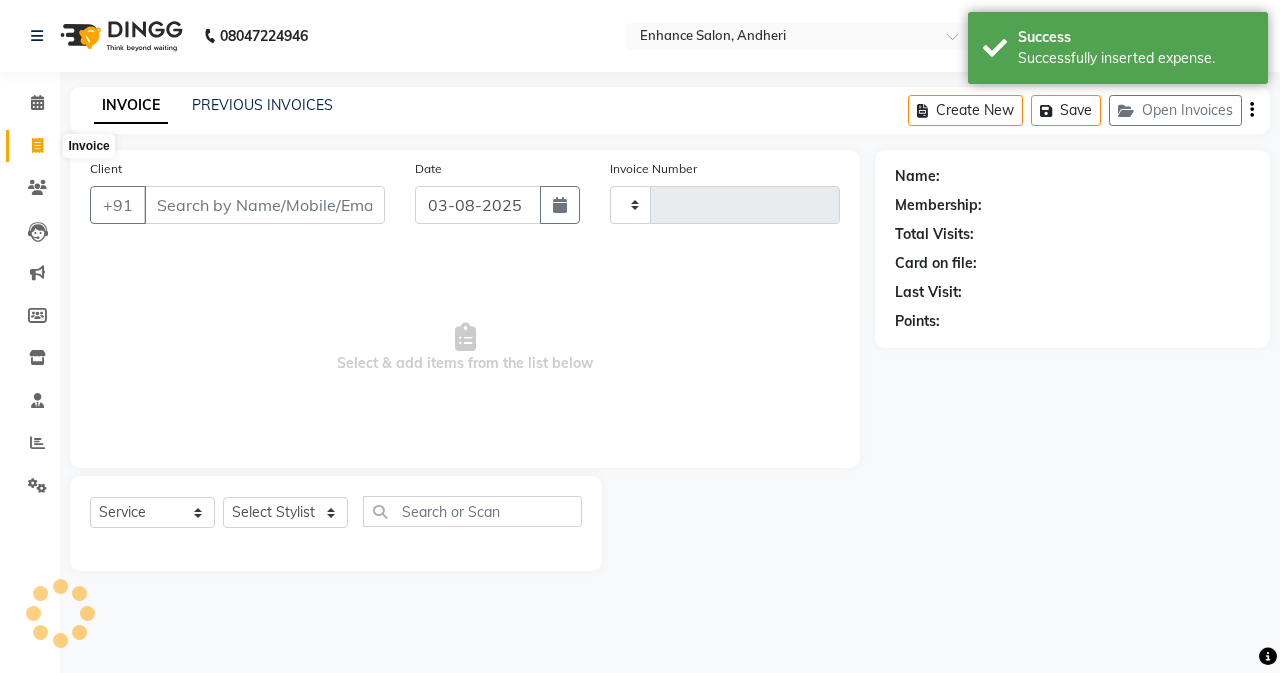 type on "2193" 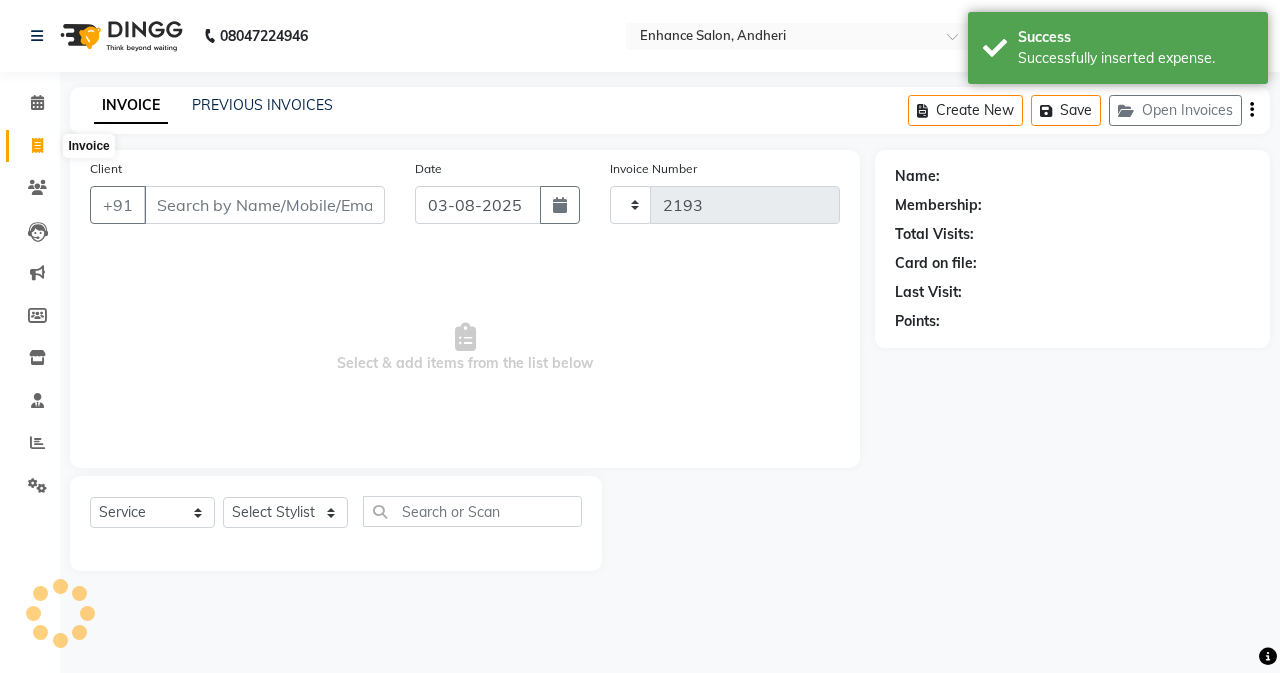 select on "7236" 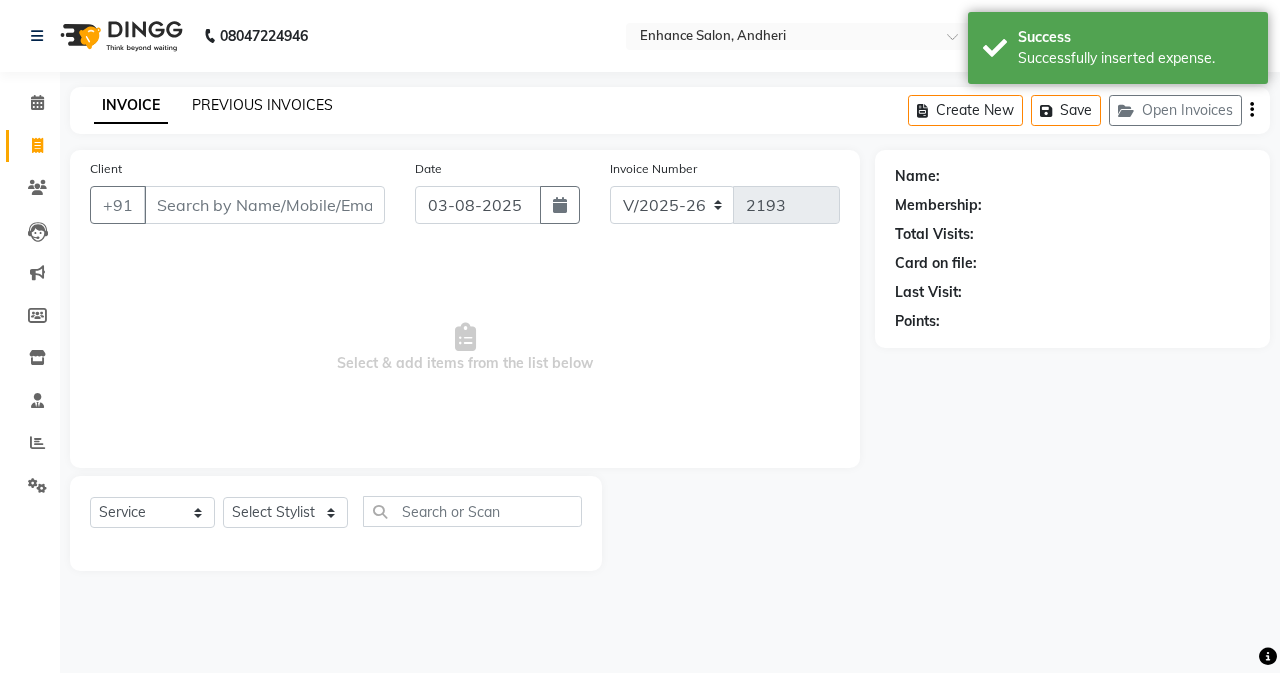 click on "PREVIOUS INVOICES" 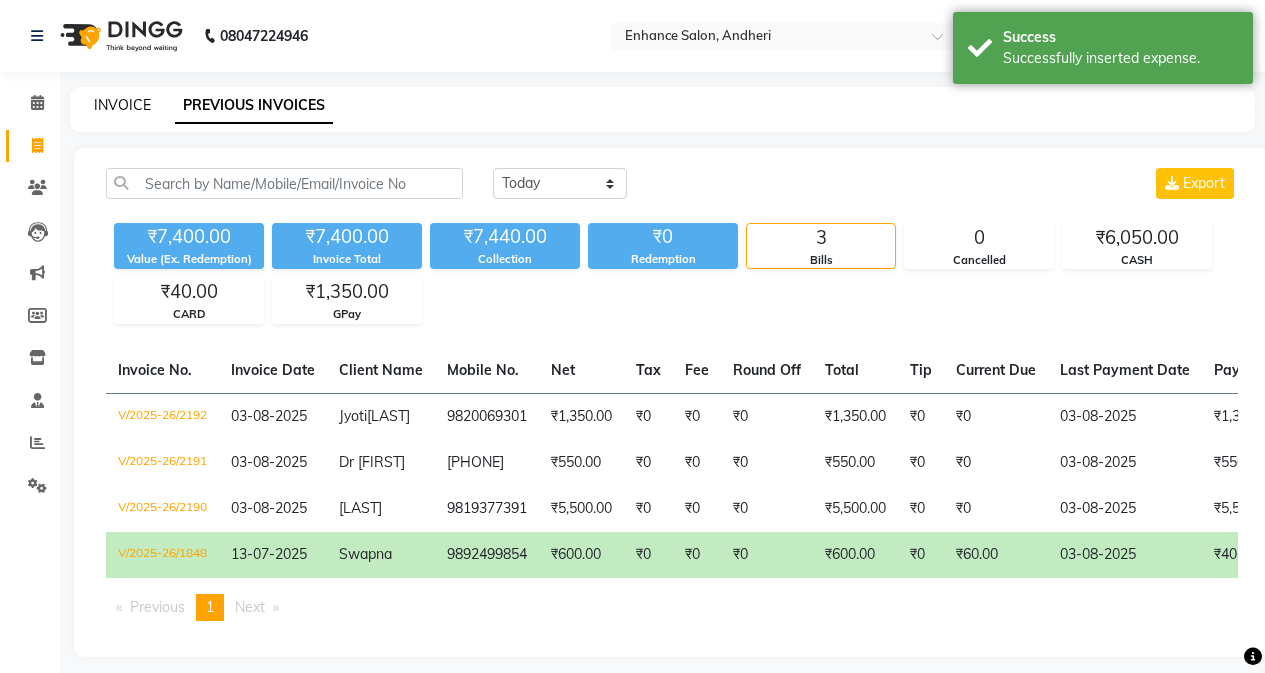 click on "INVOICE" 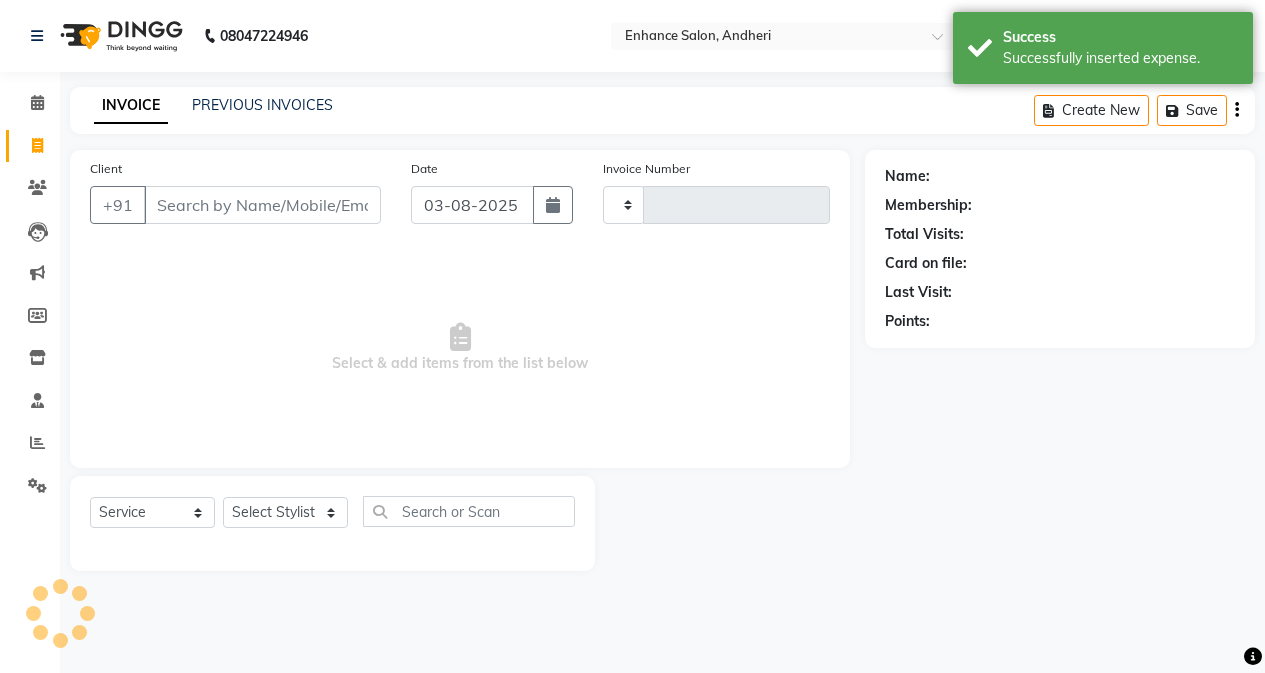 type on "2193" 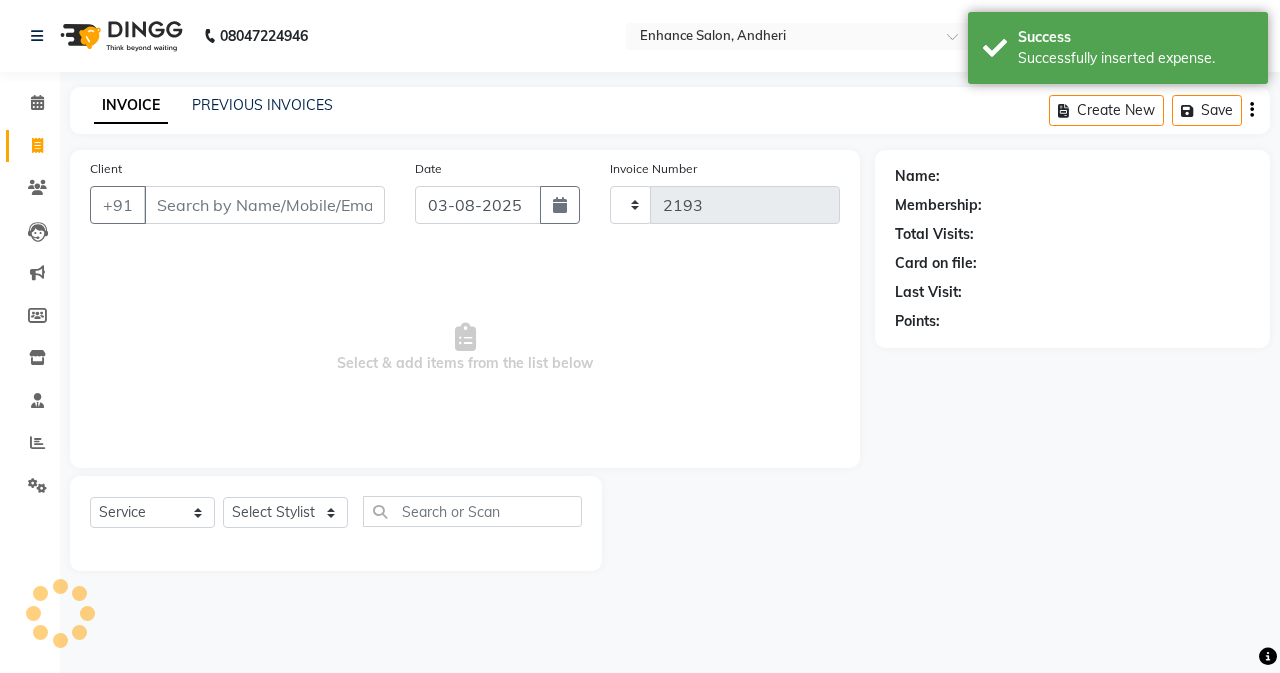 select on "7236" 